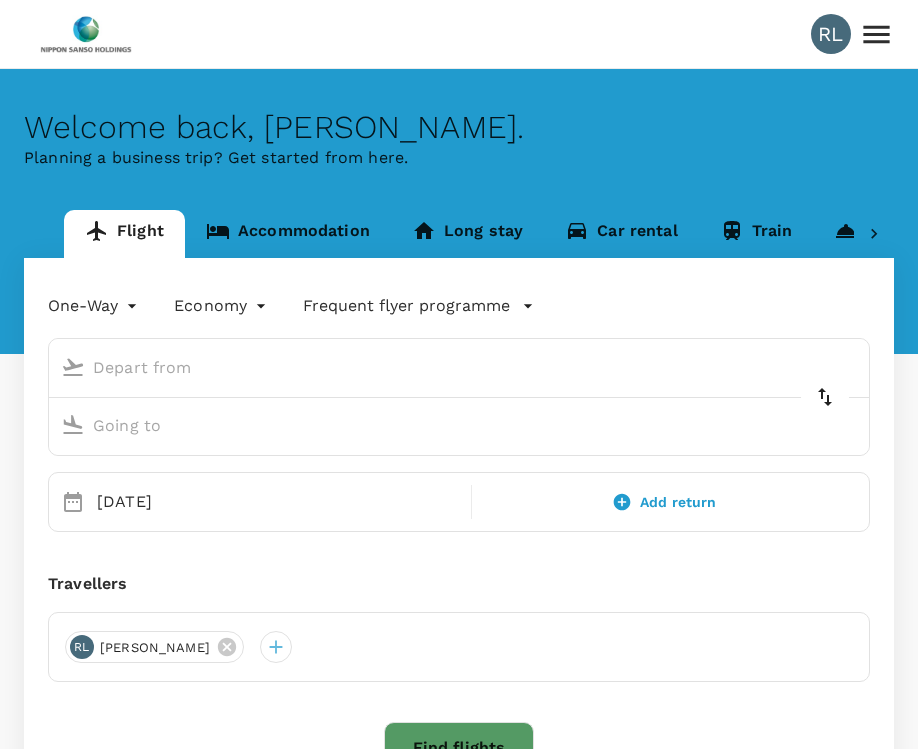 scroll, scrollTop: 0, scrollLeft: 0, axis: both 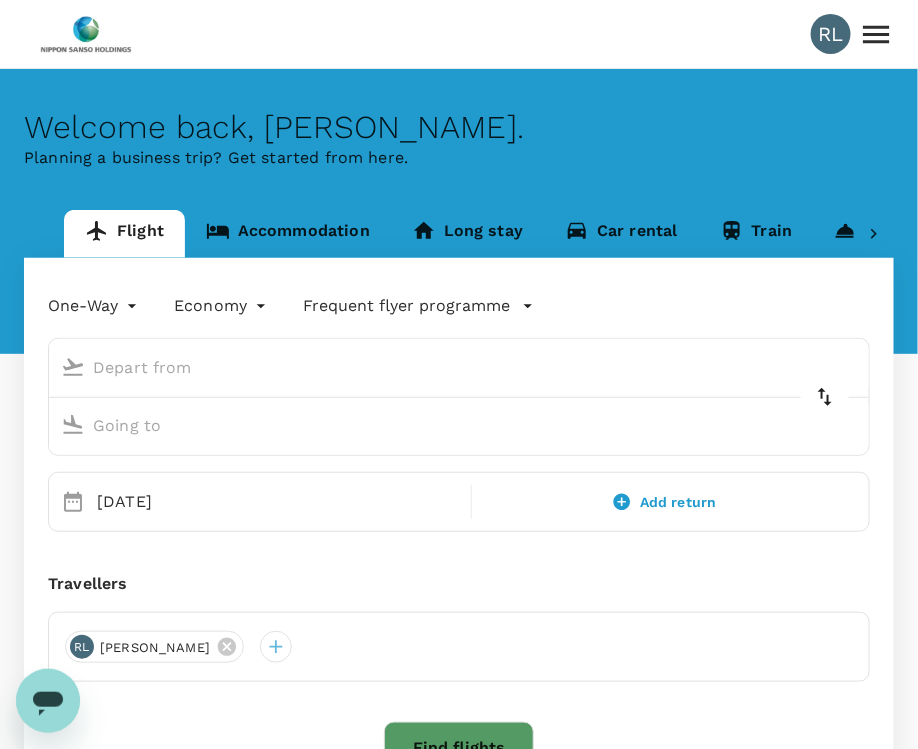 type on "[GEOGRAPHIC_DATA], [GEOGRAPHIC_DATA] (any)" 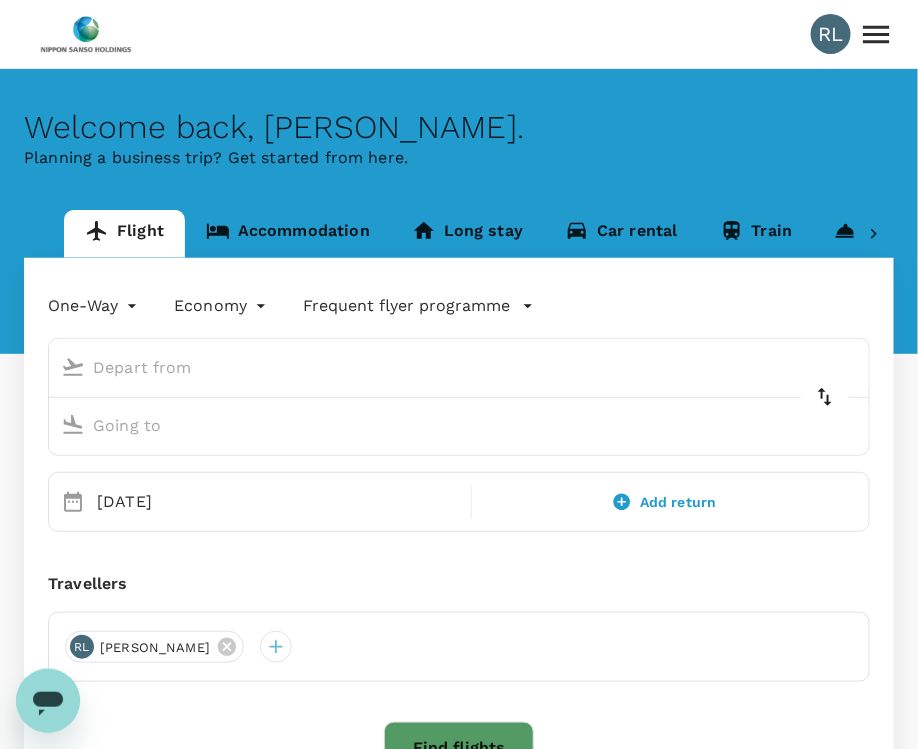 type on "[GEOGRAPHIC_DATA], [GEOGRAPHIC_DATA] (any)" 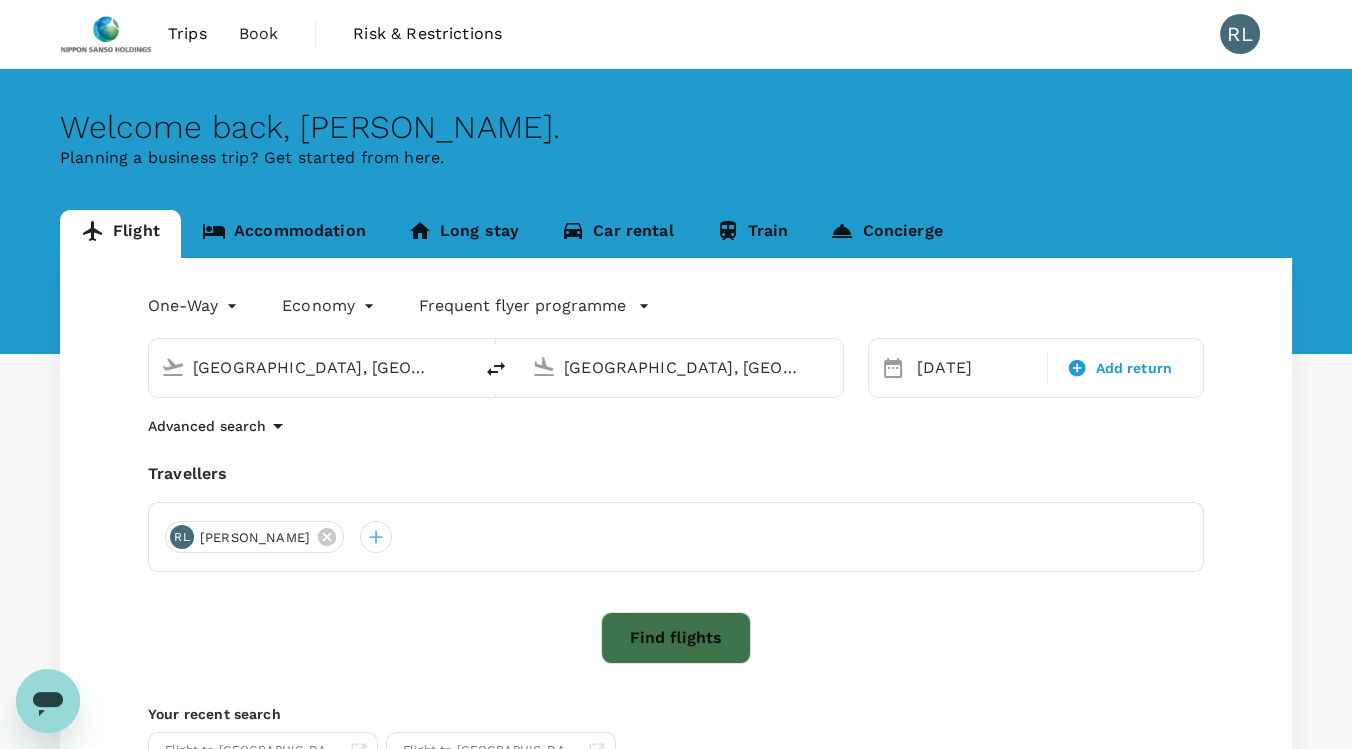click on "Find flights" at bounding box center [676, 638] 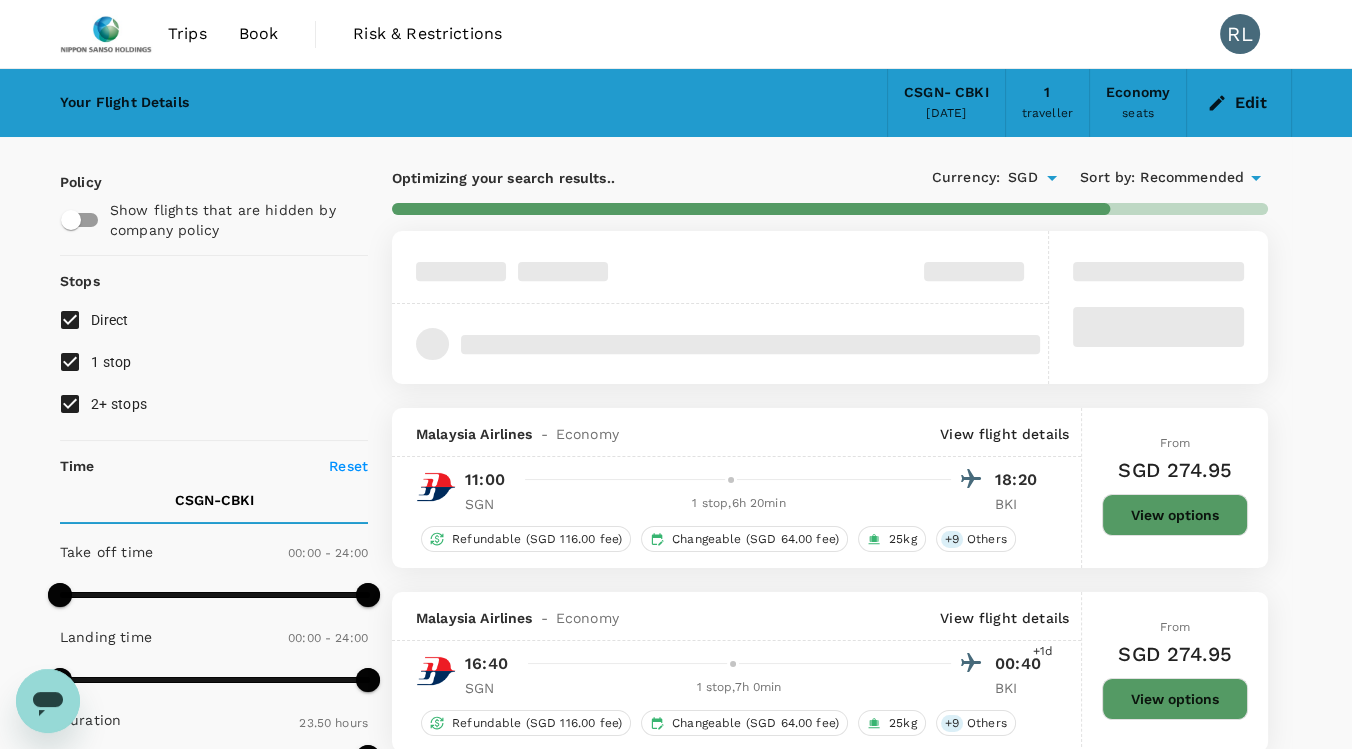 click on "2+ stops" at bounding box center [70, 404] 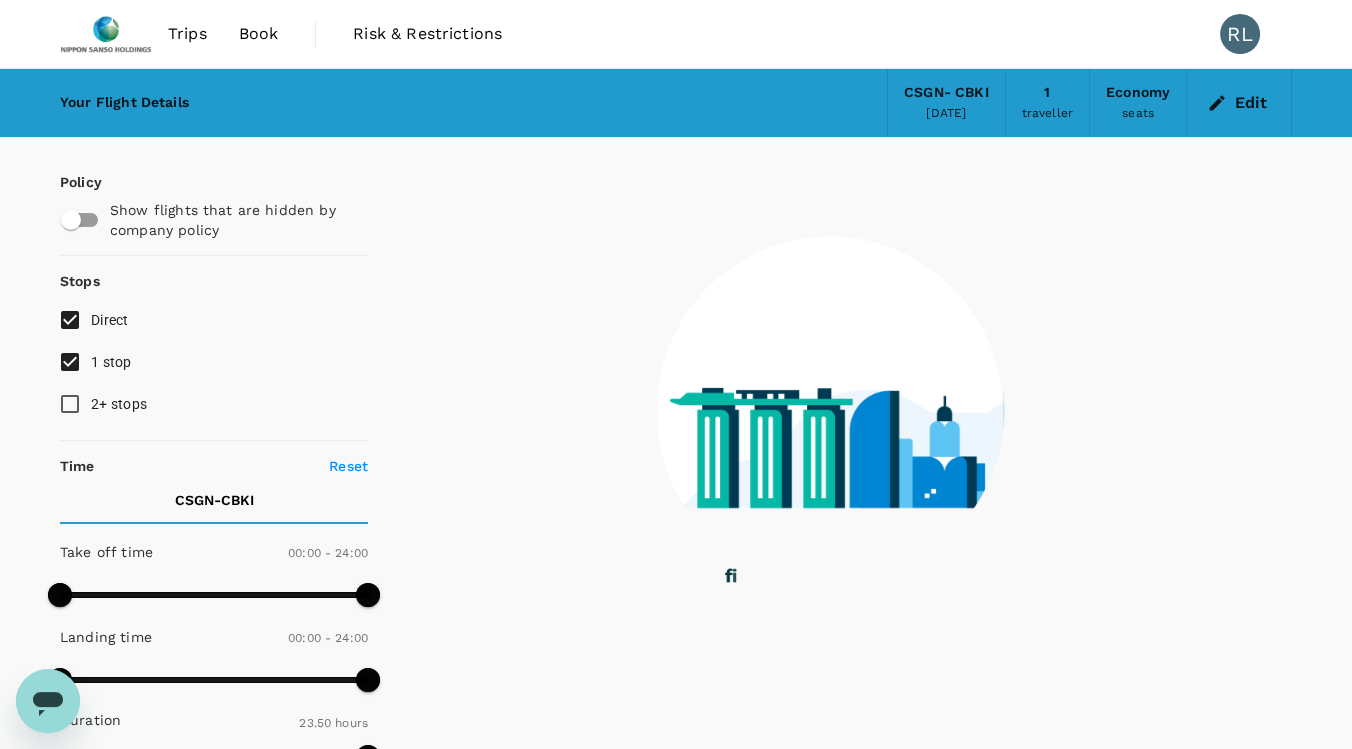 click on "1 stop" at bounding box center (70, 362) 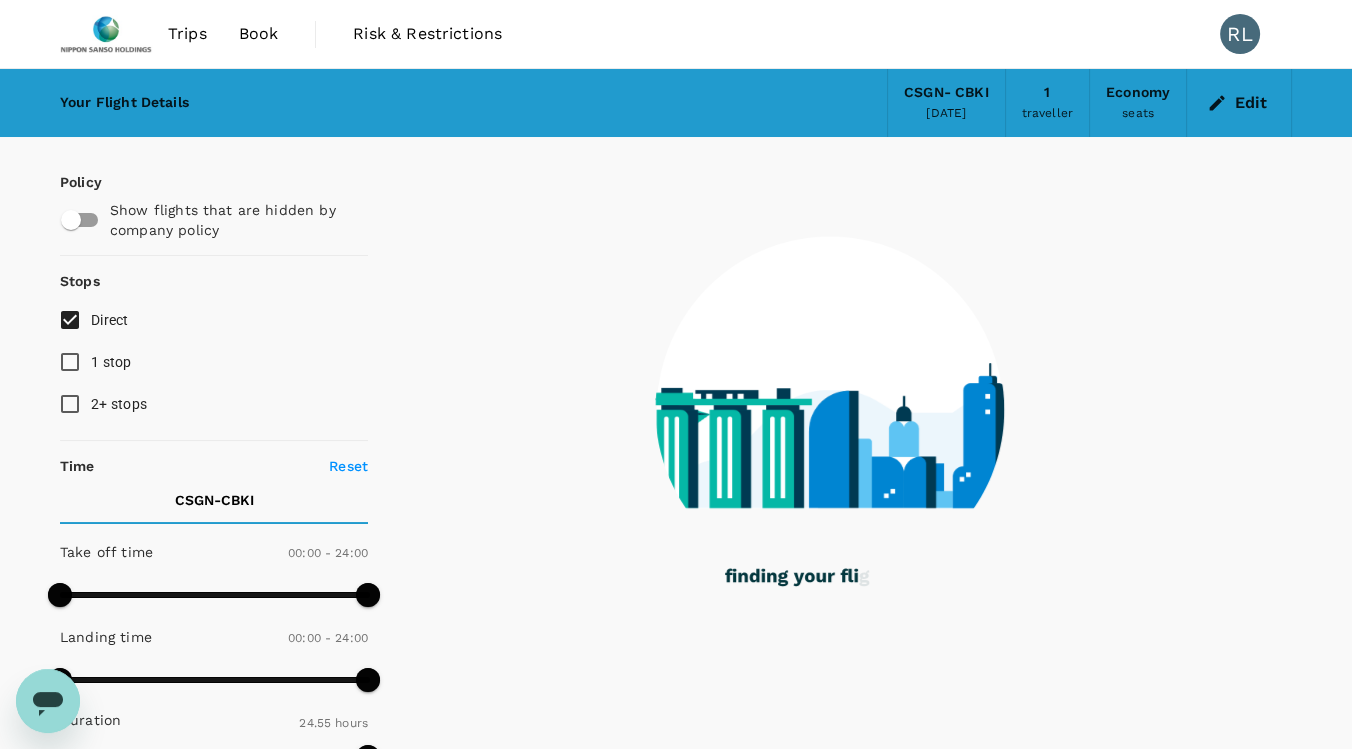 type on "2805" 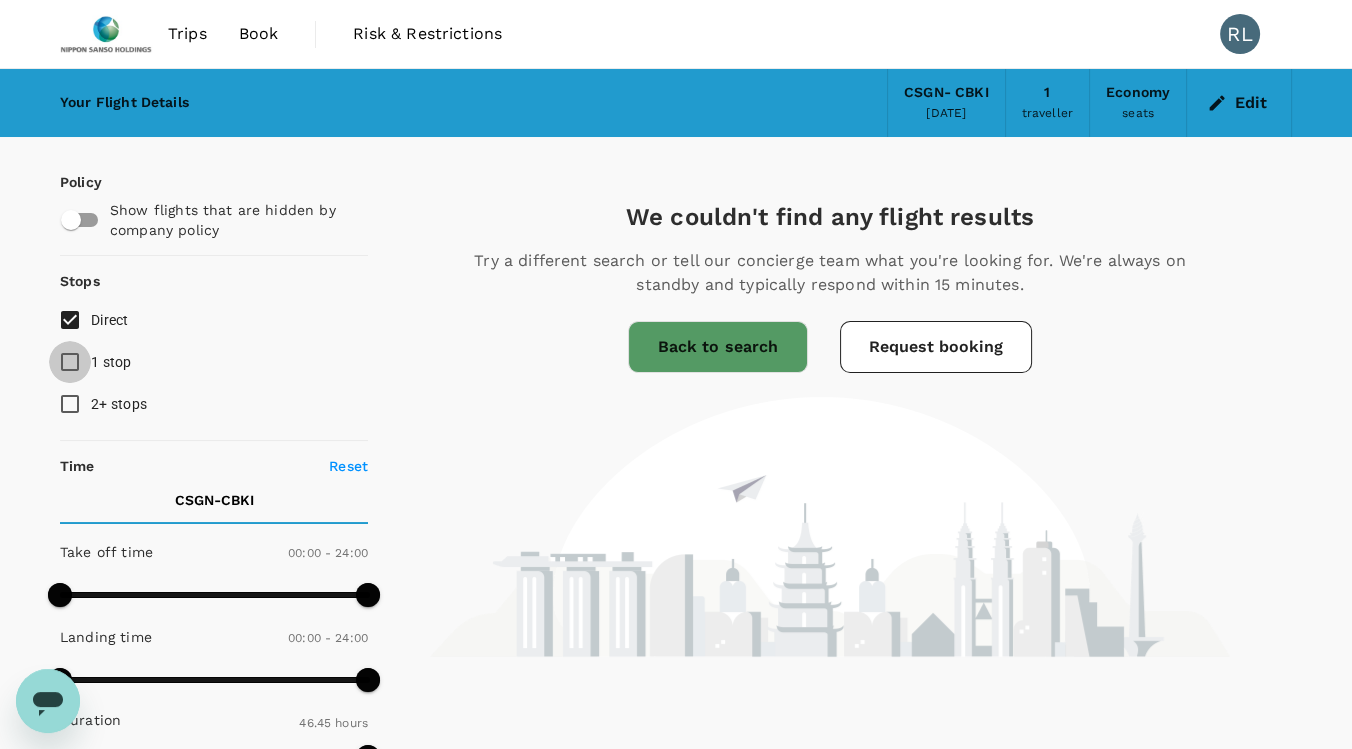 click on "1 stop" at bounding box center [70, 362] 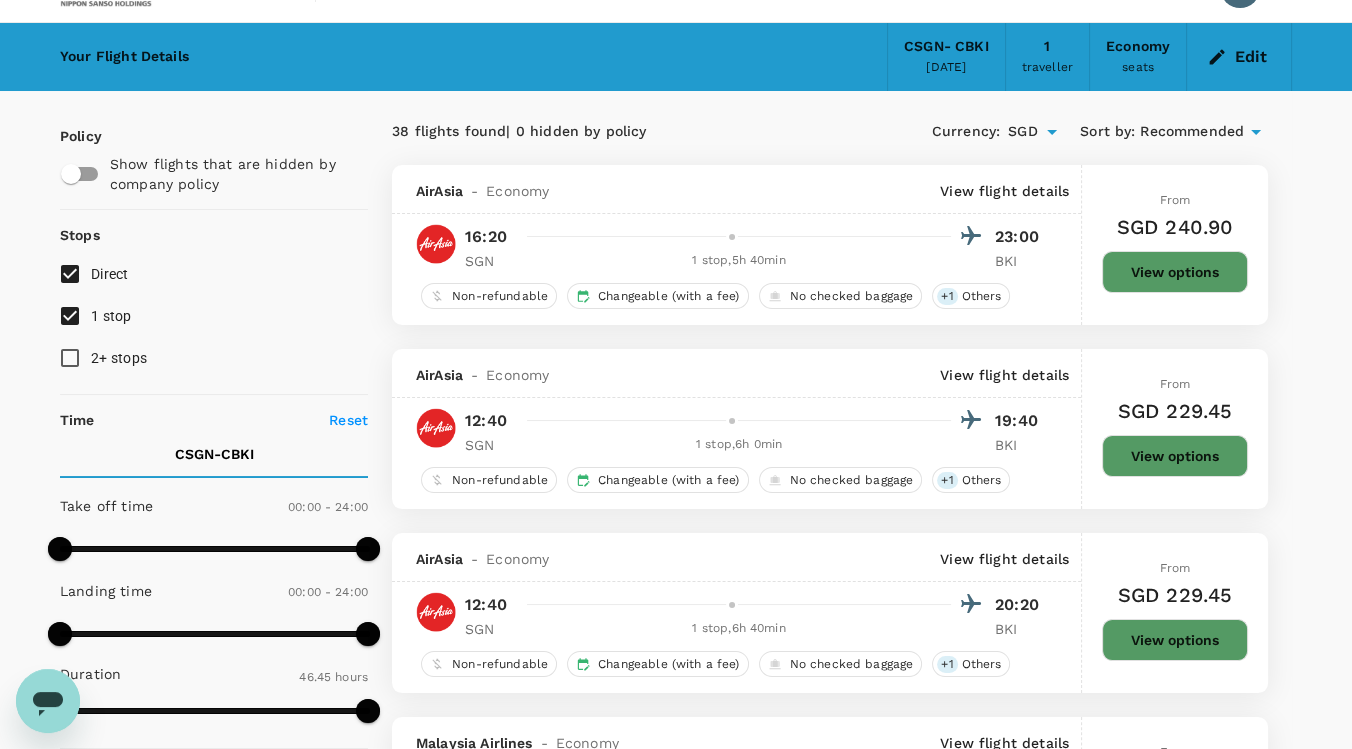 scroll, scrollTop: 0, scrollLeft: 0, axis: both 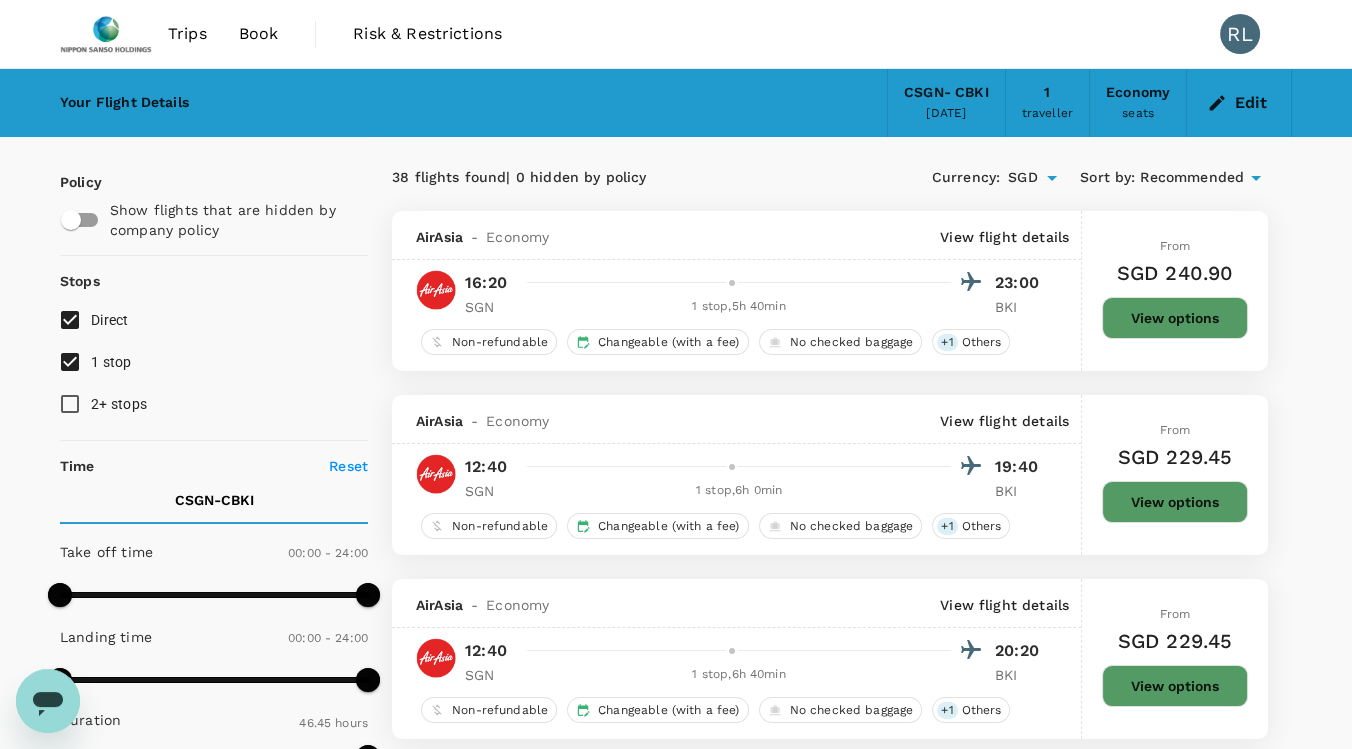 click on "1 stop" at bounding box center (111, 362) 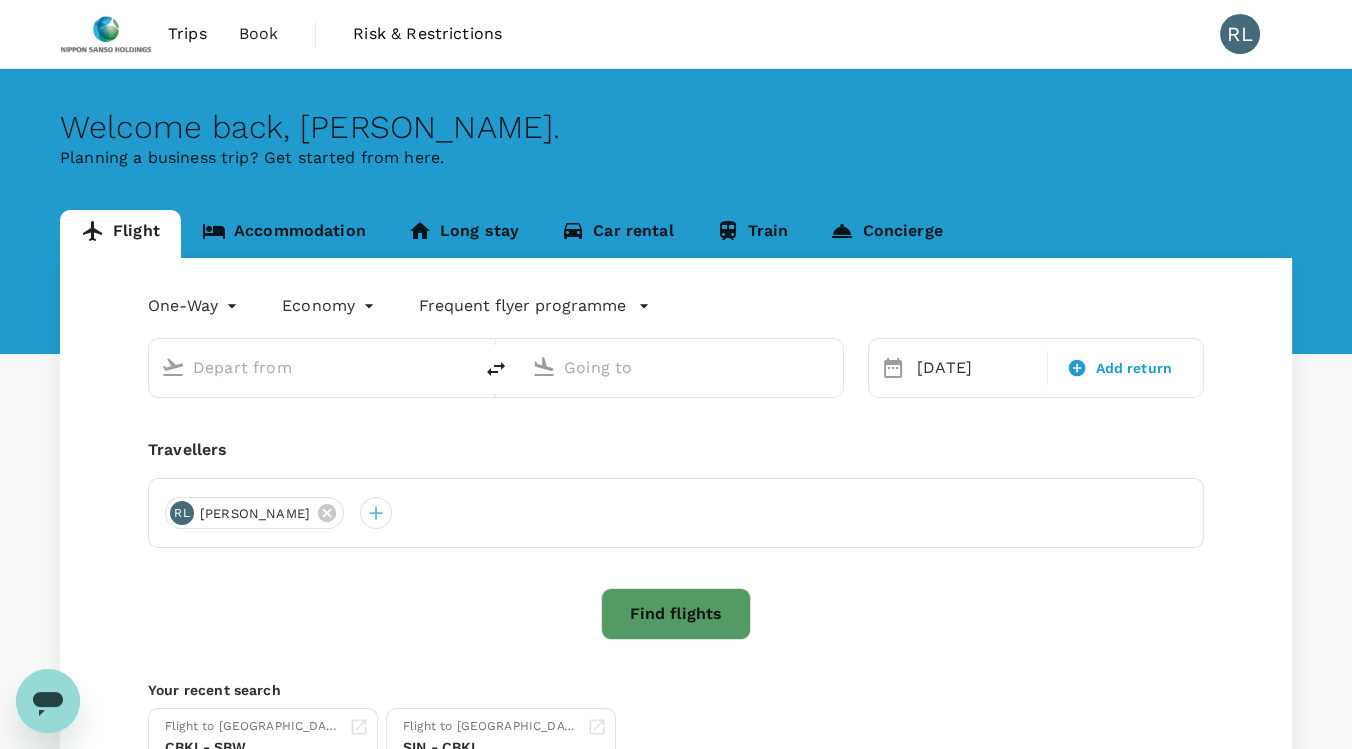type on "[GEOGRAPHIC_DATA], [GEOGRAPHIC_DATA] (any)" 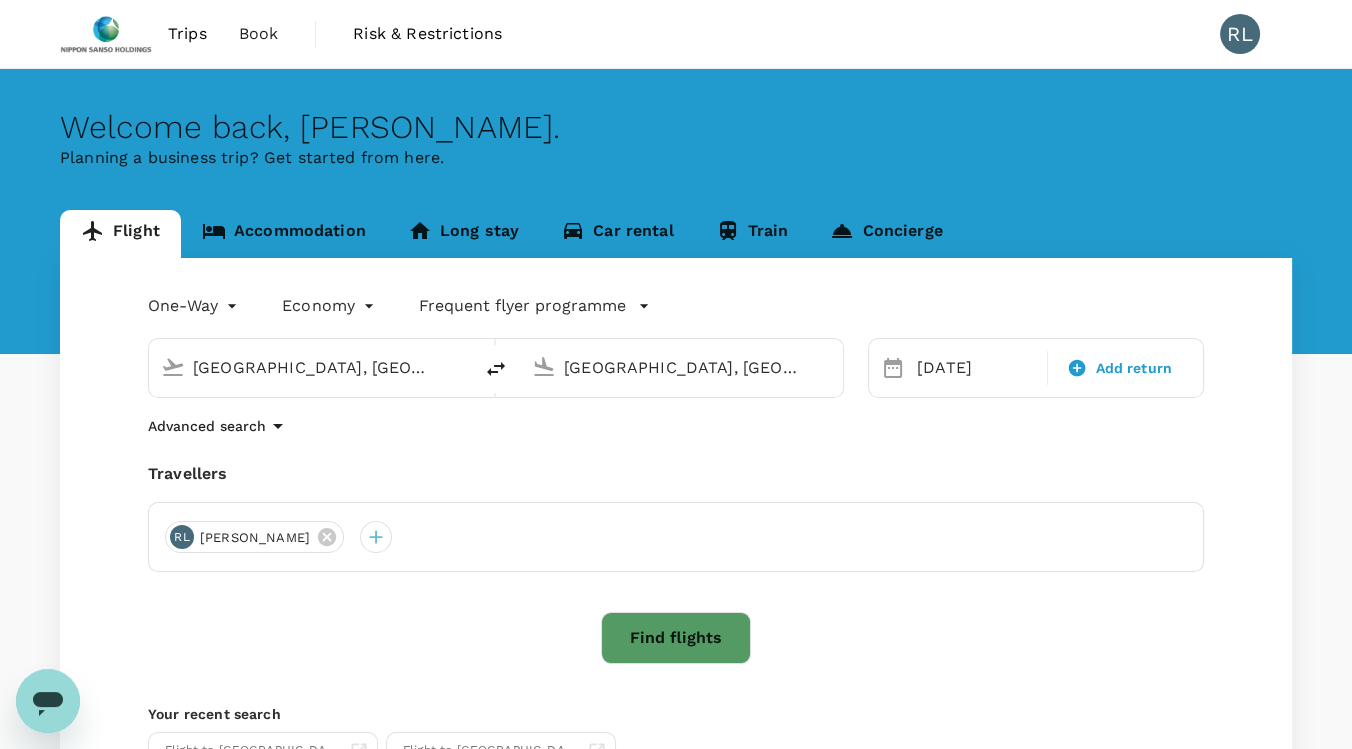 type 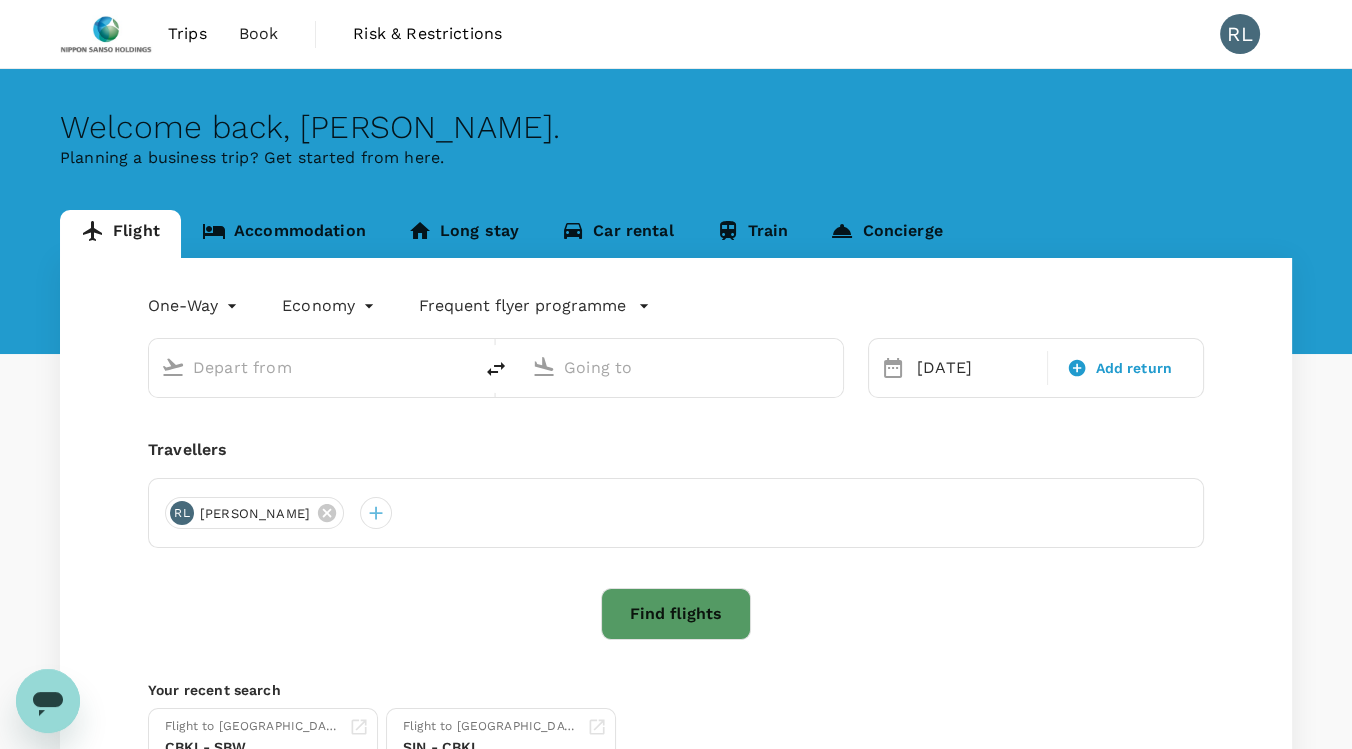 type on "[GEOGRAPHIC_DATA], [GEOGRAPHIC_DATA] (any)" 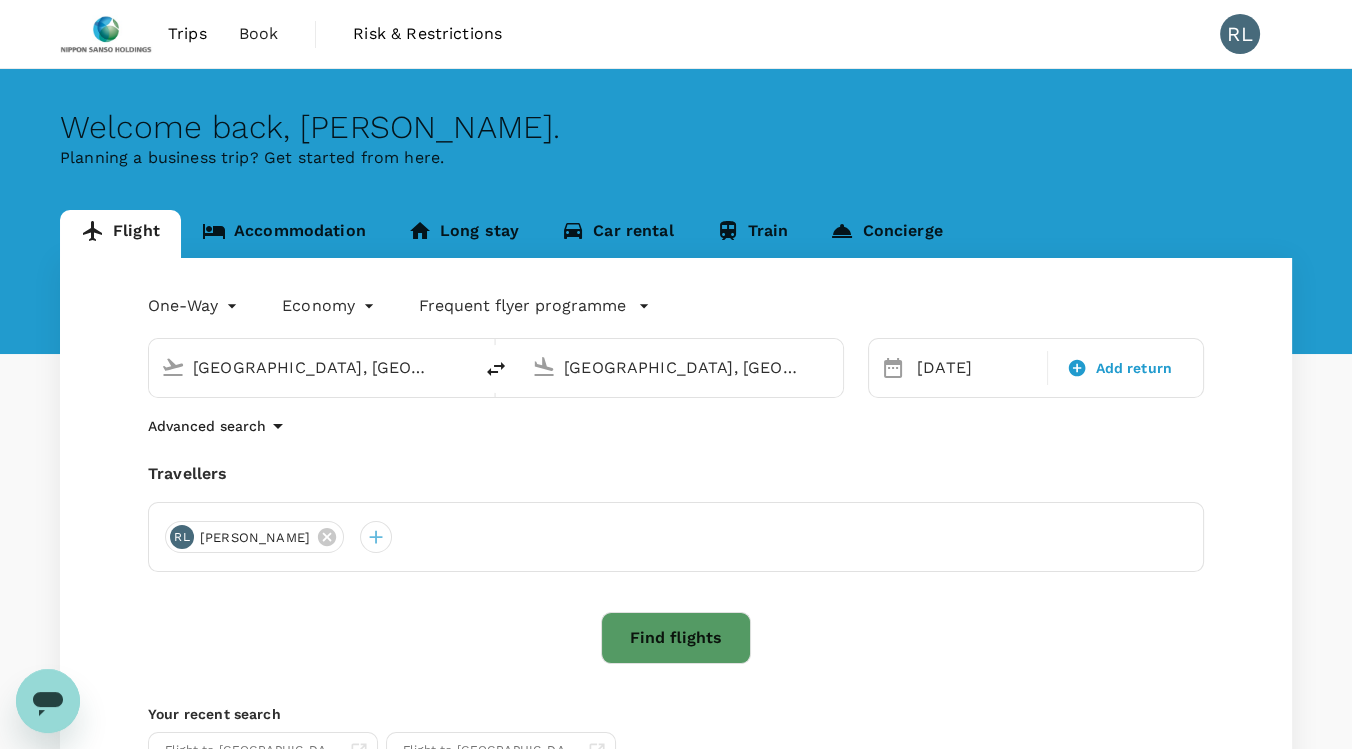 click on "[GEOGRAPHIC_DATA], [GEOGRAPHIC_DATA] (any)" at bounding box center (311, 367) 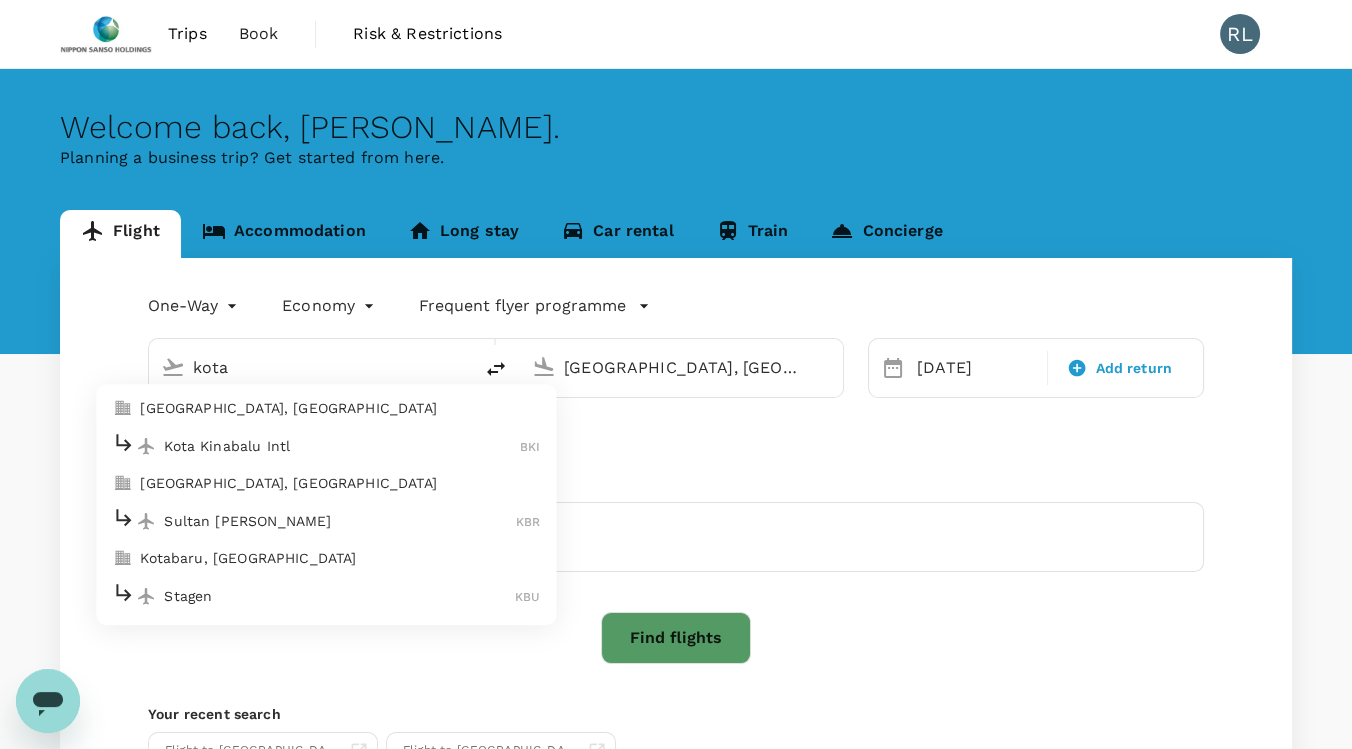 click on "Kota Kinabalu Intl" at bounding box center (342, 446) 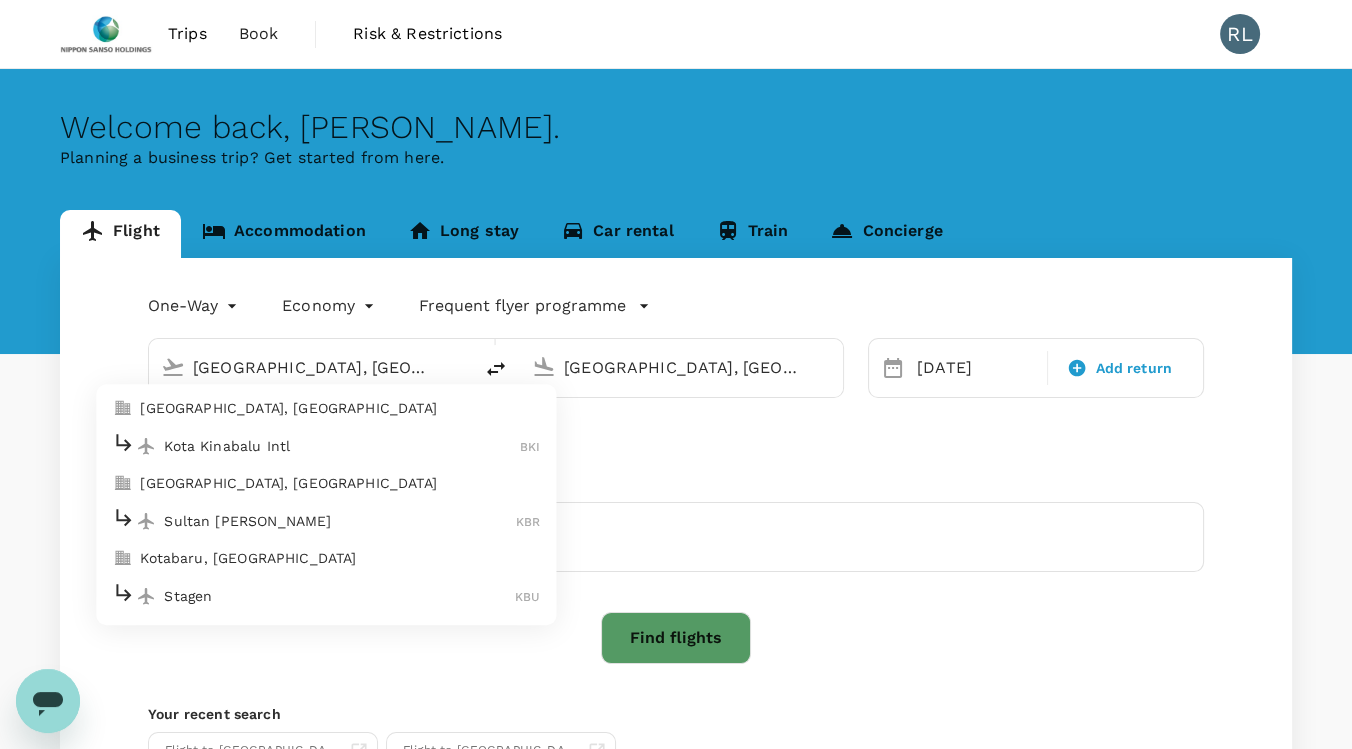 type on "Kota Kinabalu Intl (BKI)" 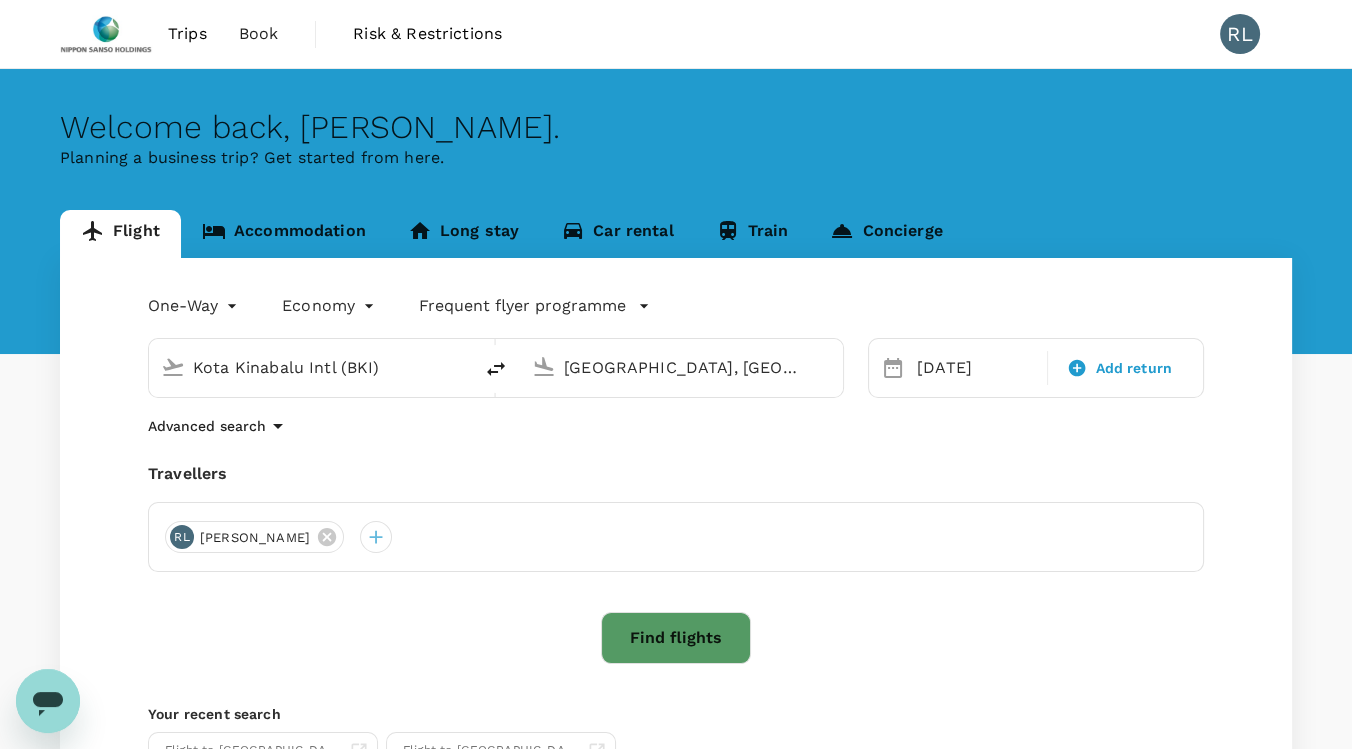 click on "[GEOGRAPHIC_DATA], [GEOGRAPHIC_DATA] (any)" at bounding box center [682, 367] 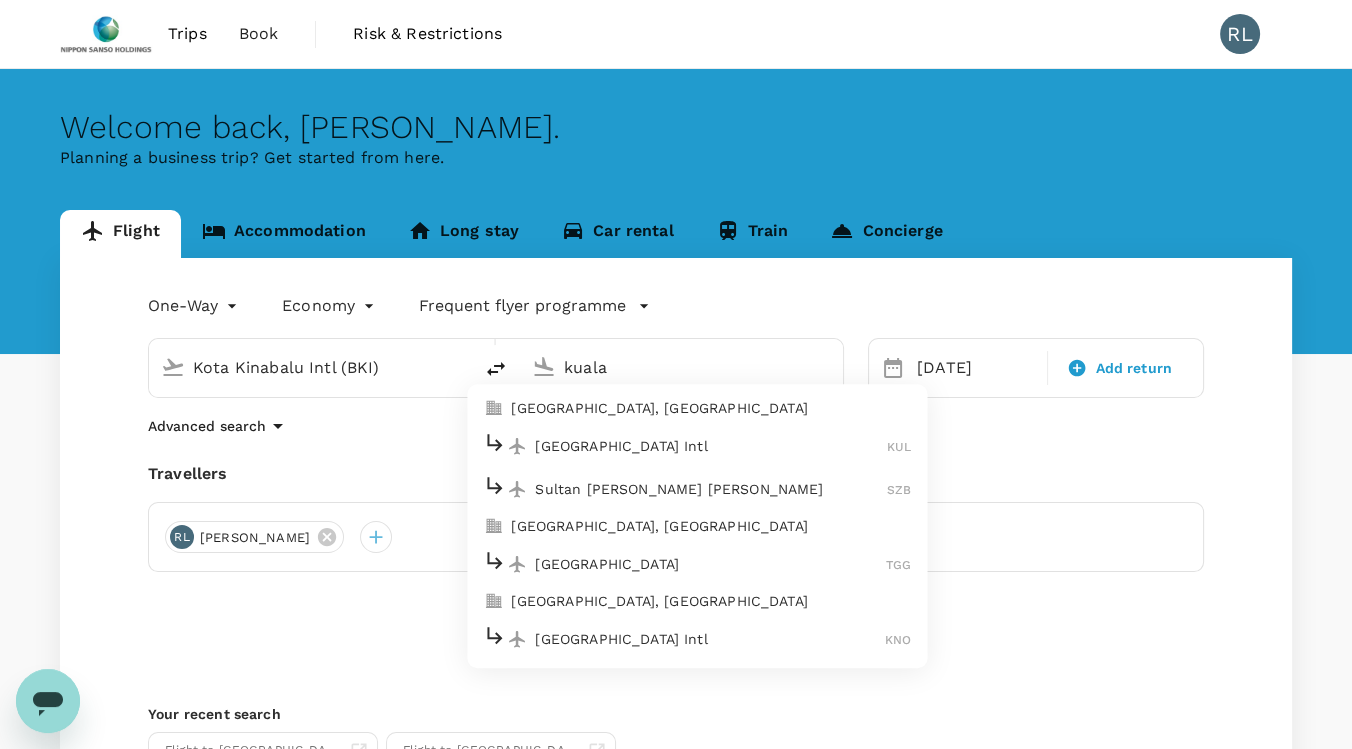 click on "[GEOGRAPHIC_DATA] Intl" at bounding box center [711, 446] 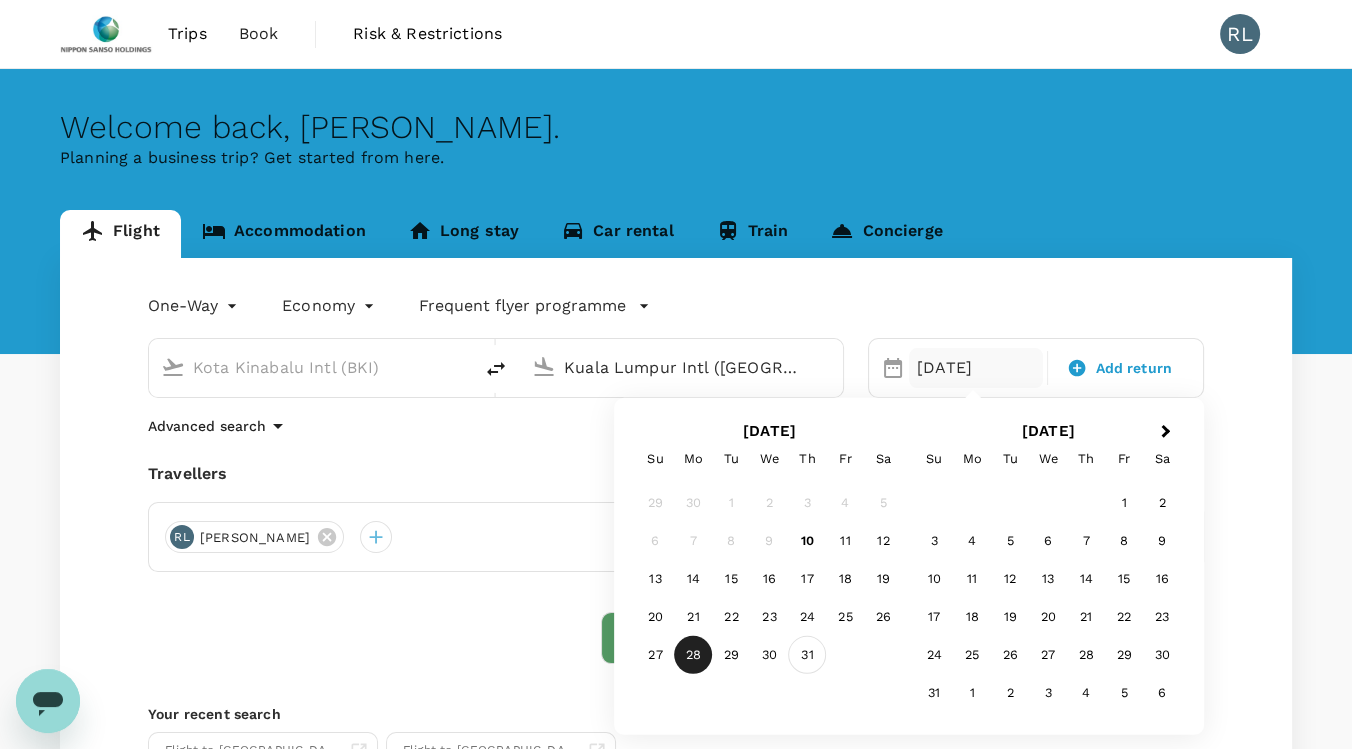type on "Kuala Lumpur Intl ([GEOGRAPHIC_DATA])" 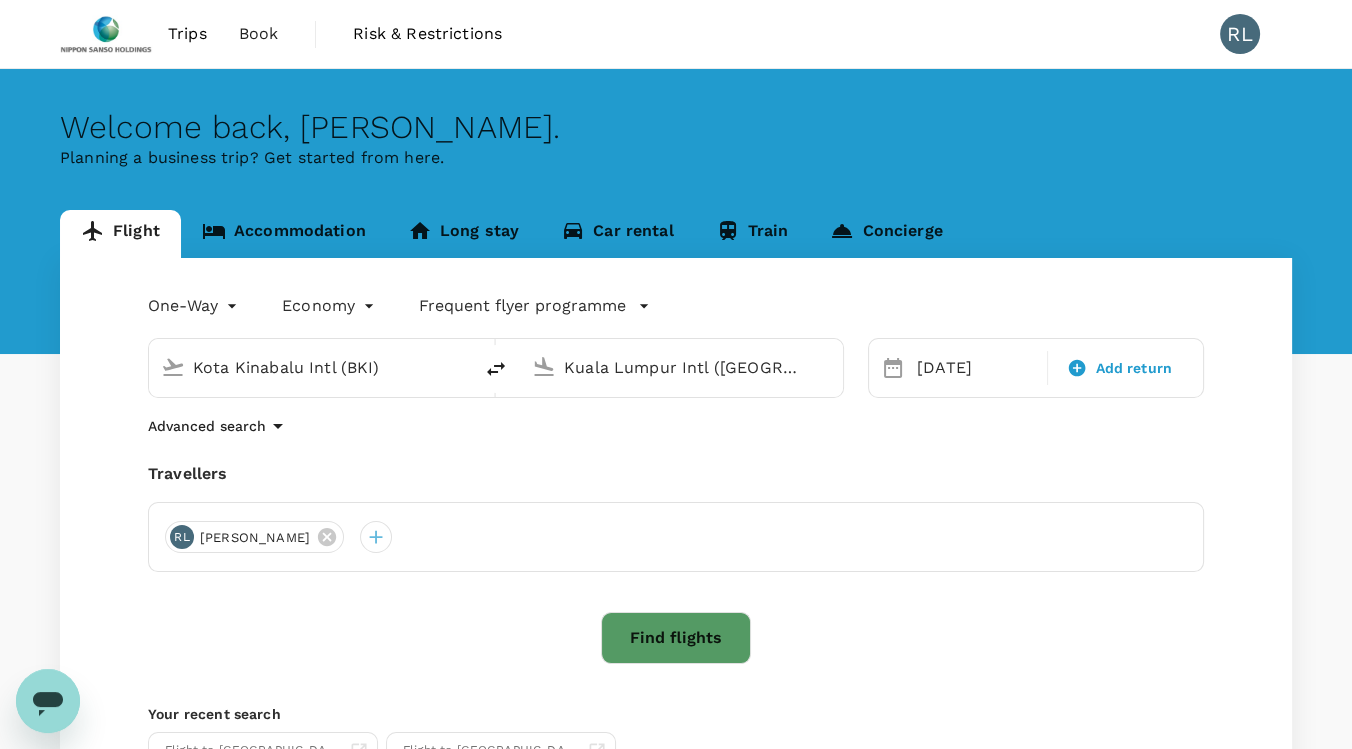 click on "Find flights" at bounding box center [676, 638] 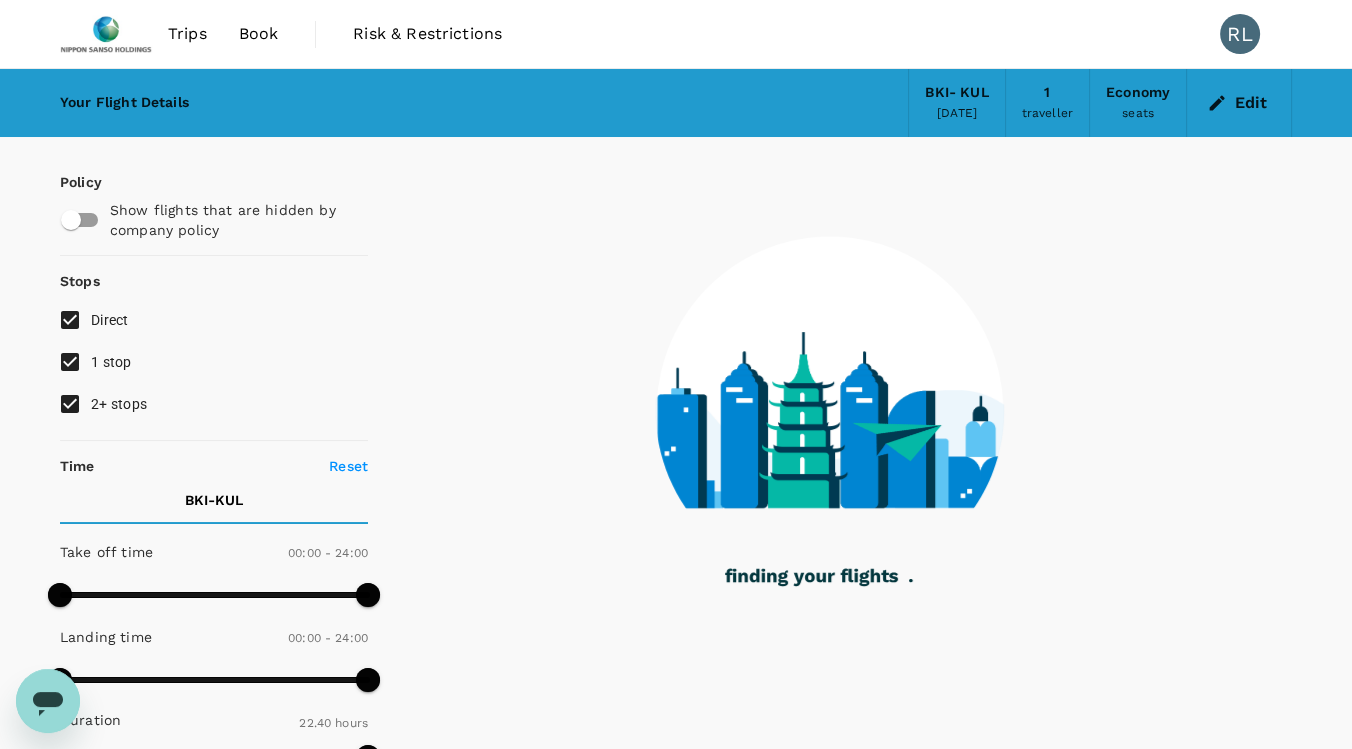 click on "2+ stops" at bounding box center (70, 404) 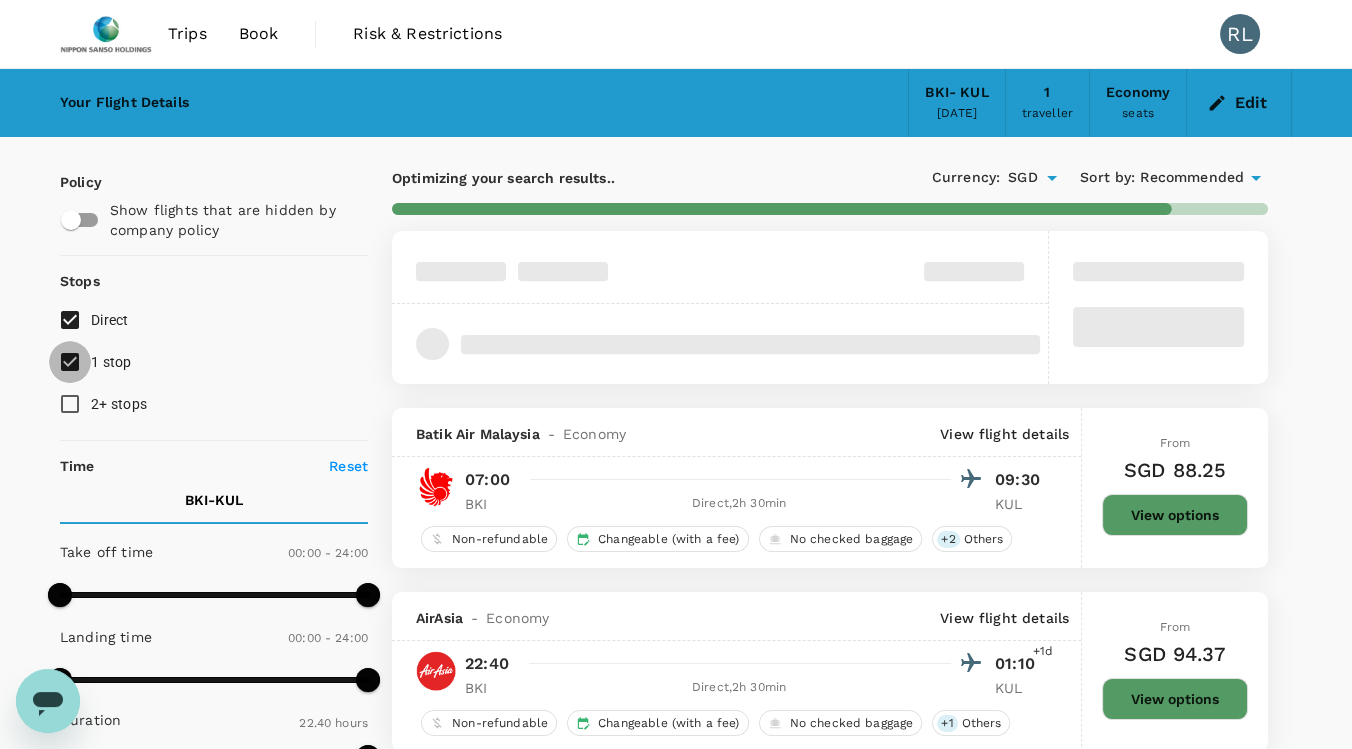 click on "1 stop" at bounding box center (70, 362) 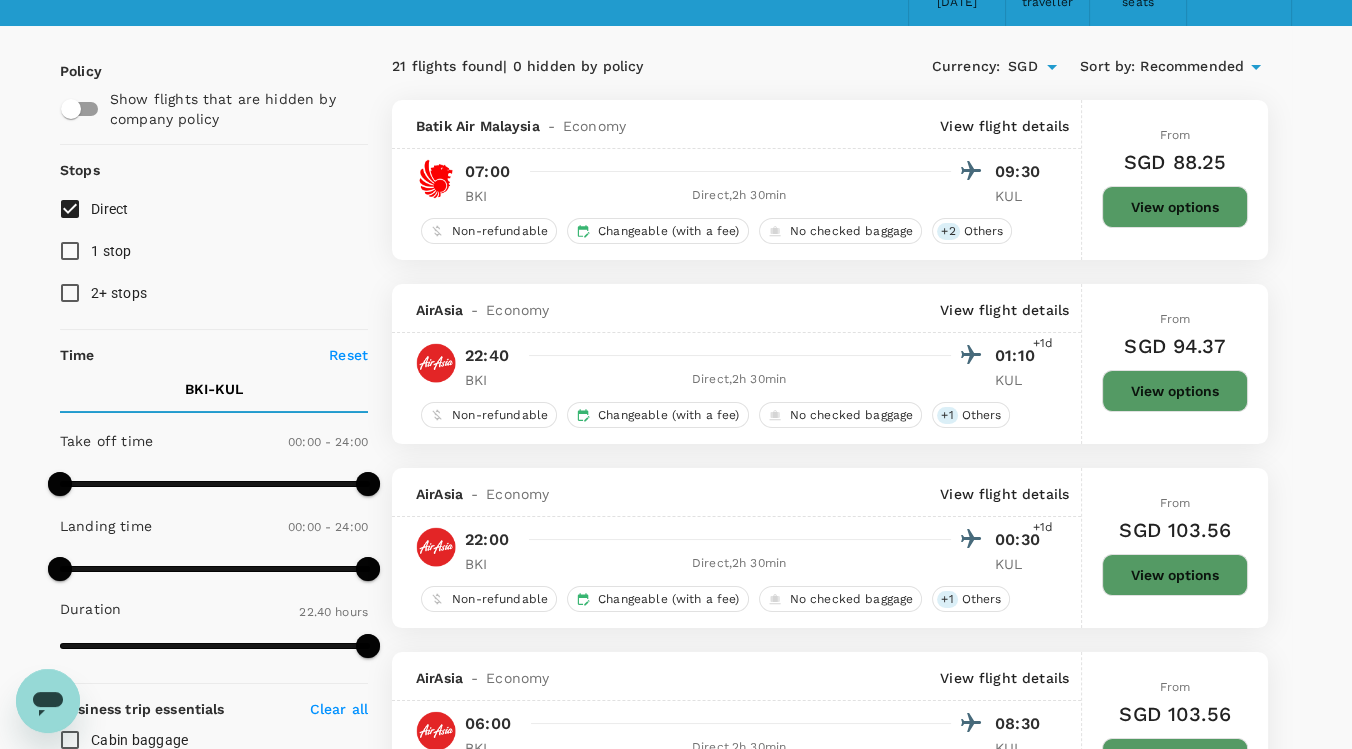 scroll, scrollTop: 0, scrollLeft: 0, axis: both 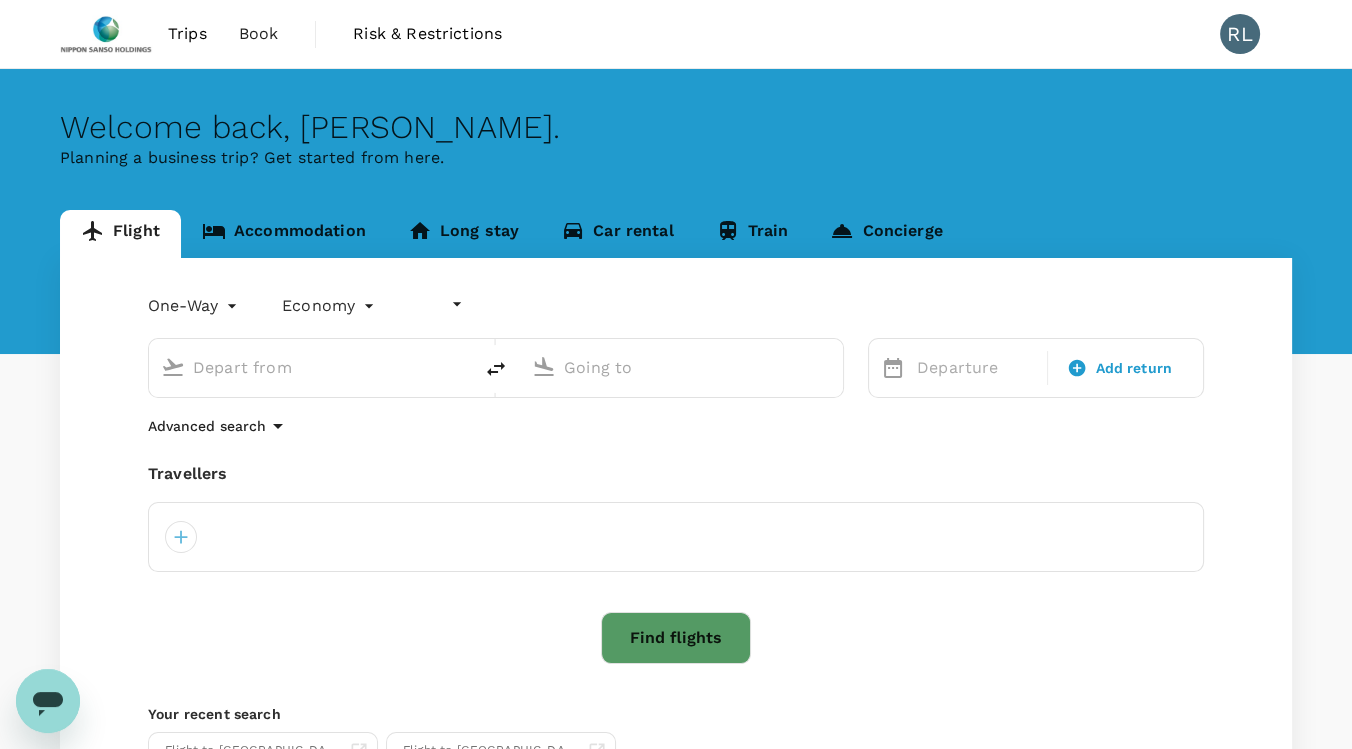 type on "undefined, undefined (any)" 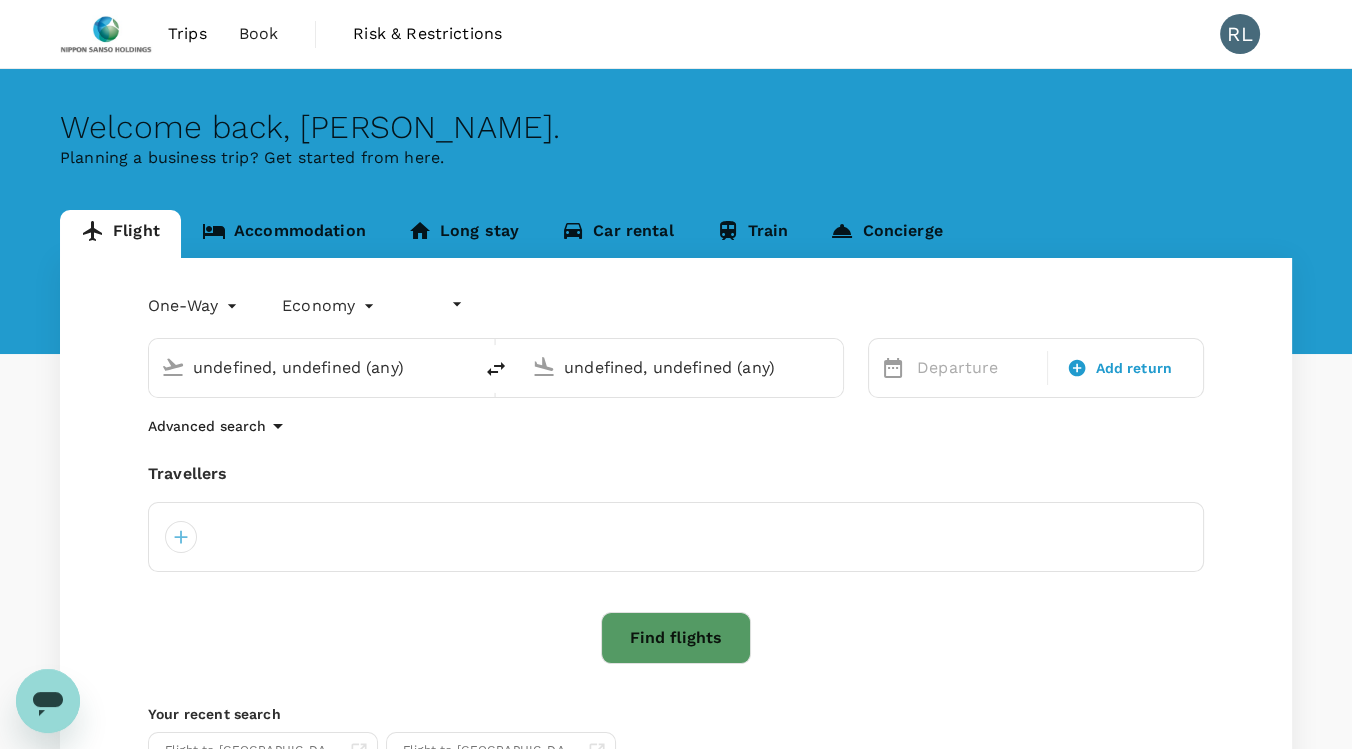 type 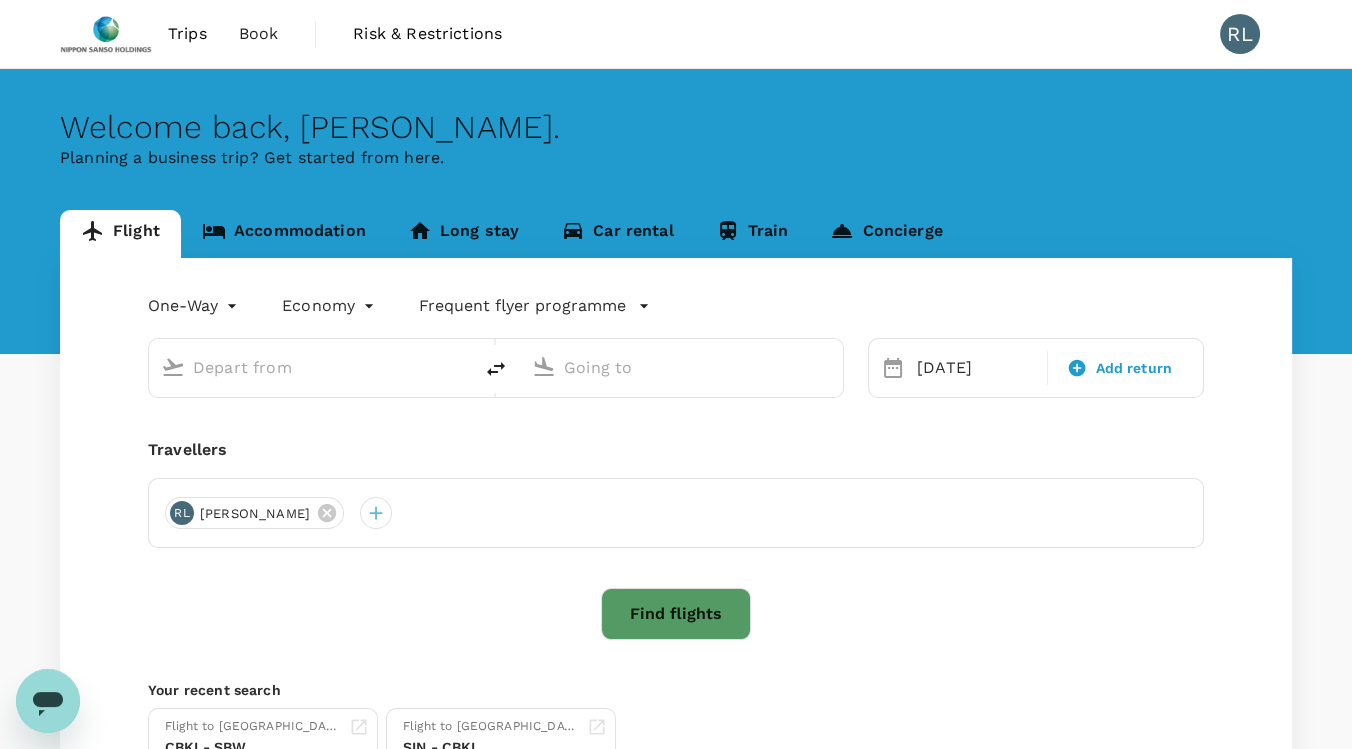 type on "Kota Kinabalu Intl (BKI)" 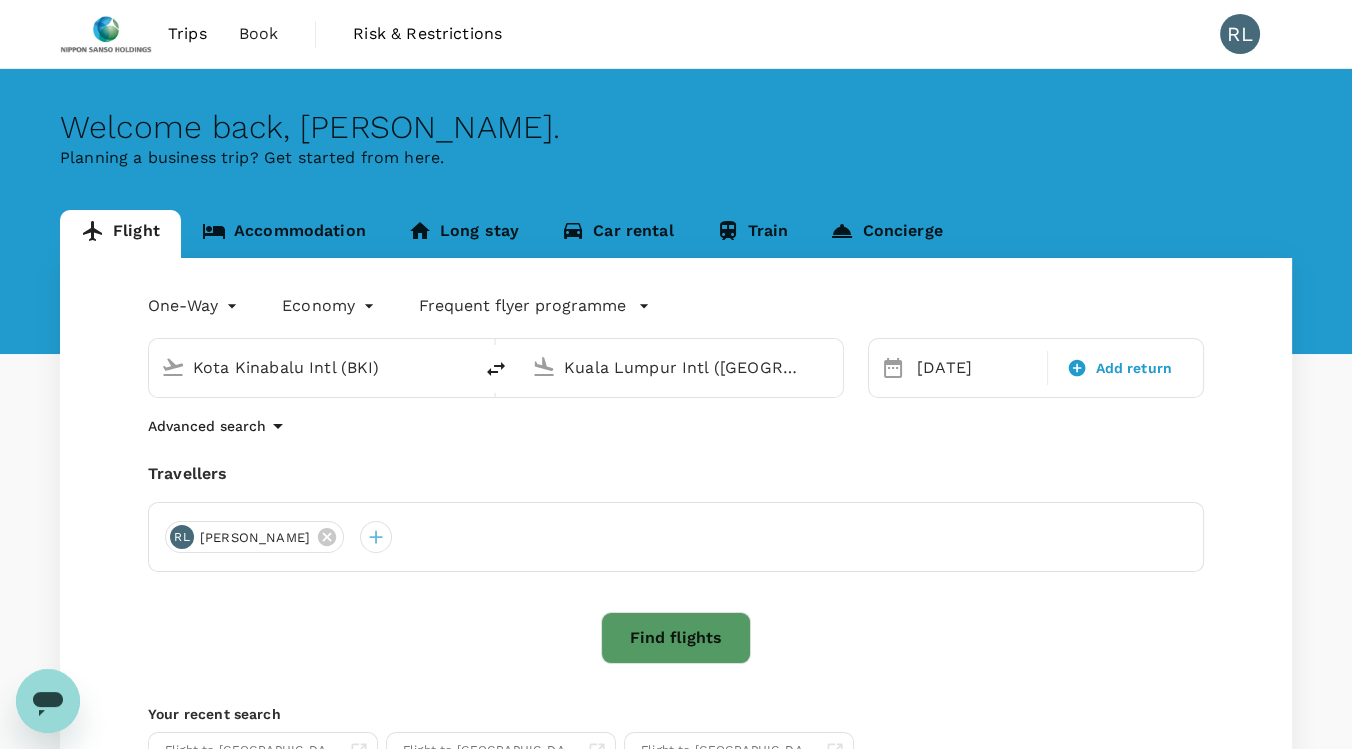 type 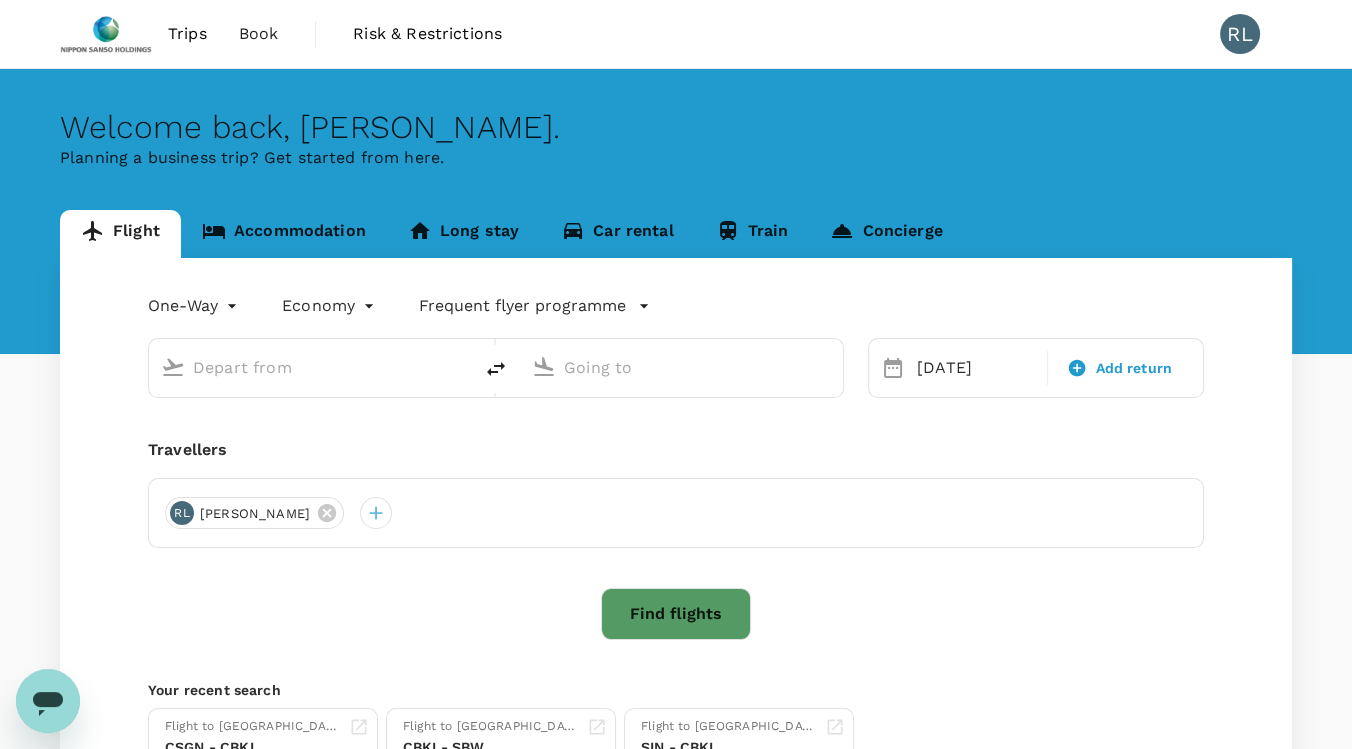 type on "Kota Kinabalu Intl (BKI)" 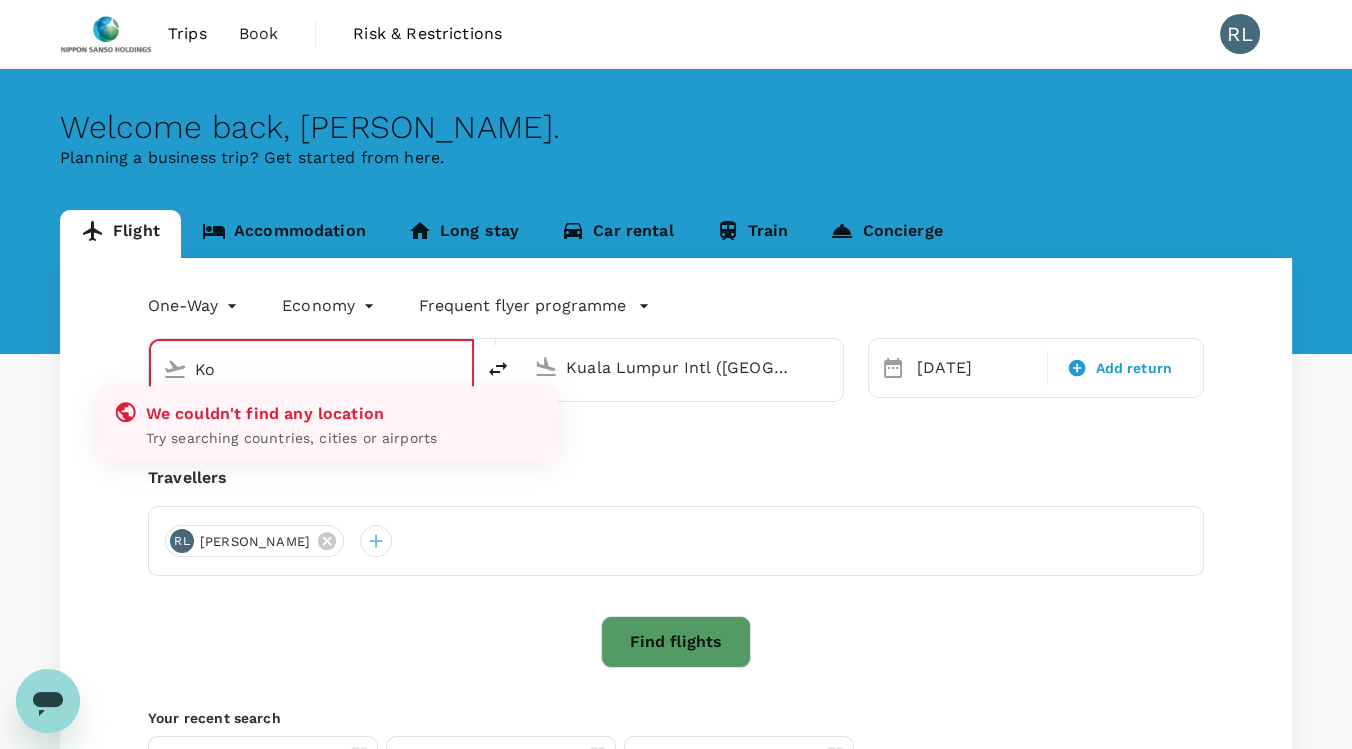 type on "K" 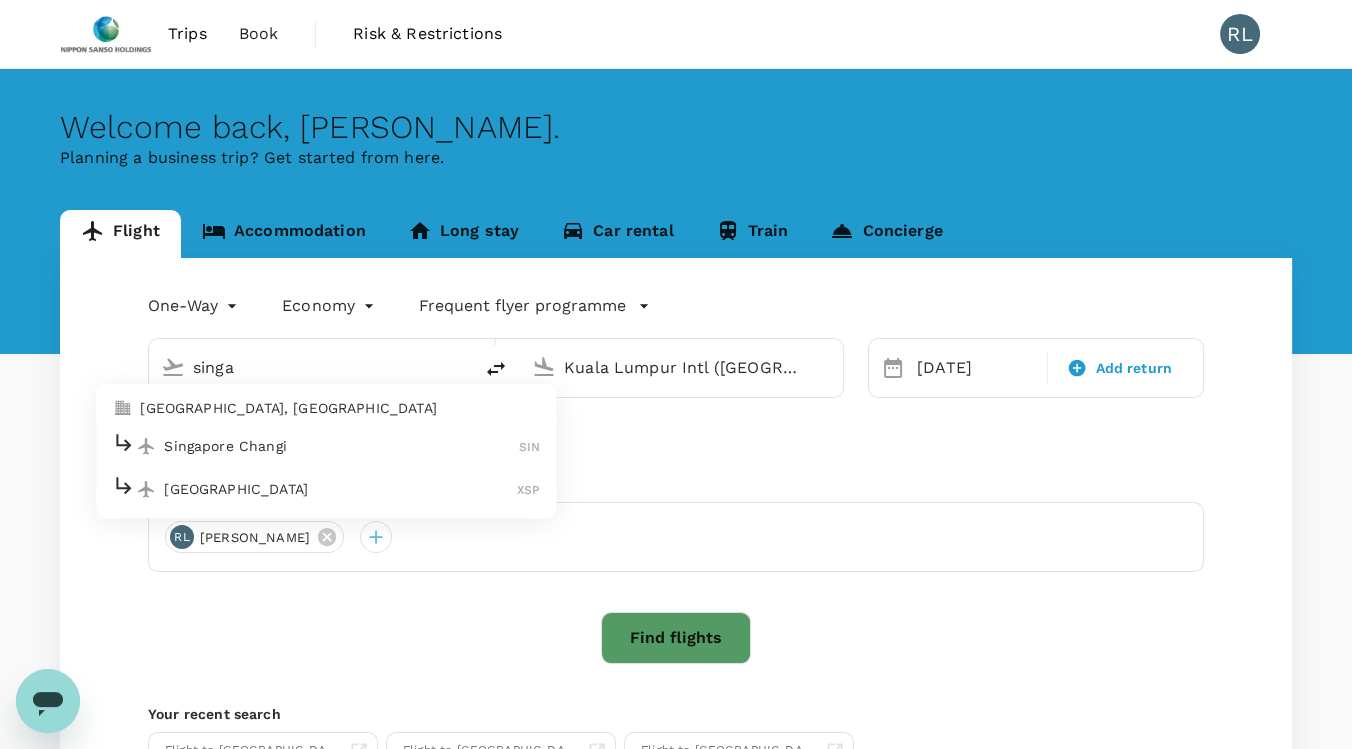 click on "Singapore Changi" at bounding box center [341, 446] 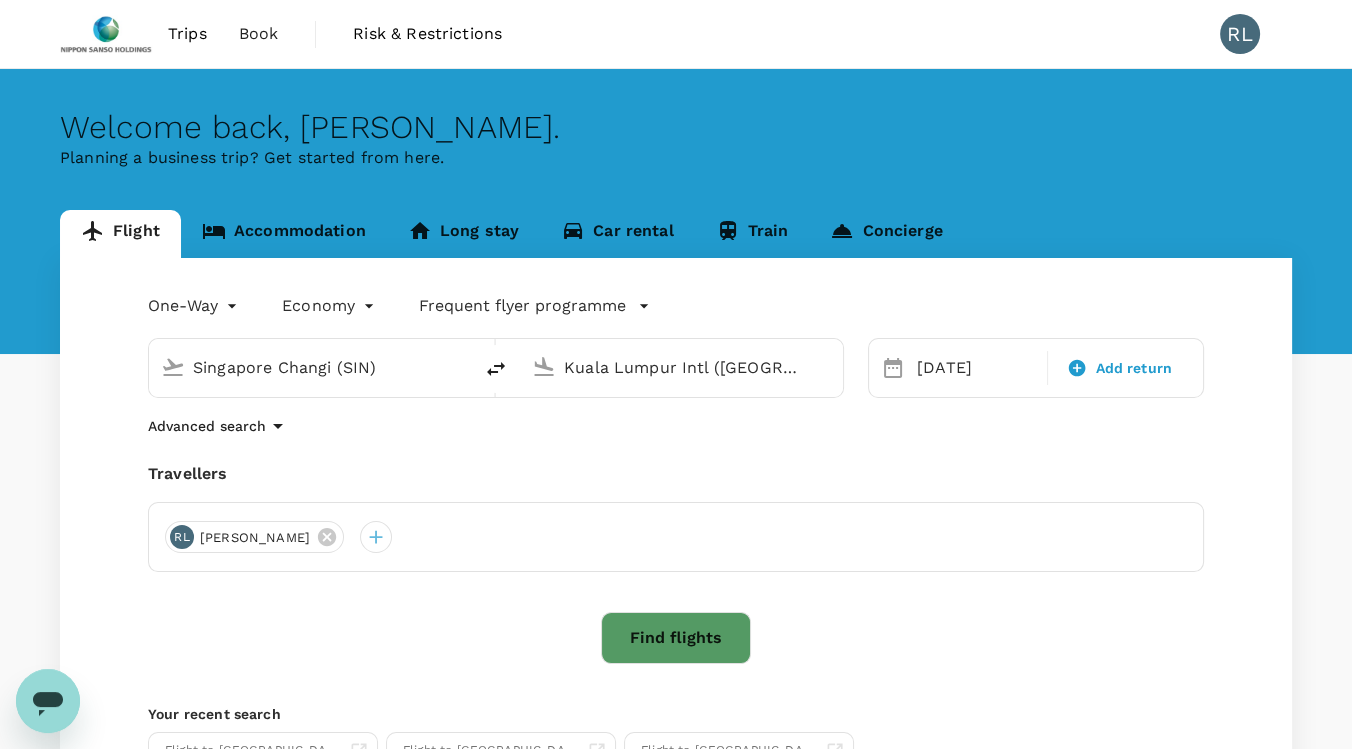 drag, startPoint x: 774, startPoint y: 367, endPoint x: 415, endPoint y: 360, distance: 359.06824 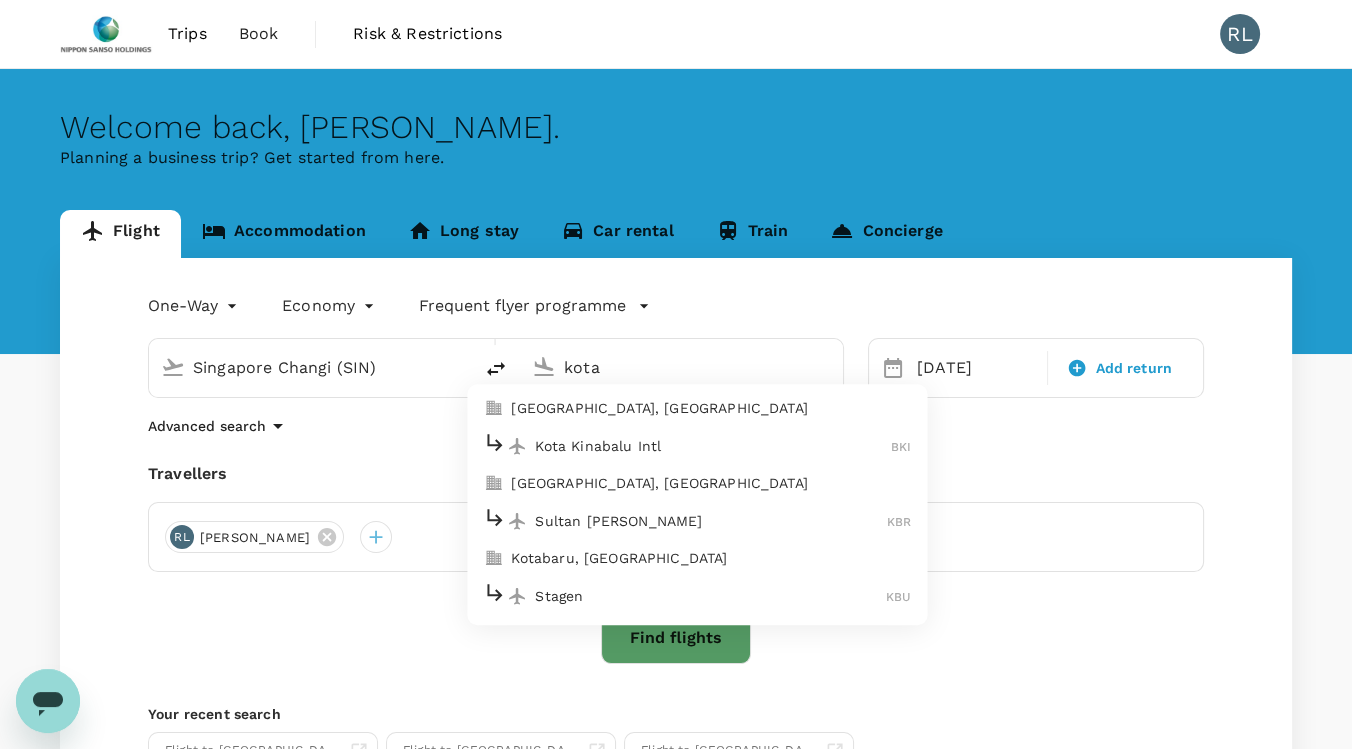 click on "[GEOGRAPHIC_DATA], [GEOGRAPHIC_DATA]" at bounding box center [711, 409] 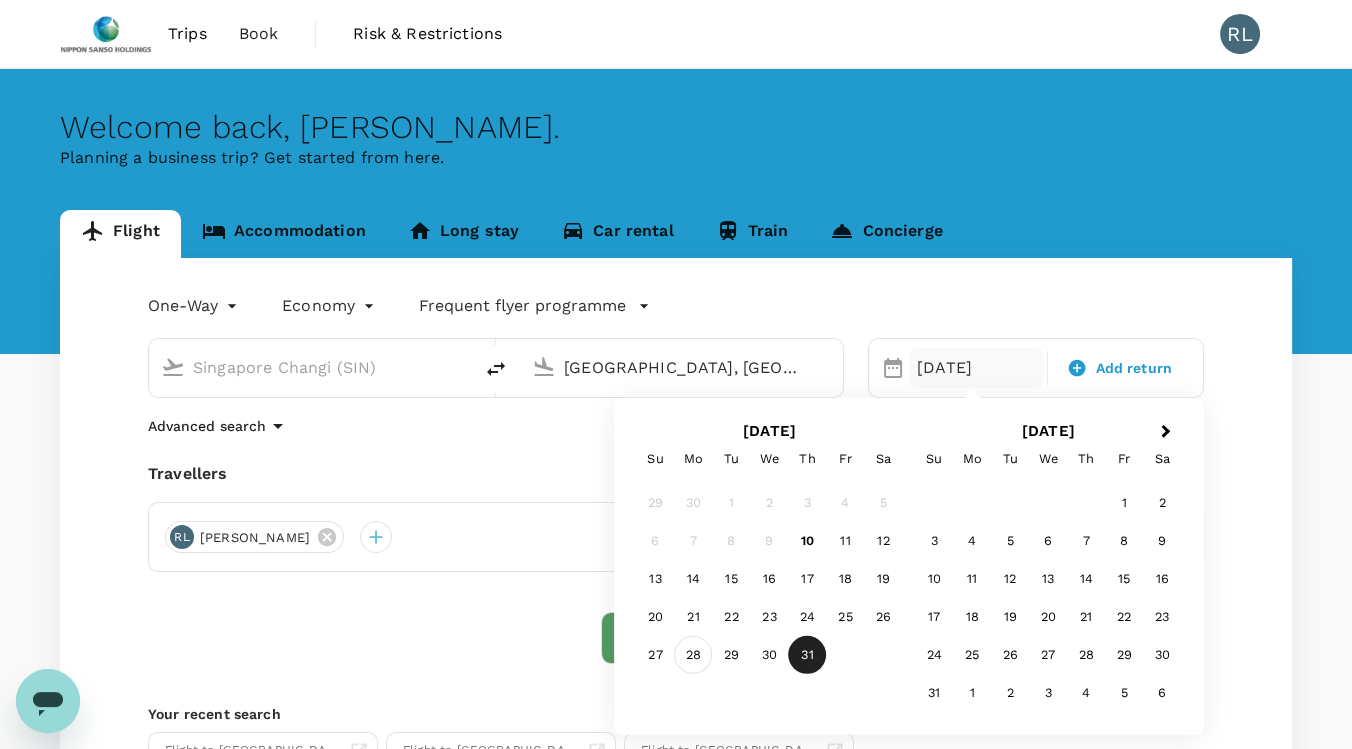 type on "[GEOGRAPHIC_DATA], [GEOGRAPHIC_DATA] (any)" 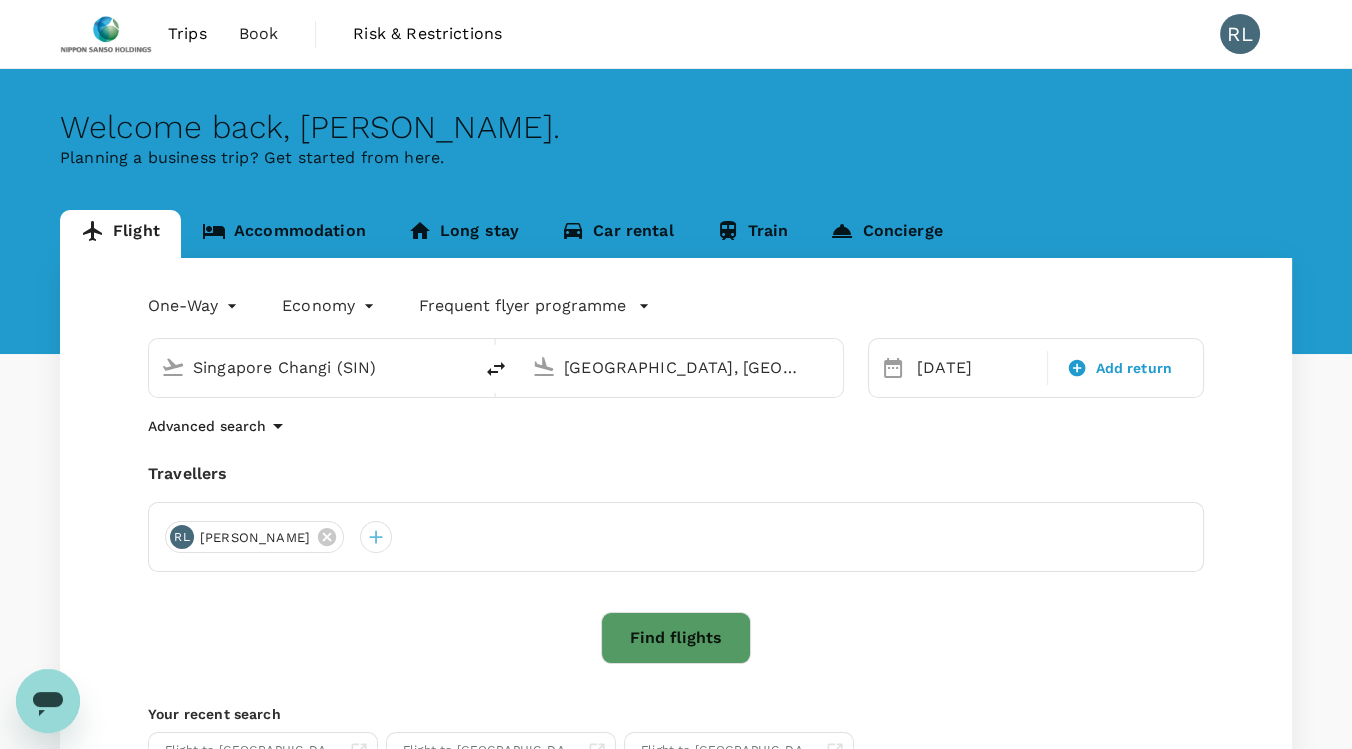 click on "Find flights" at bounding box center (676, 638) 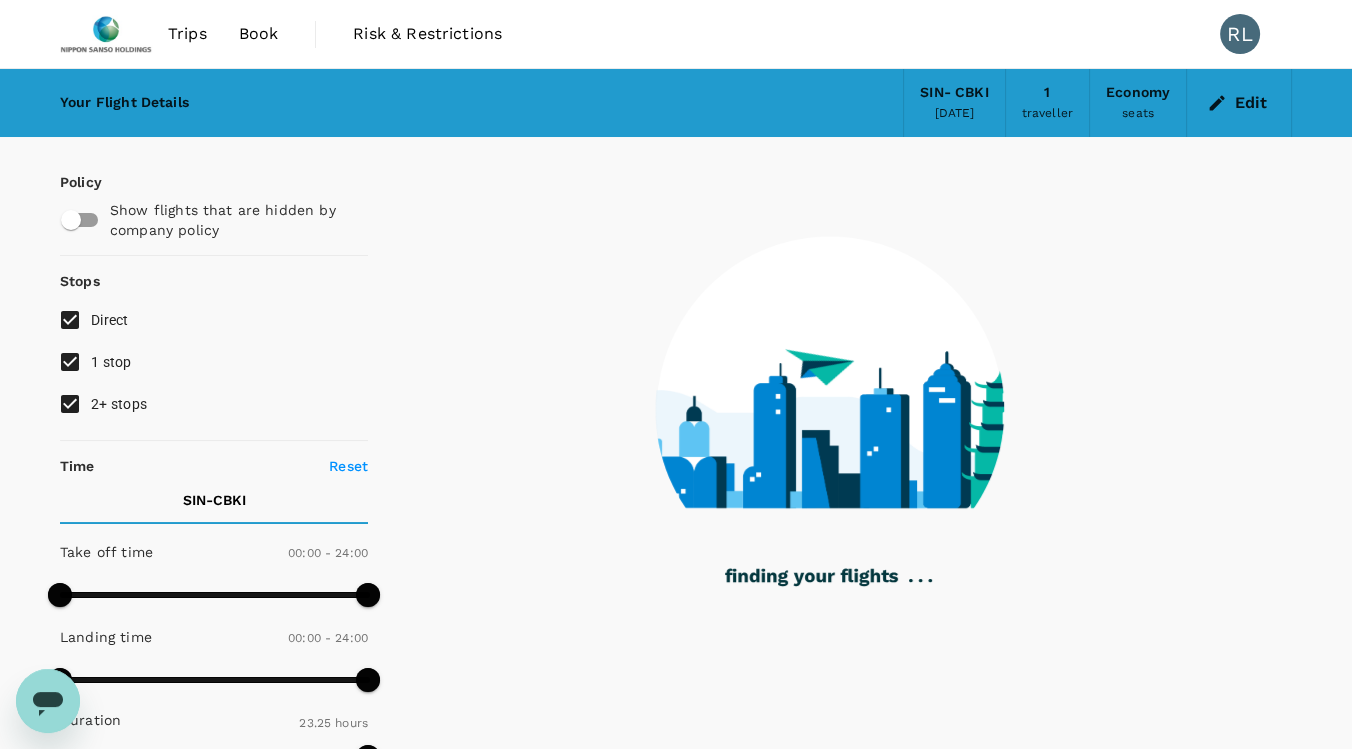 click on "2+ stops" at bounding box center (70, 404) 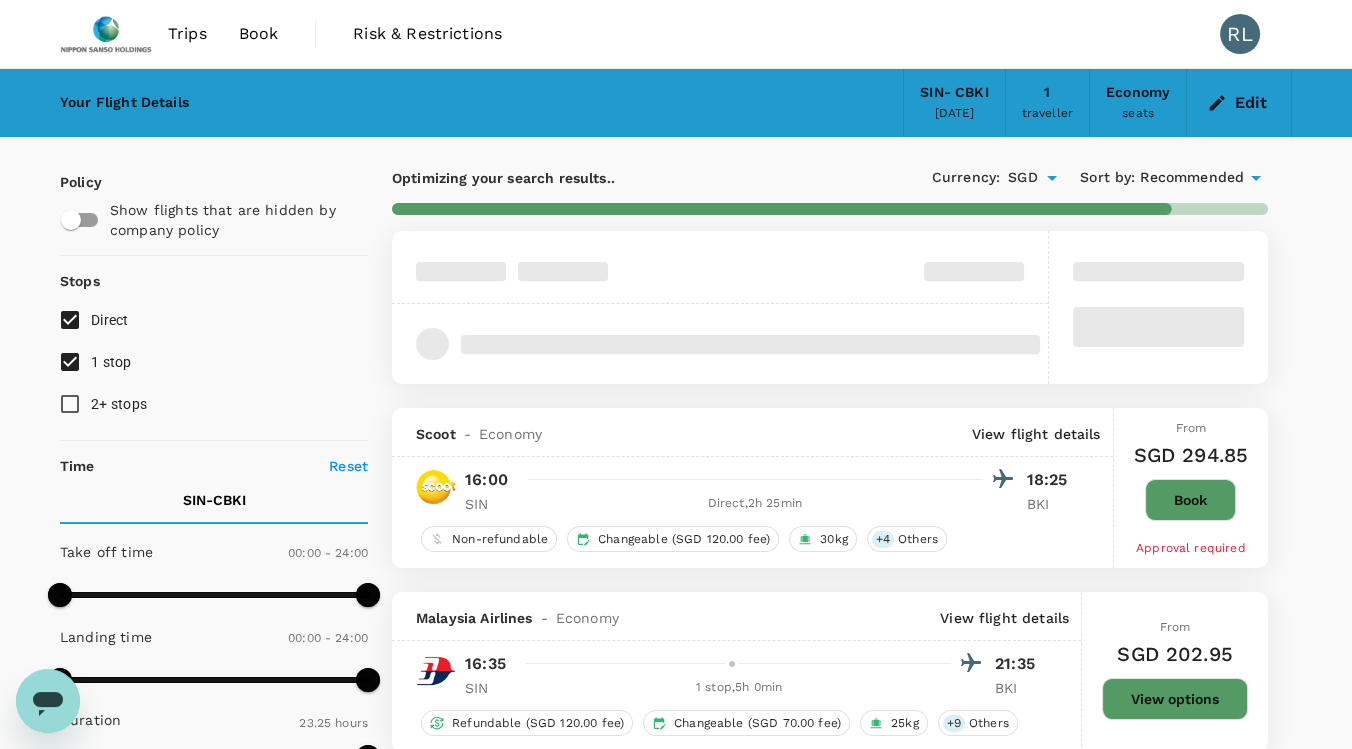 click on "1 stop" at bounding box center (70, 362) 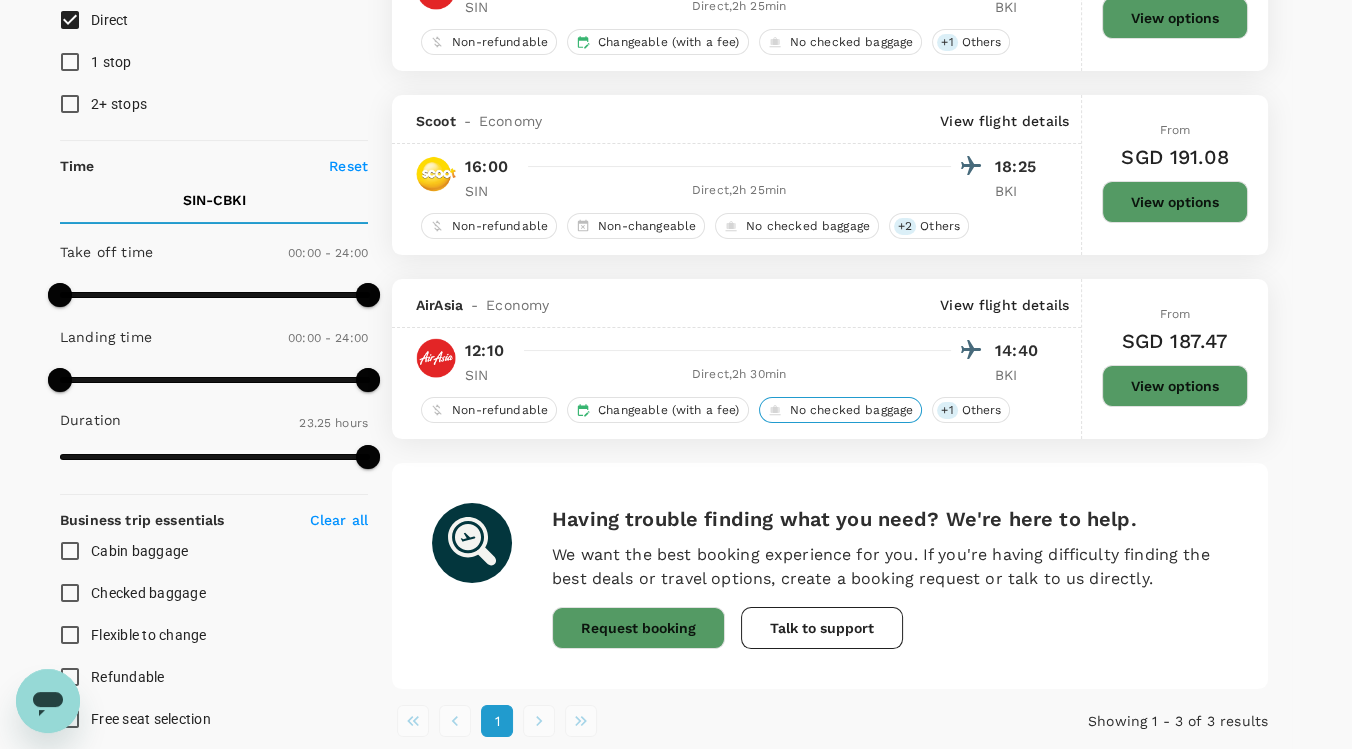 scroll, scrollTop: 333, scrollLeft: 0, axis: vertical 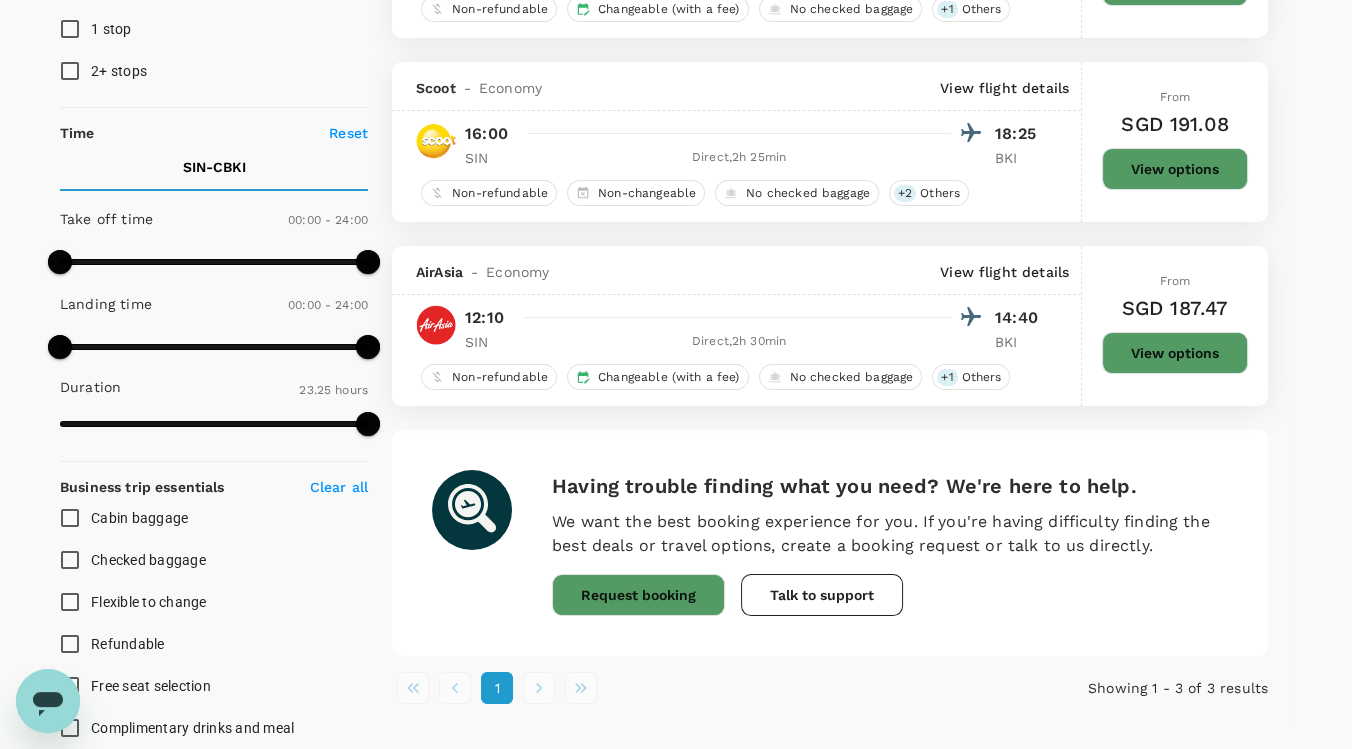 click on "Checked baggage" at bounding box center [148, 560] 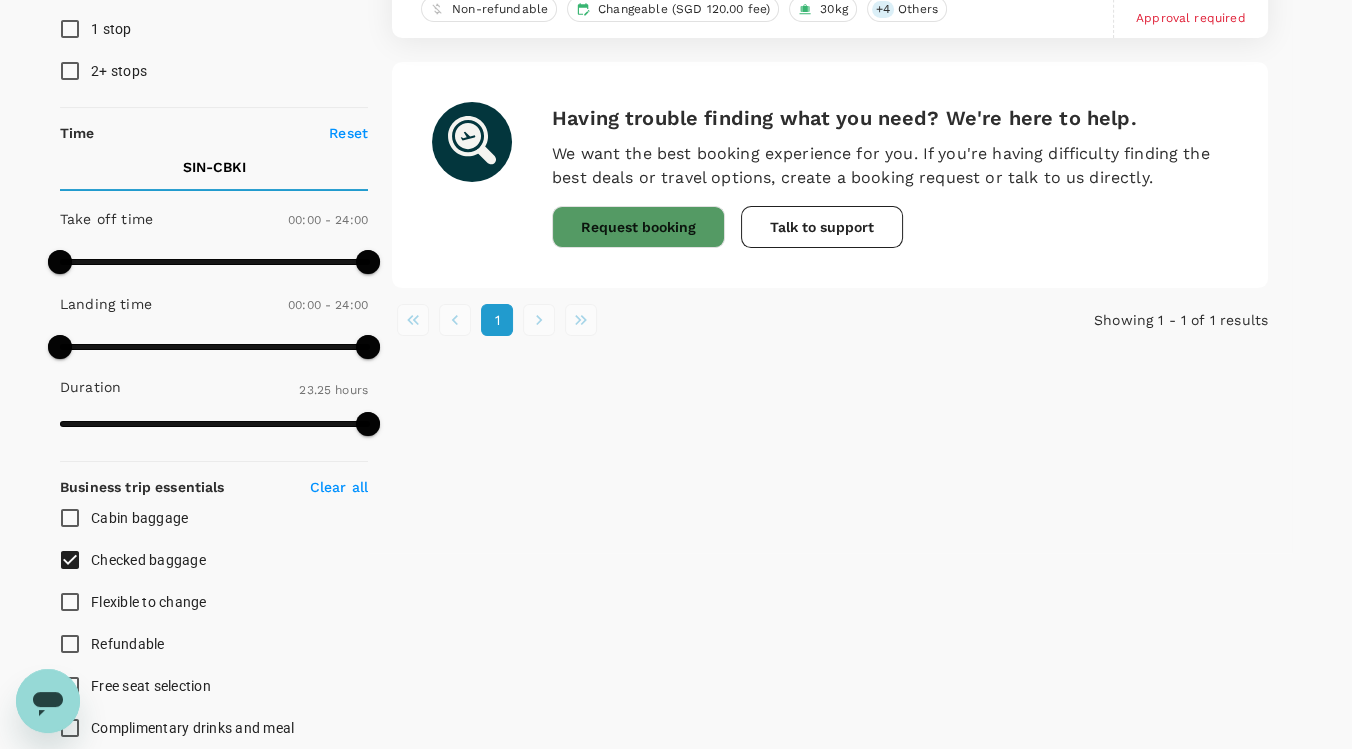 click on "Checked baggage" at bounding box center (70, 560) 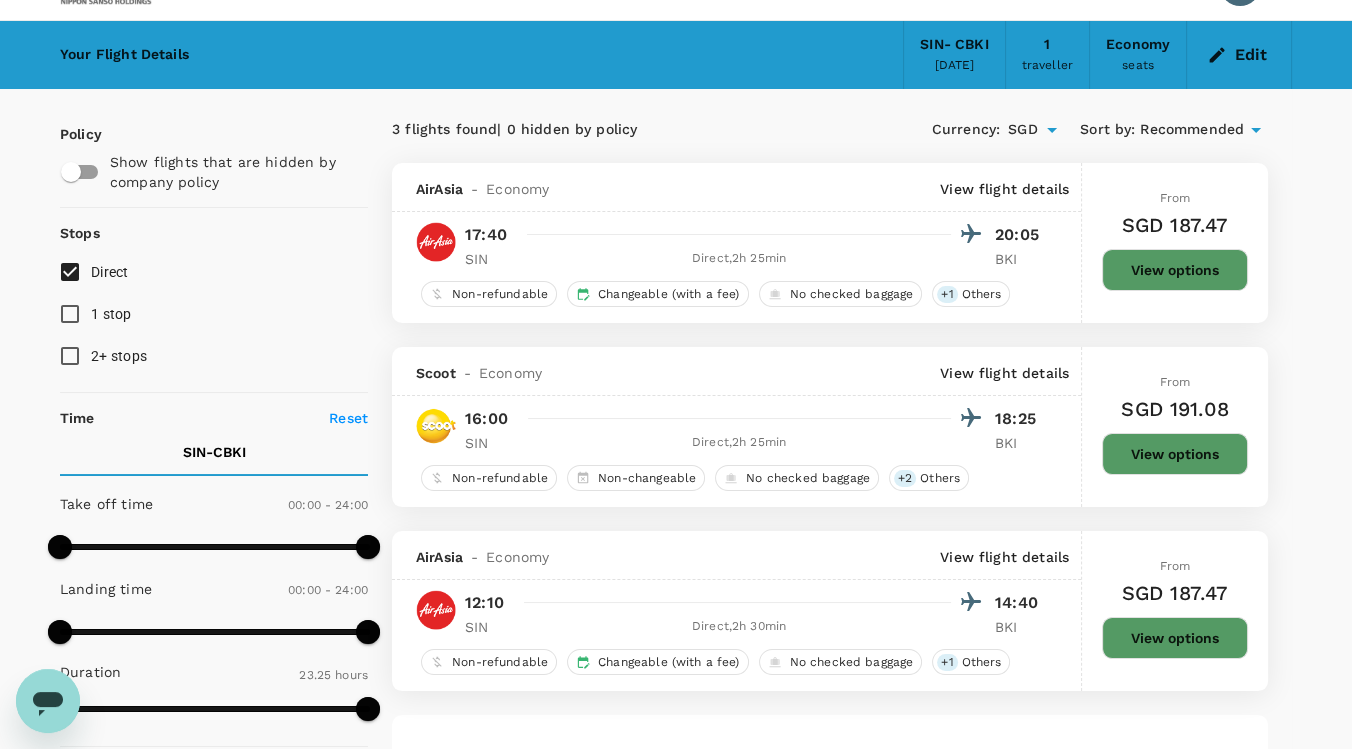 scroll, scrollTop: 0, scrollLeft: 0, axis: both 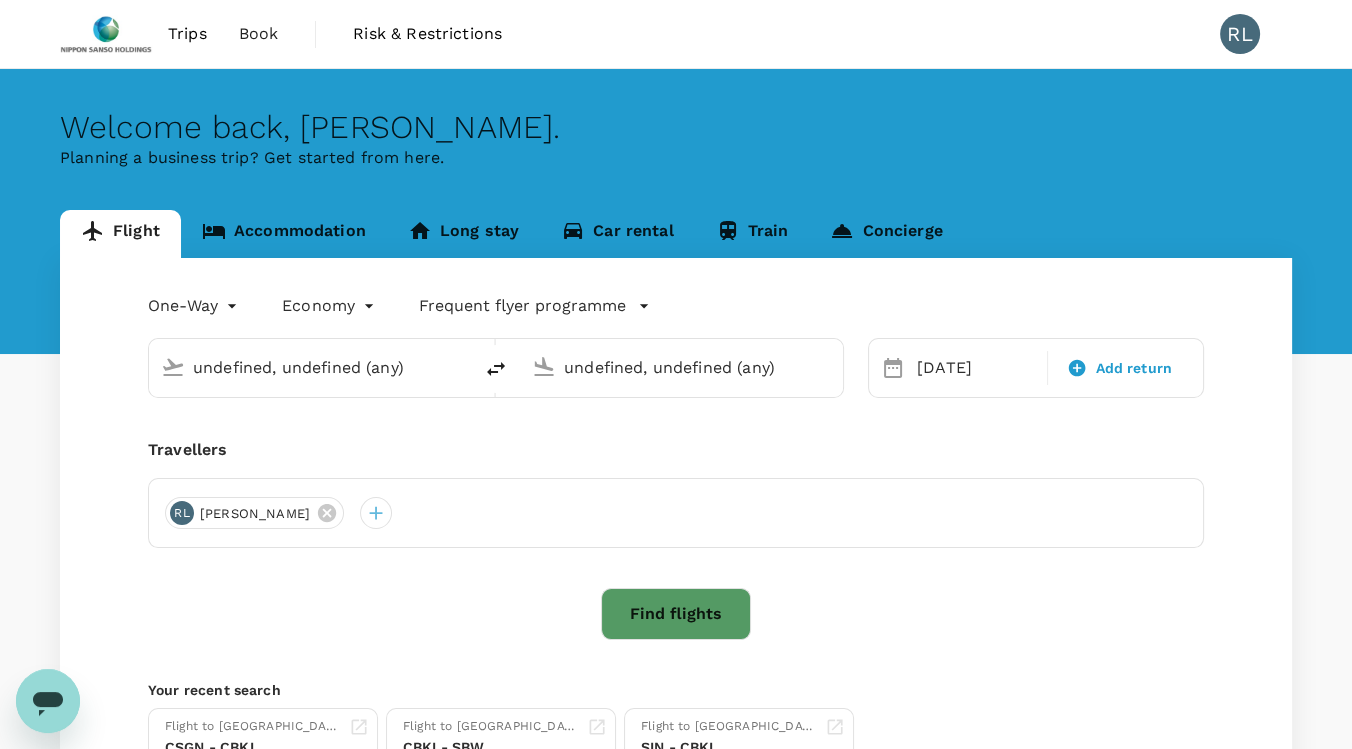 type 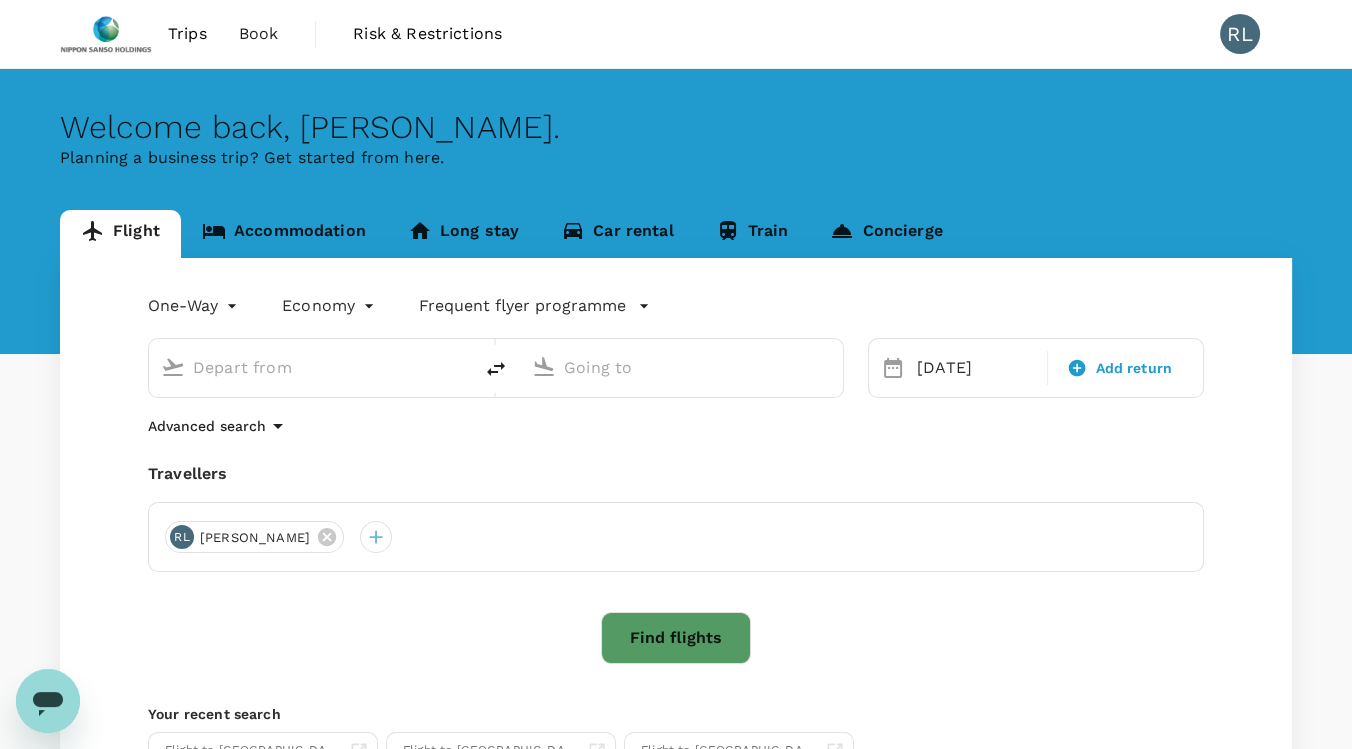 type on "Singapore Changi (SIN)" 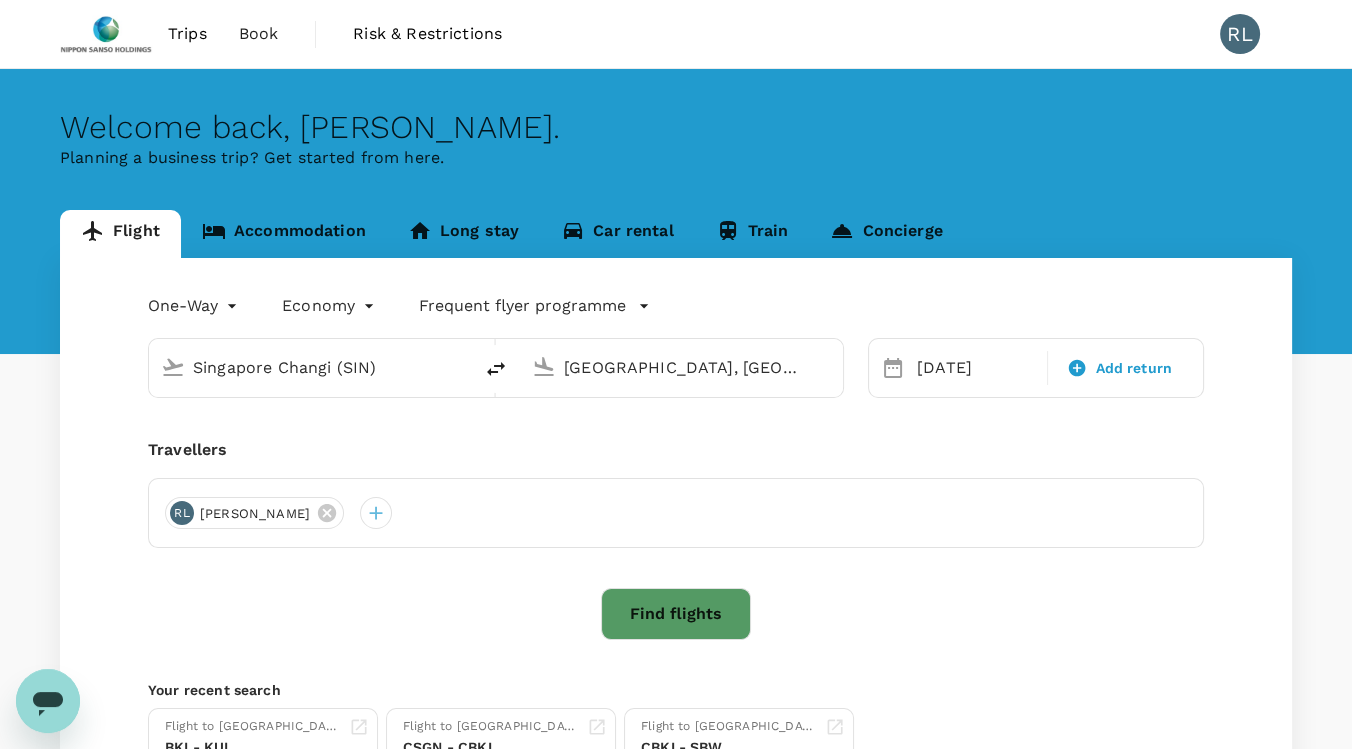 type 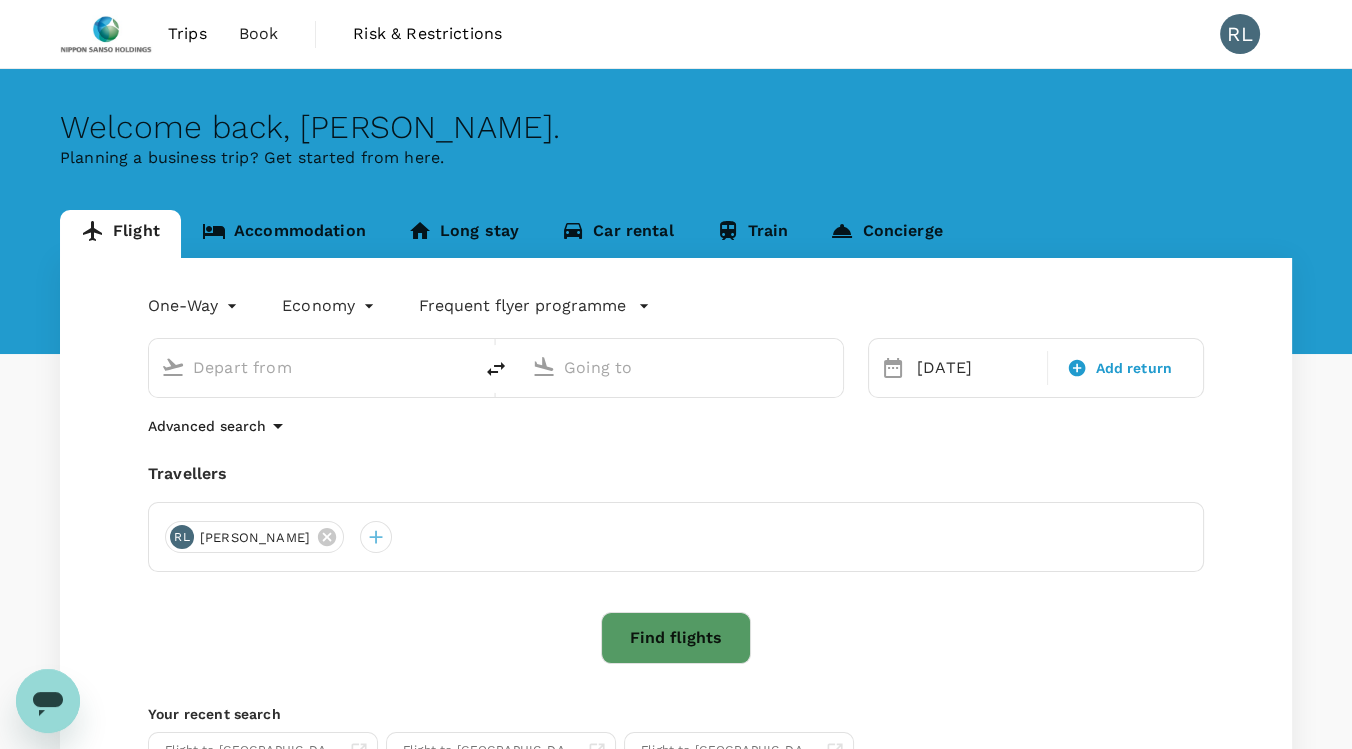type on "Singapore Changi (SIN)" 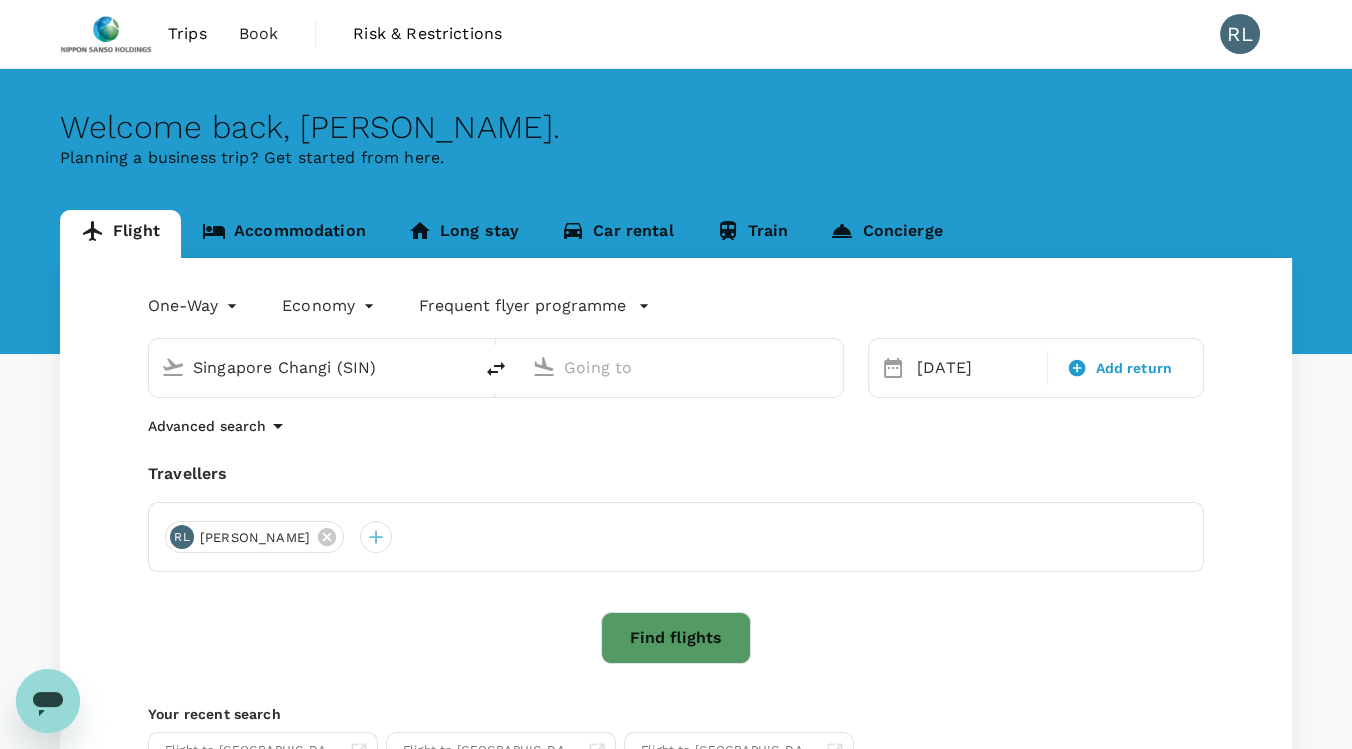 type on "[GEOGRAPHIC_DATA], [GEOGRAPHIC_DATA] (any)" 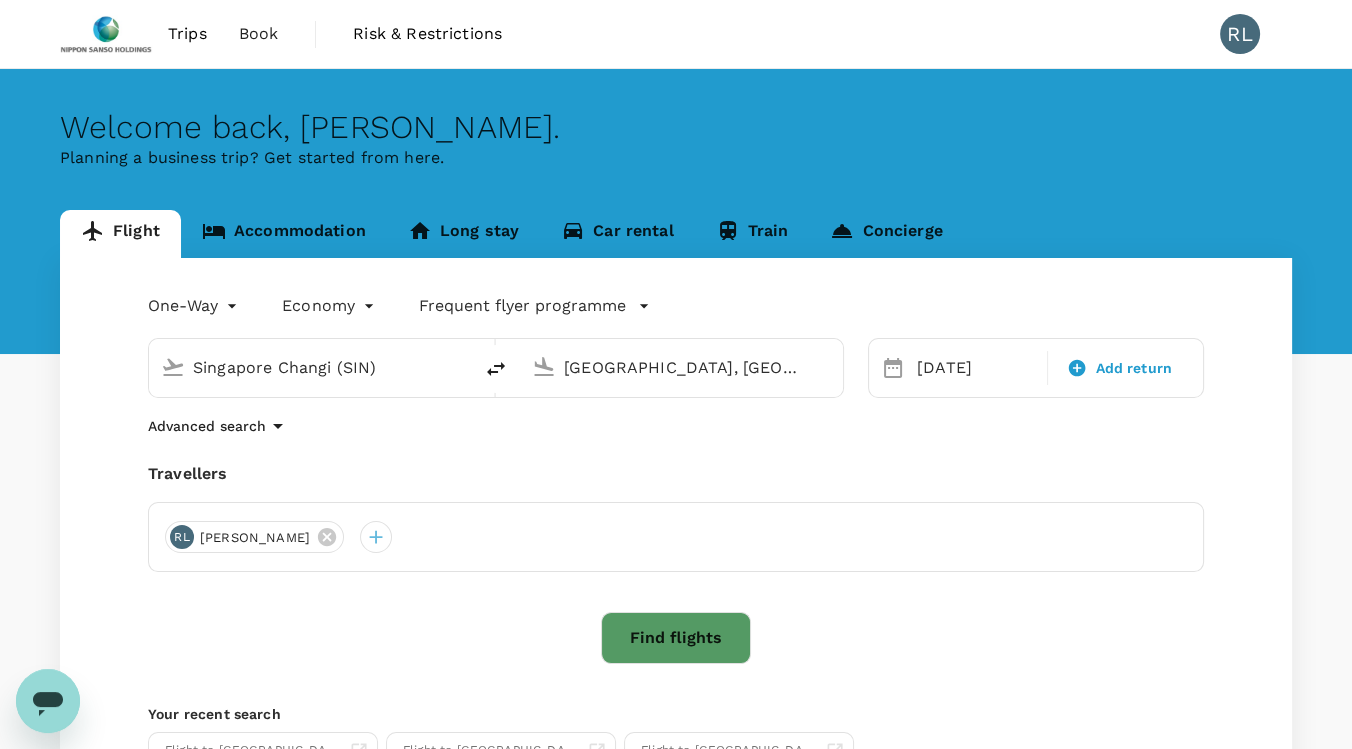 click on "Singapore Changi (SIN)" at bounding box center (311, 367) 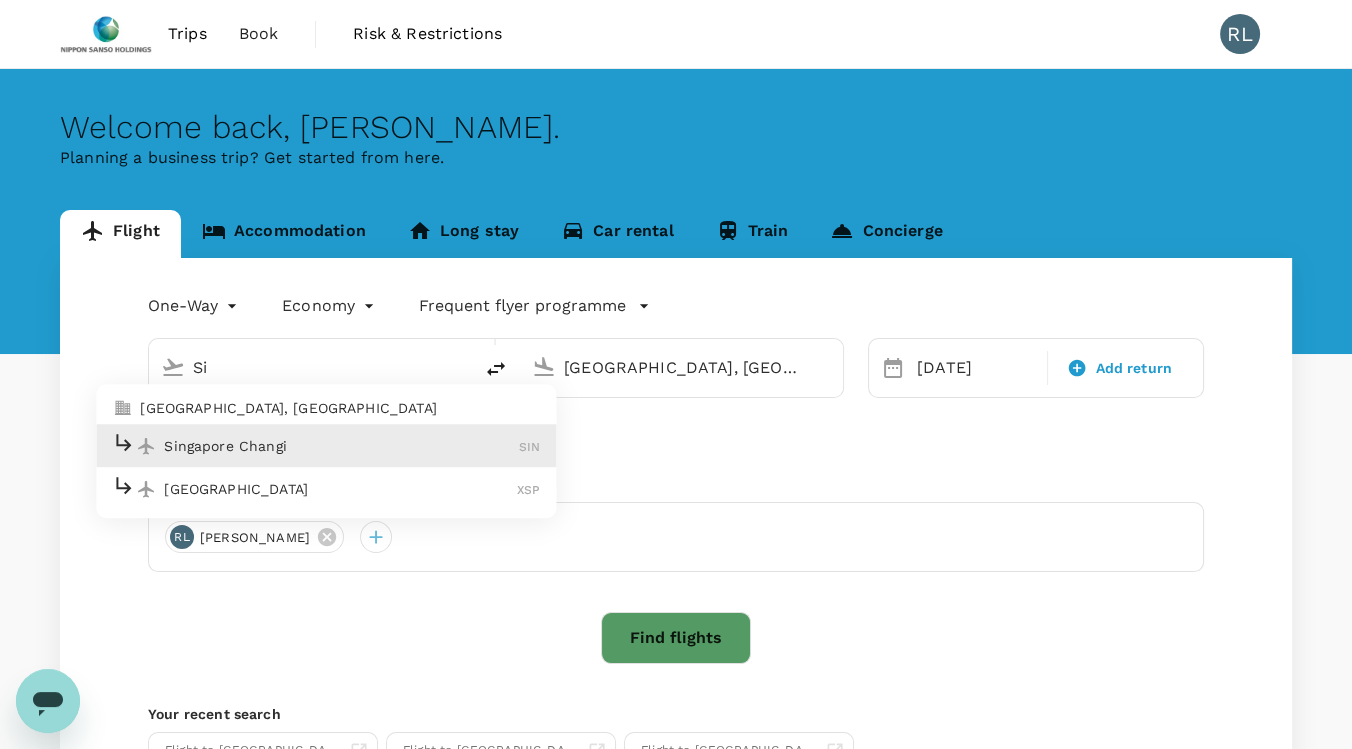 type on "S" 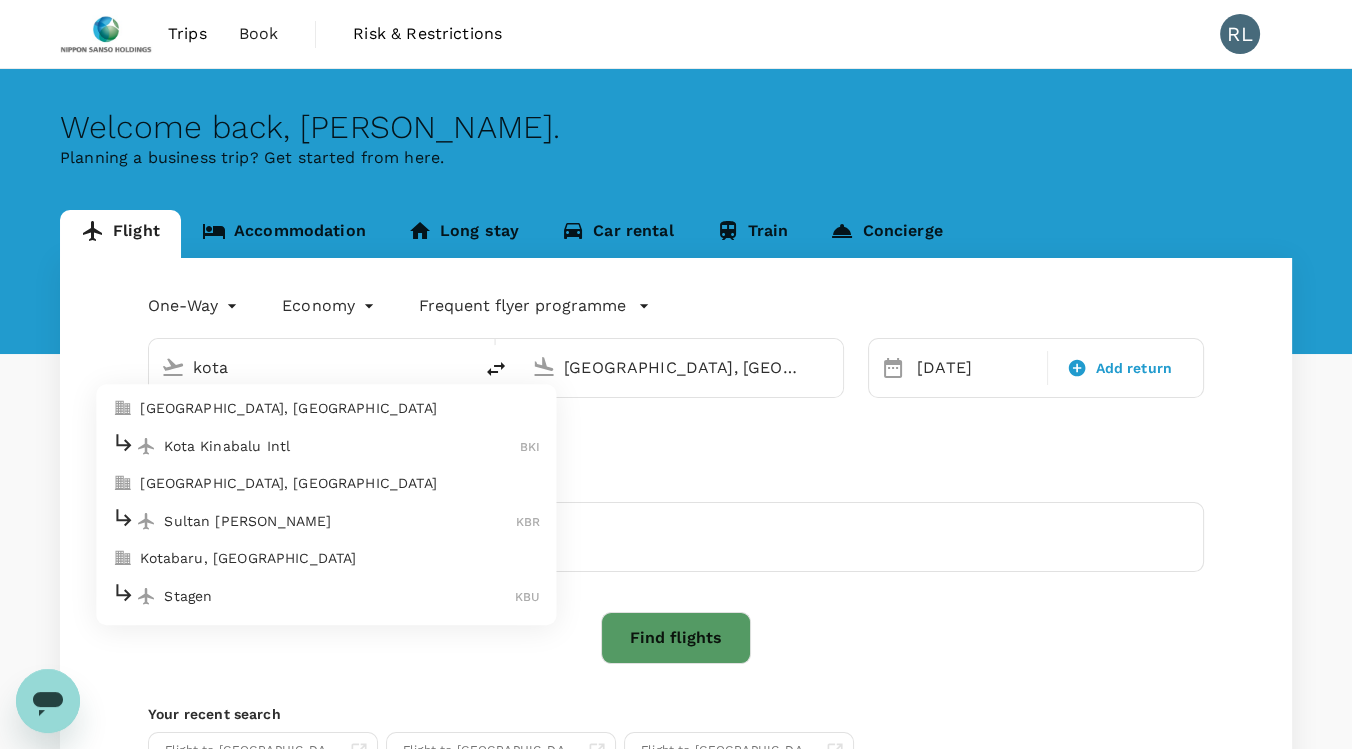click on "Kota Kinabalu Intl" at bounding box center [342, 446] 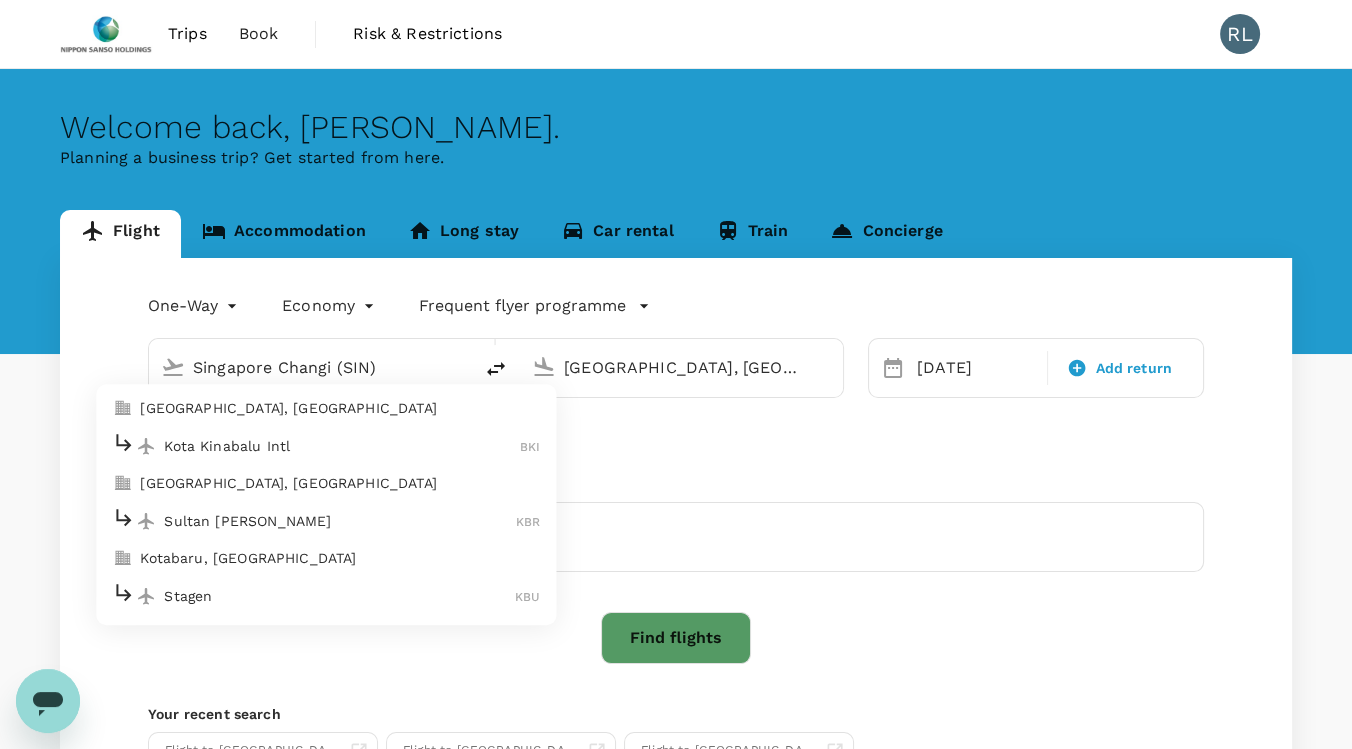 type on "Kota Kinabalu Intl (BKI)" 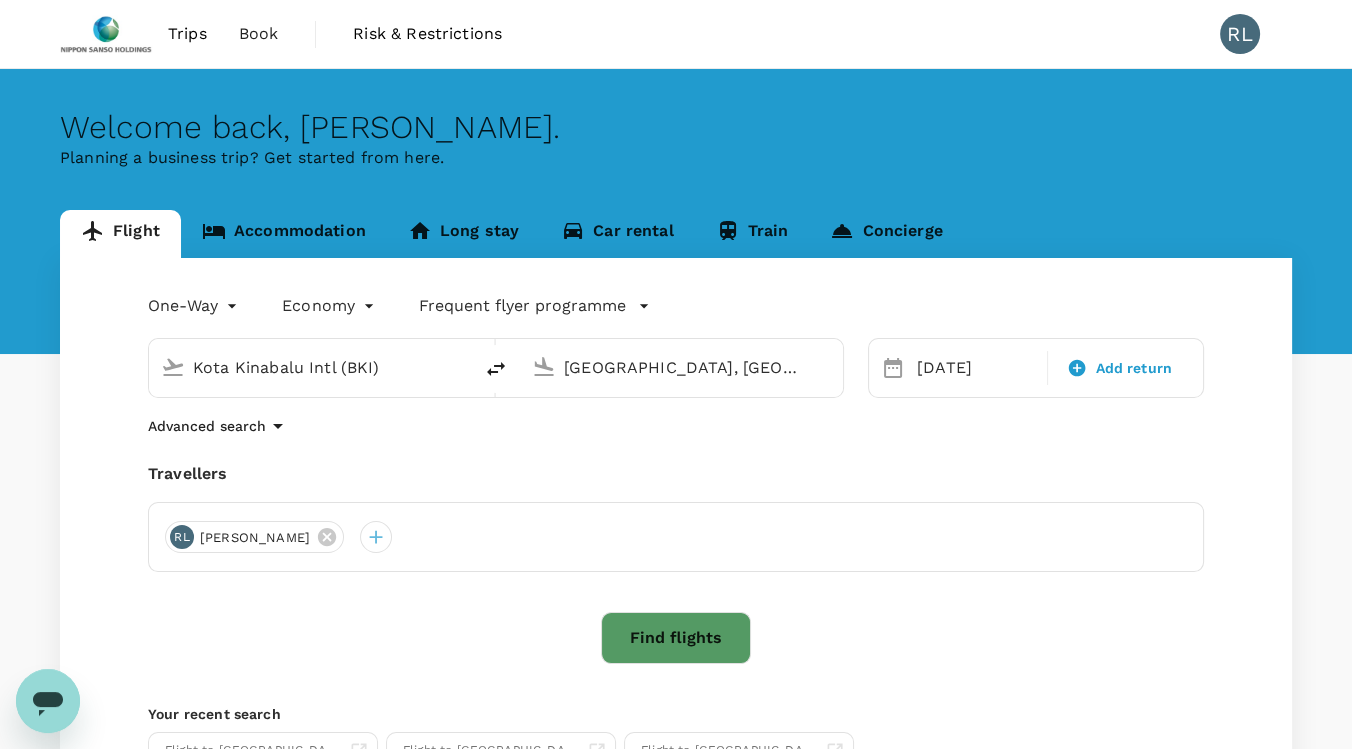 click on "[GEOGRAPHIC_DATA], [GEOGRAPHIC_DATA] (any)" at bounding box center [682, 367] 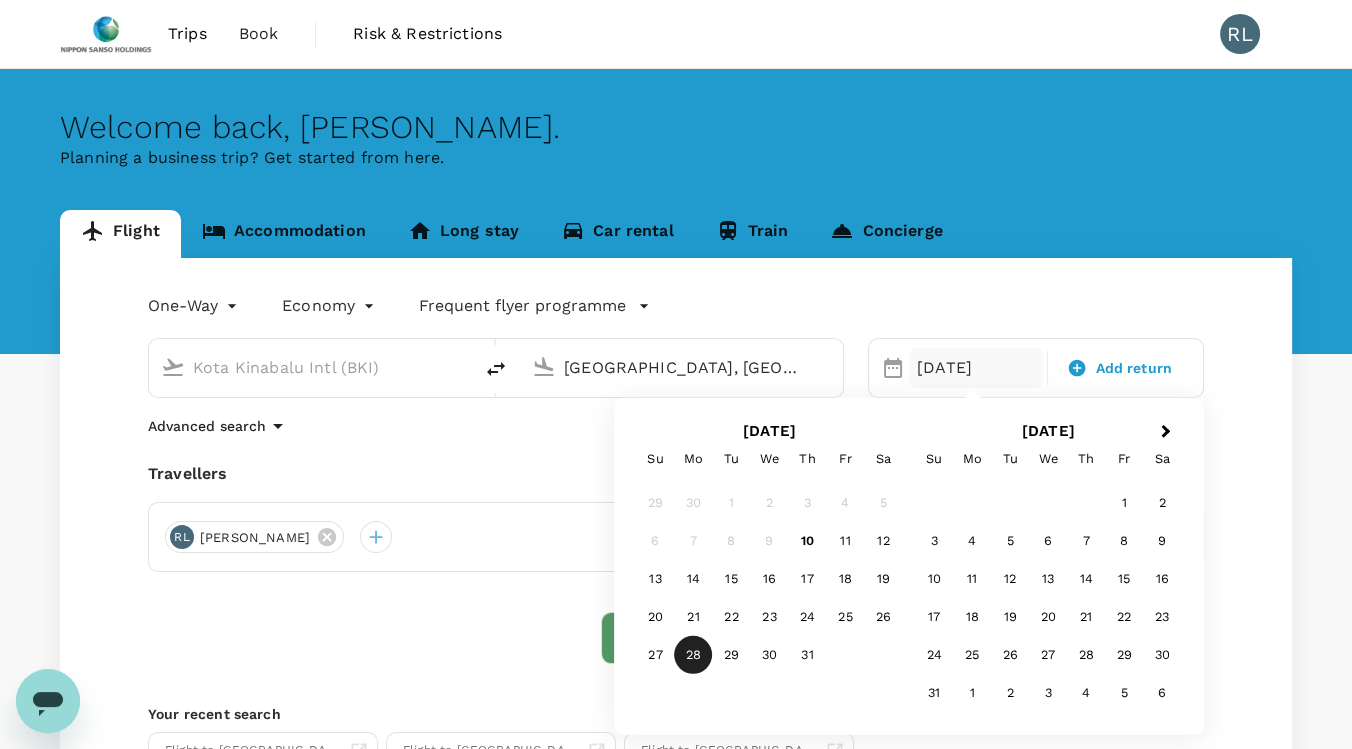 click on "[GEOGRAPHIC_DATA], [GEOGRAPHIC_DATA] (any)" at bounding box center (682, 367) 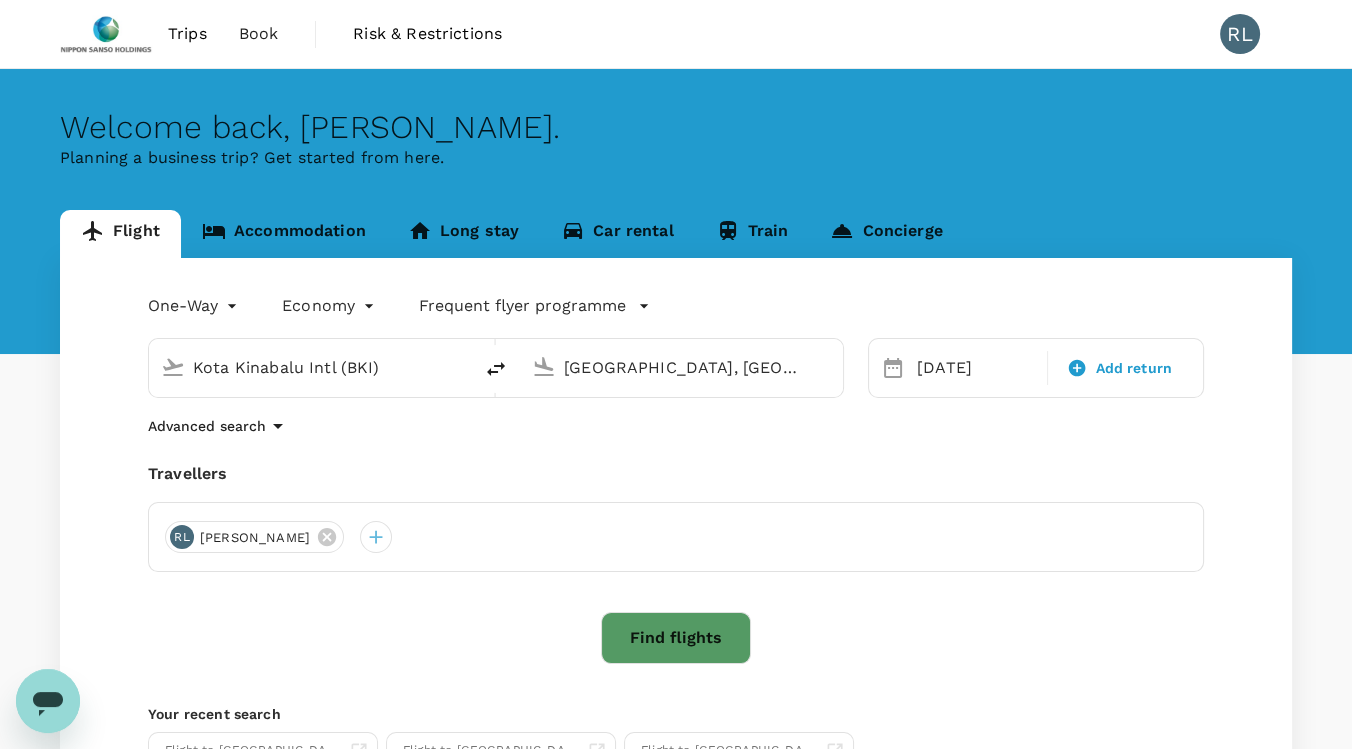 drag, startPoint x: 811, startPoint y: 380, endPoint x: 280, endPoint y: 329, distance: 533.44354 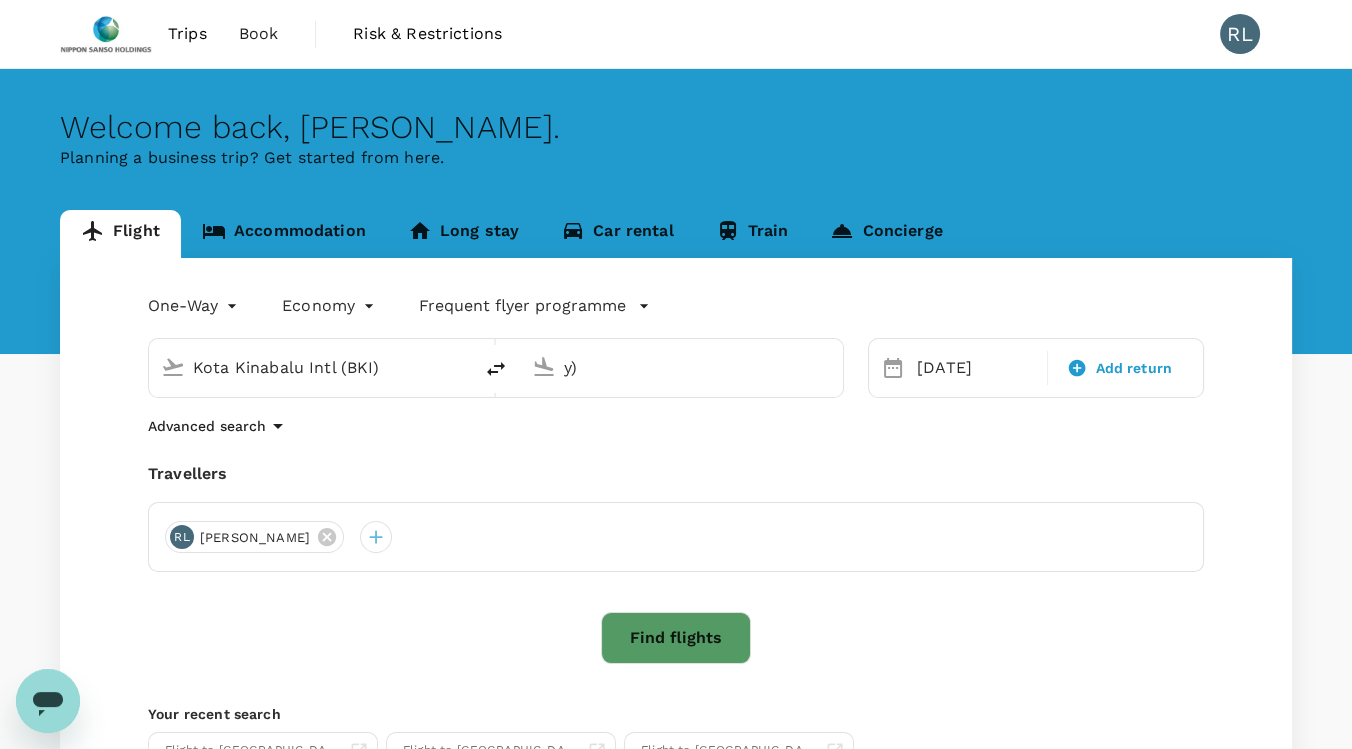 type on ")" 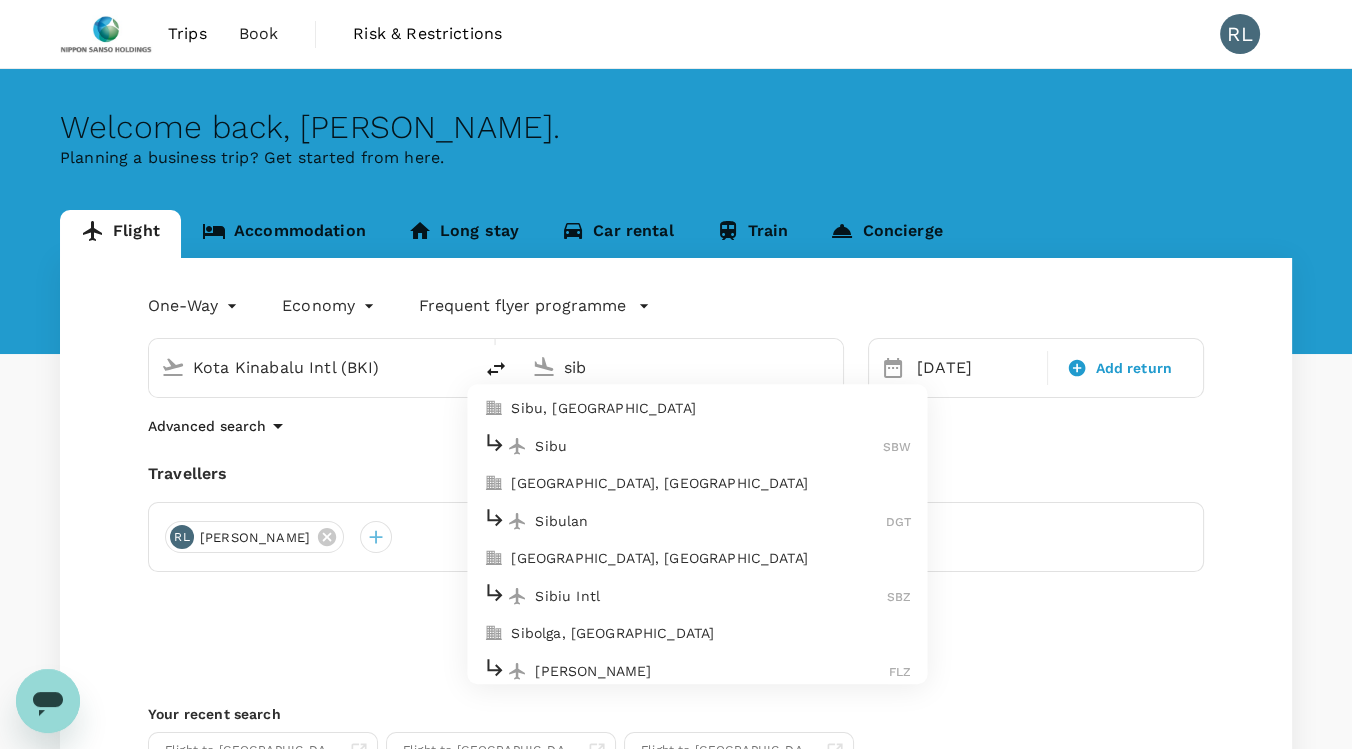 click on "Sibu SBW" at bounding box center [697, 446] 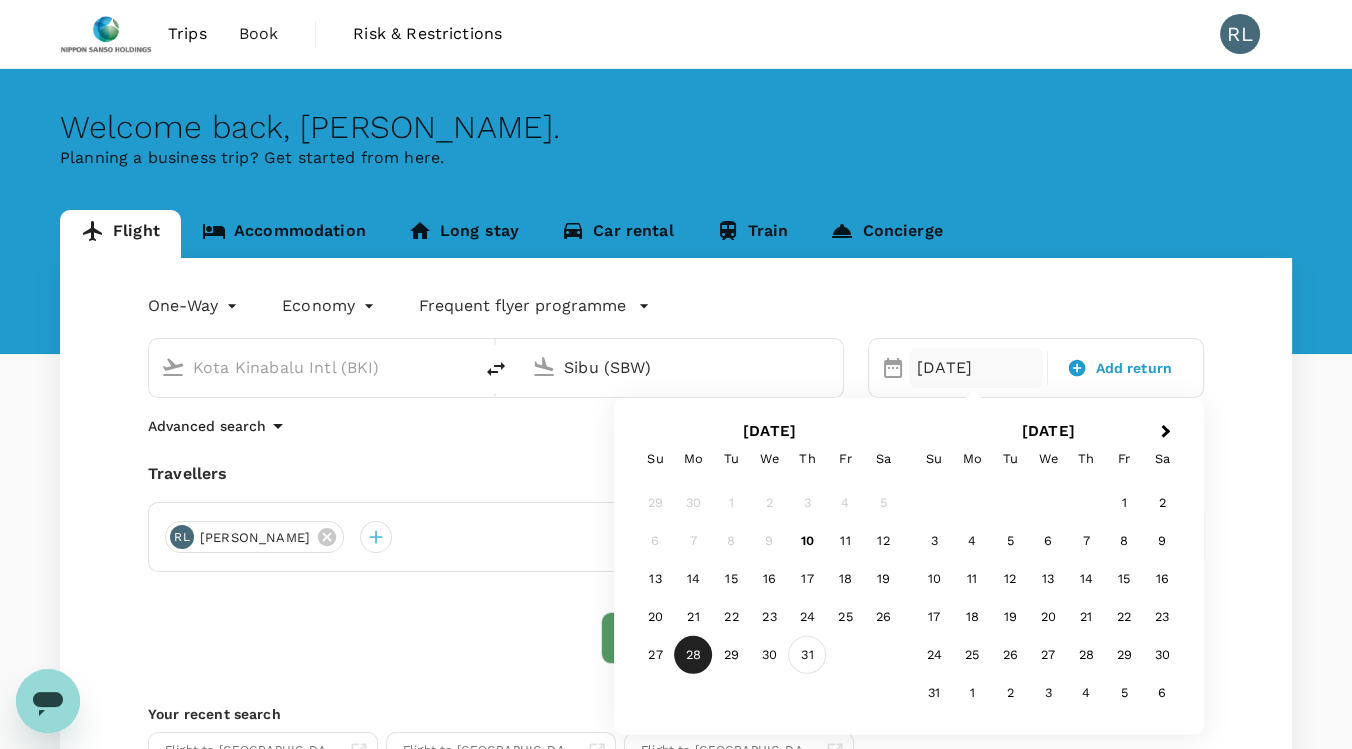 type on "Sibu (SBW)" 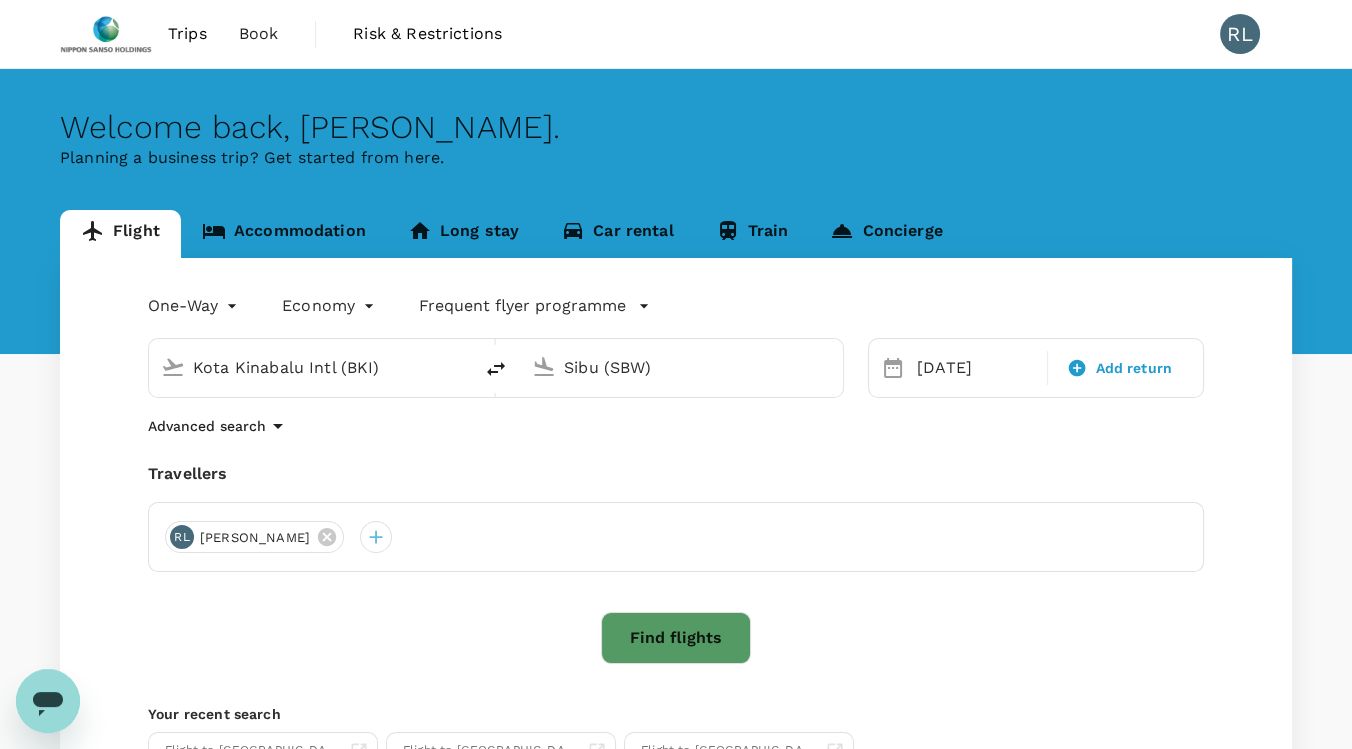 click on "Find flights" at bounding box center (676, 638) 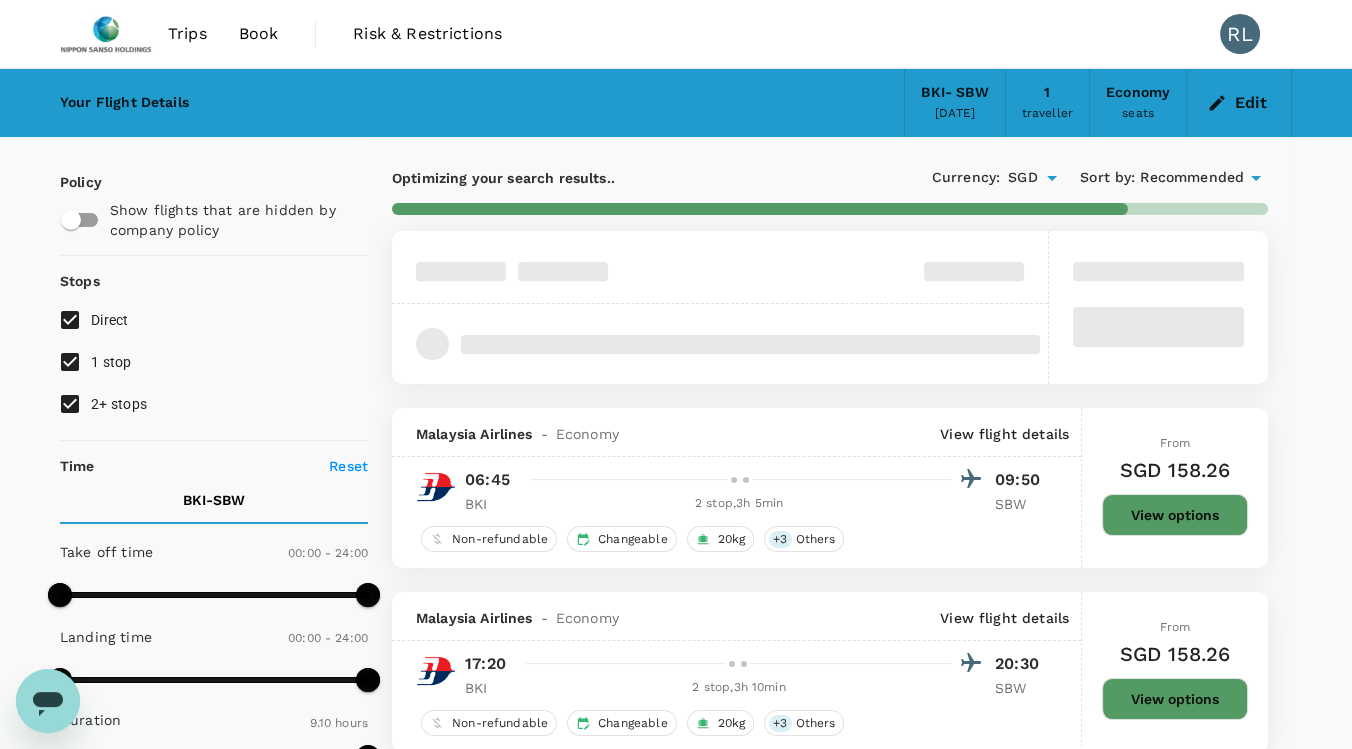 click on "2+ stops" at bounding box center [70, 404] 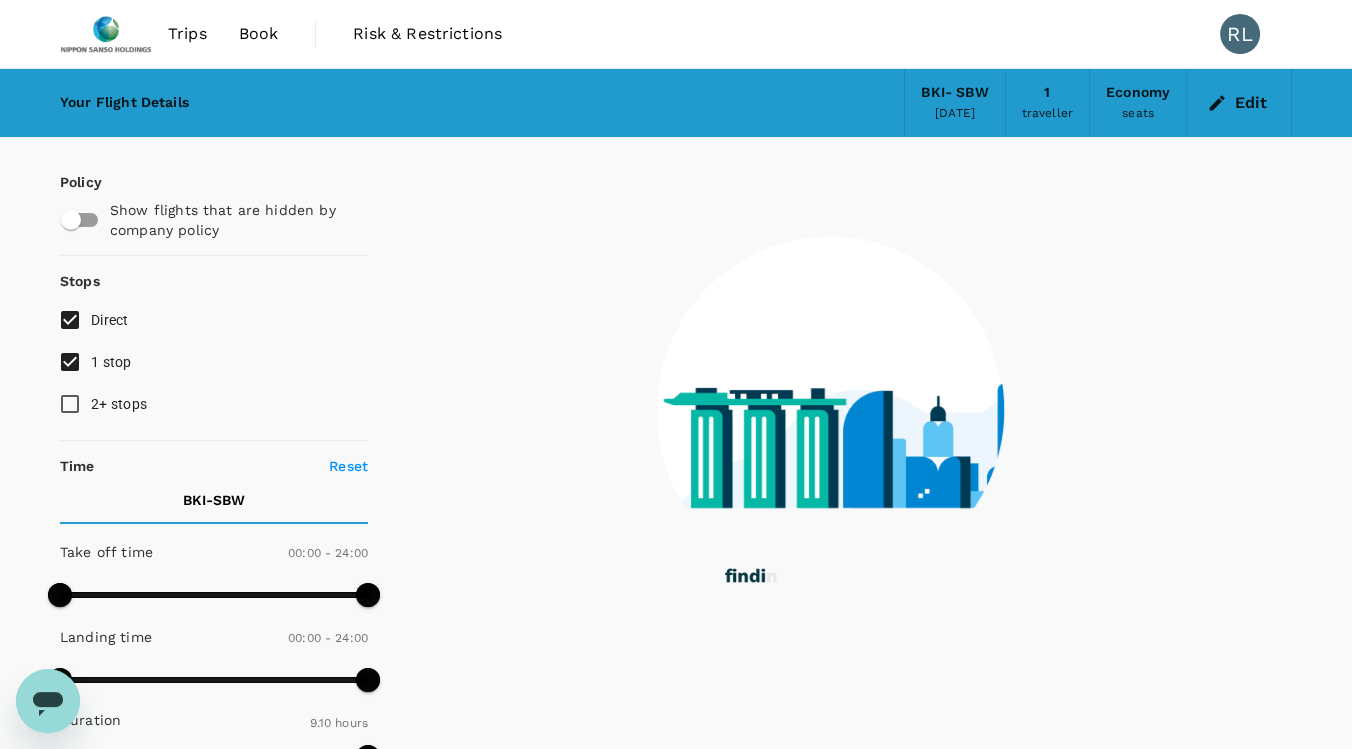 click on "1 stop" at bounding box center [70, 362] 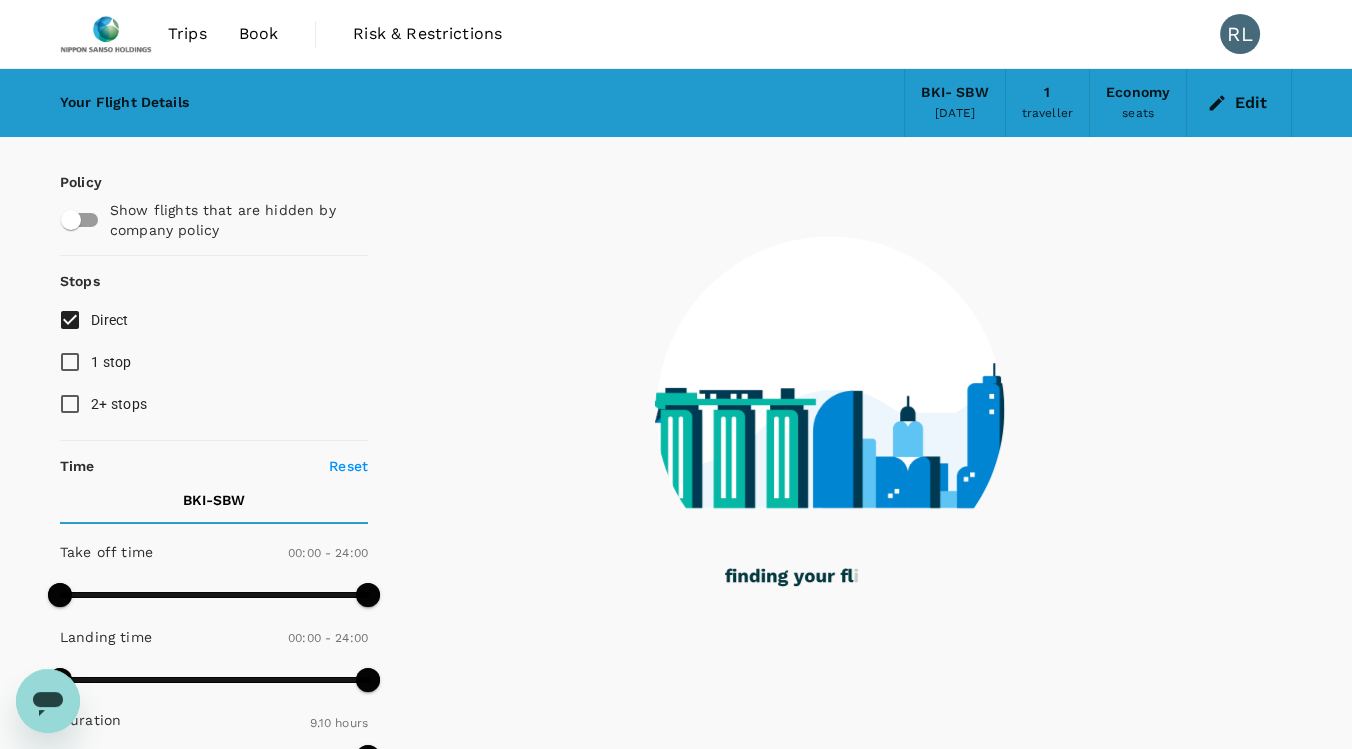 type on "1445" 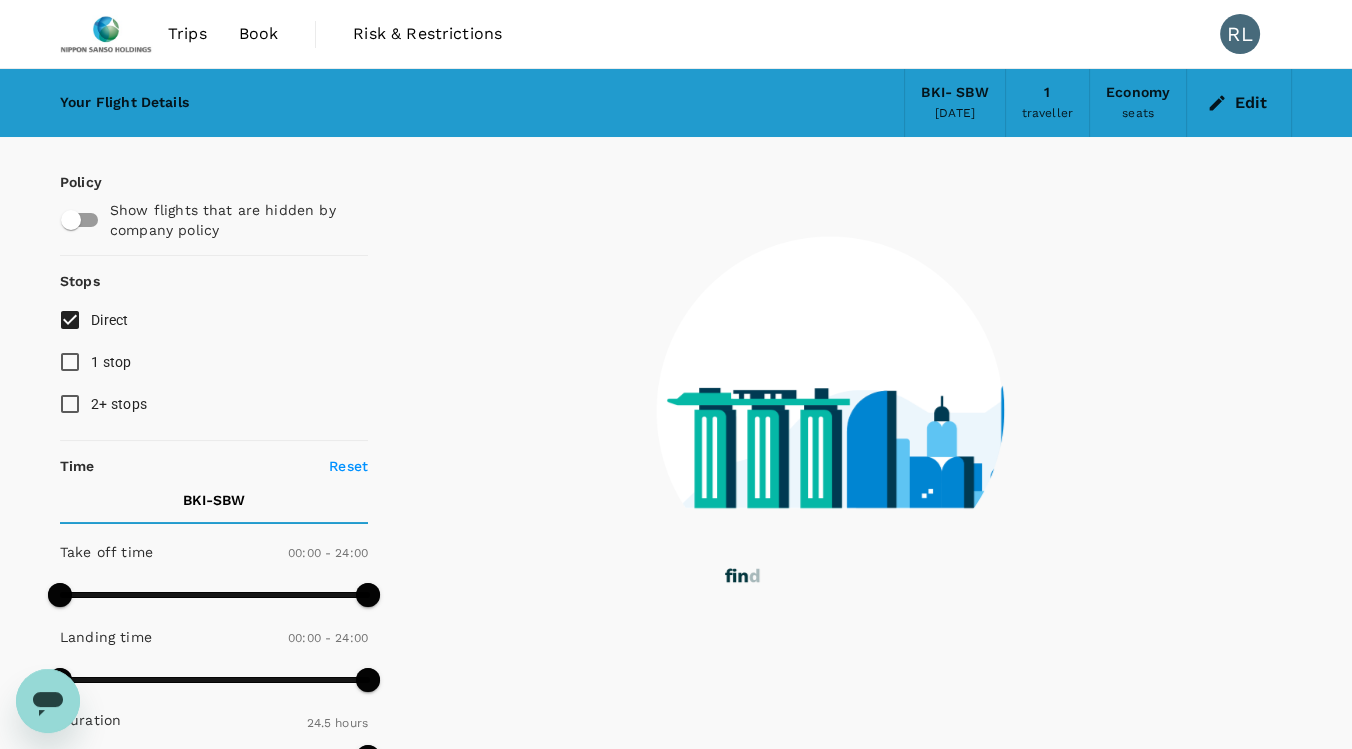 type on "1690" 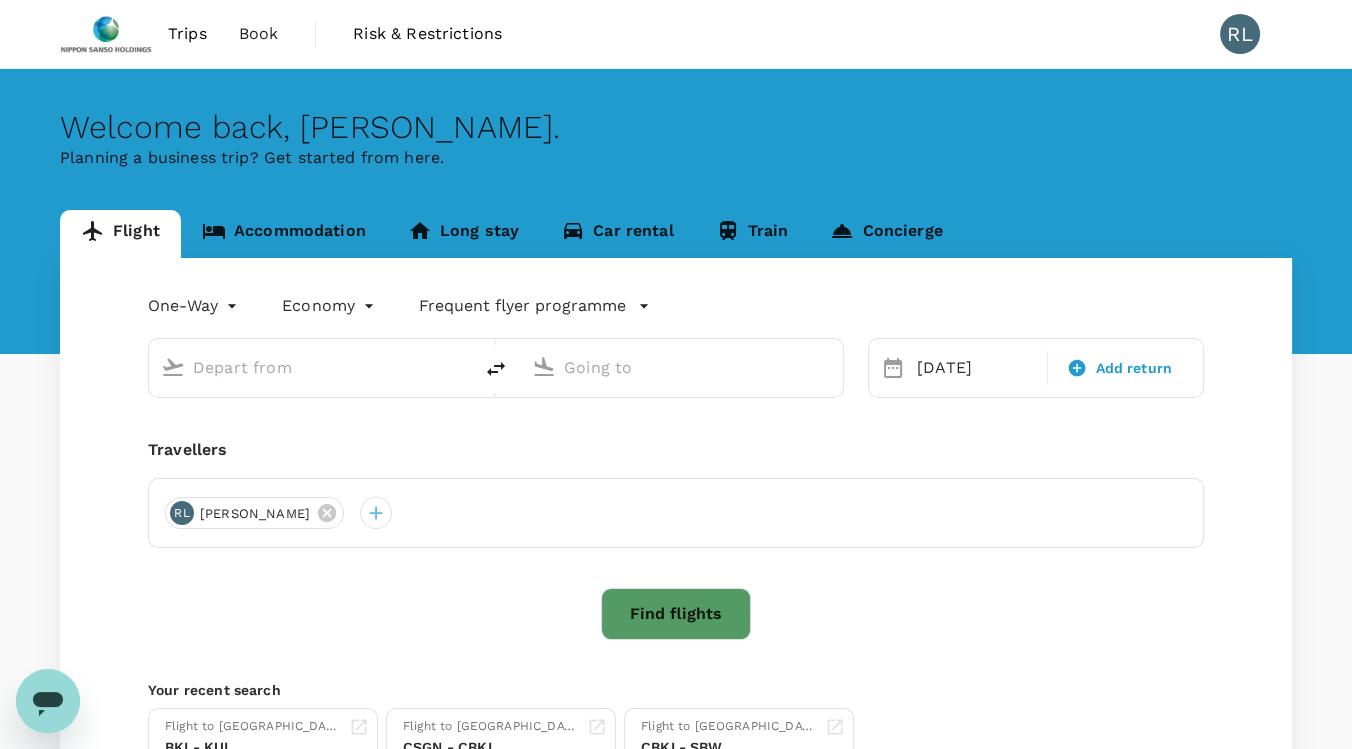 type on "Kota Kinabalu Intl (BKI)" 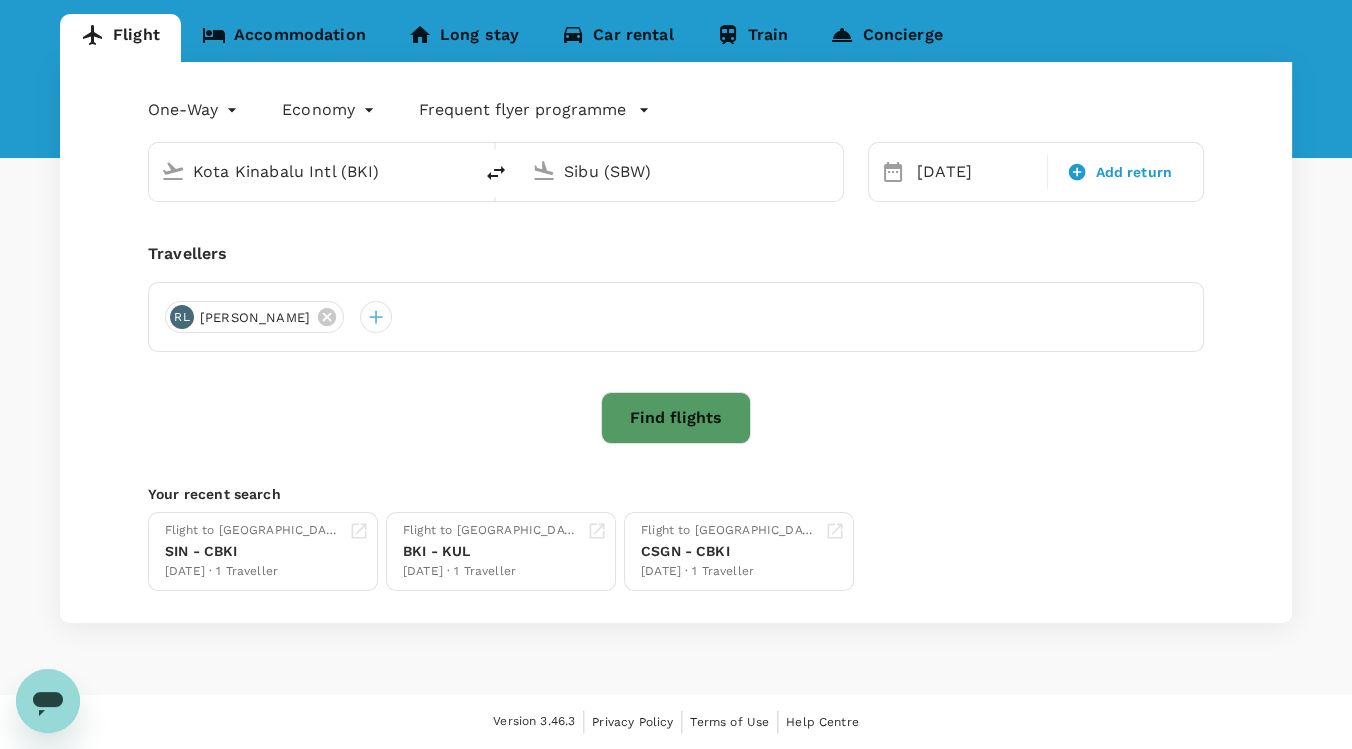 type 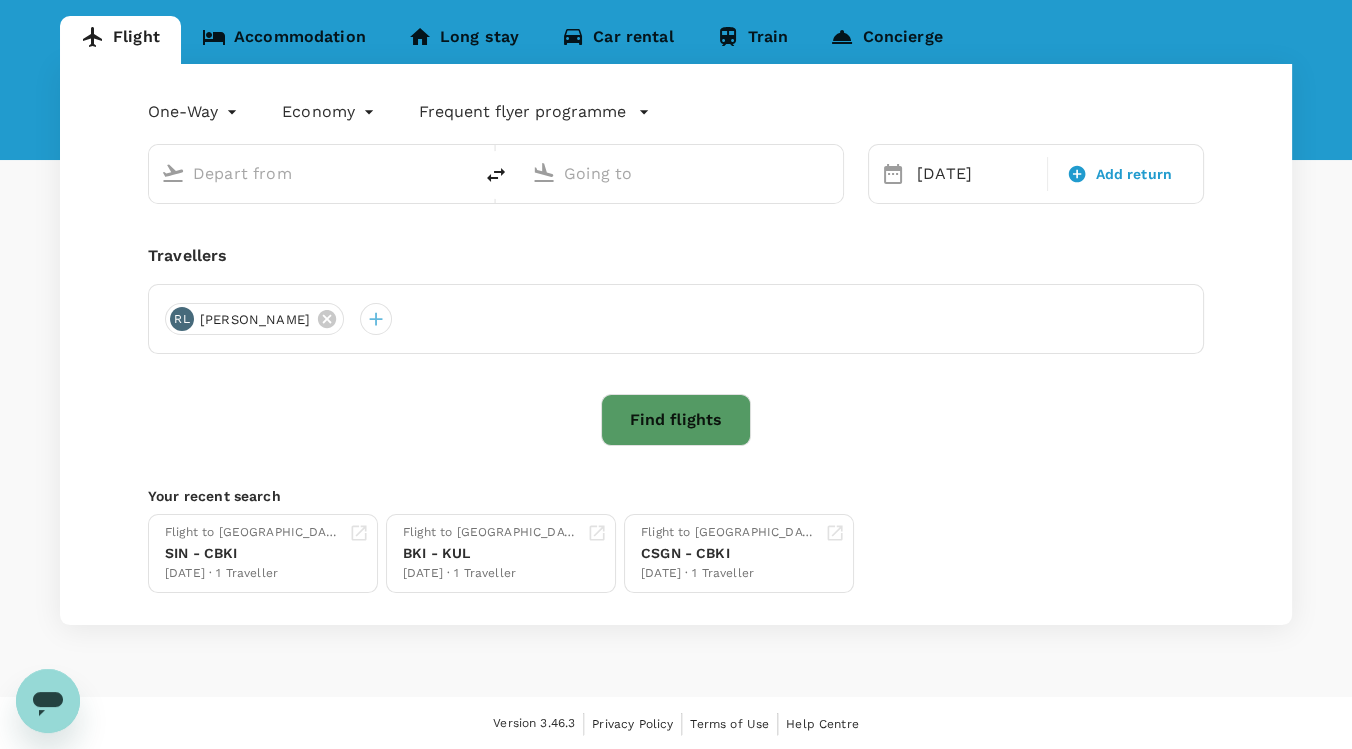 scroll, scrollTop: 218, scrollLeft: 0, axis: vertical 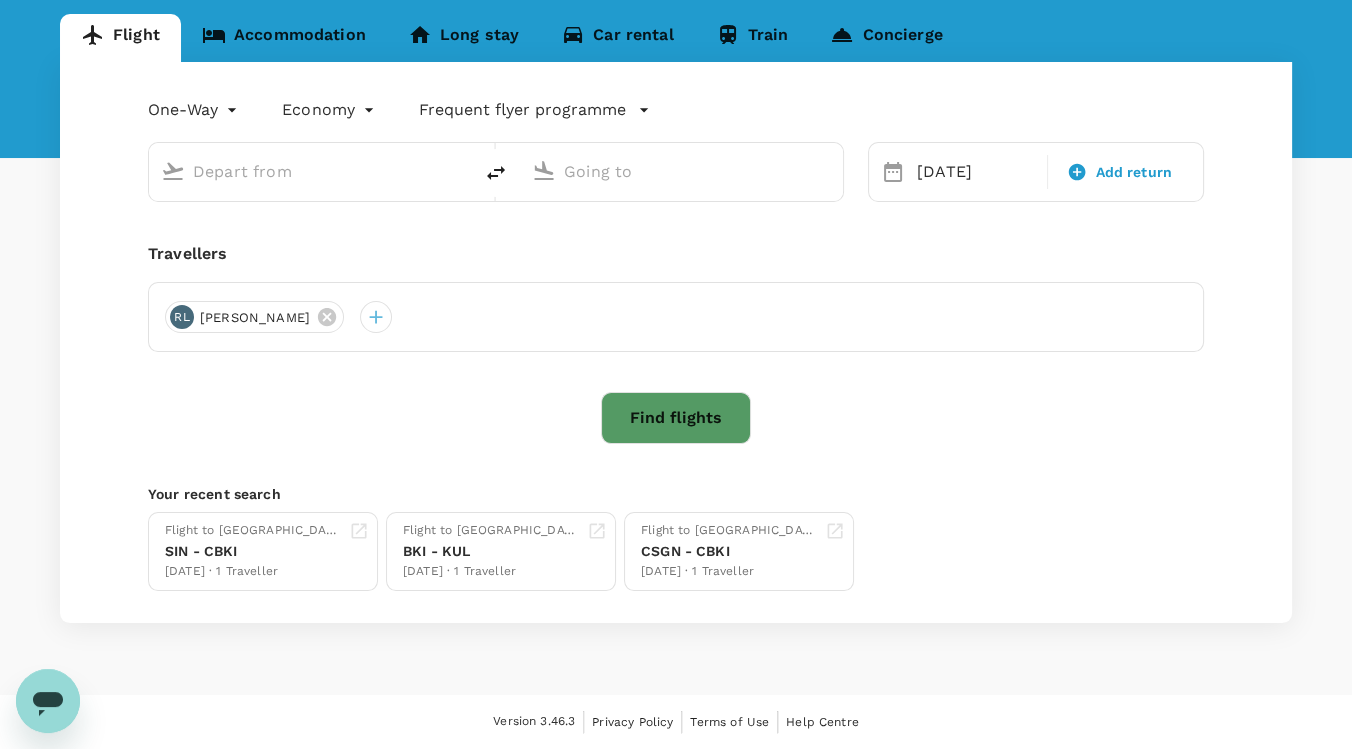 type on "Kota Kinabalu Intl (BKI)" 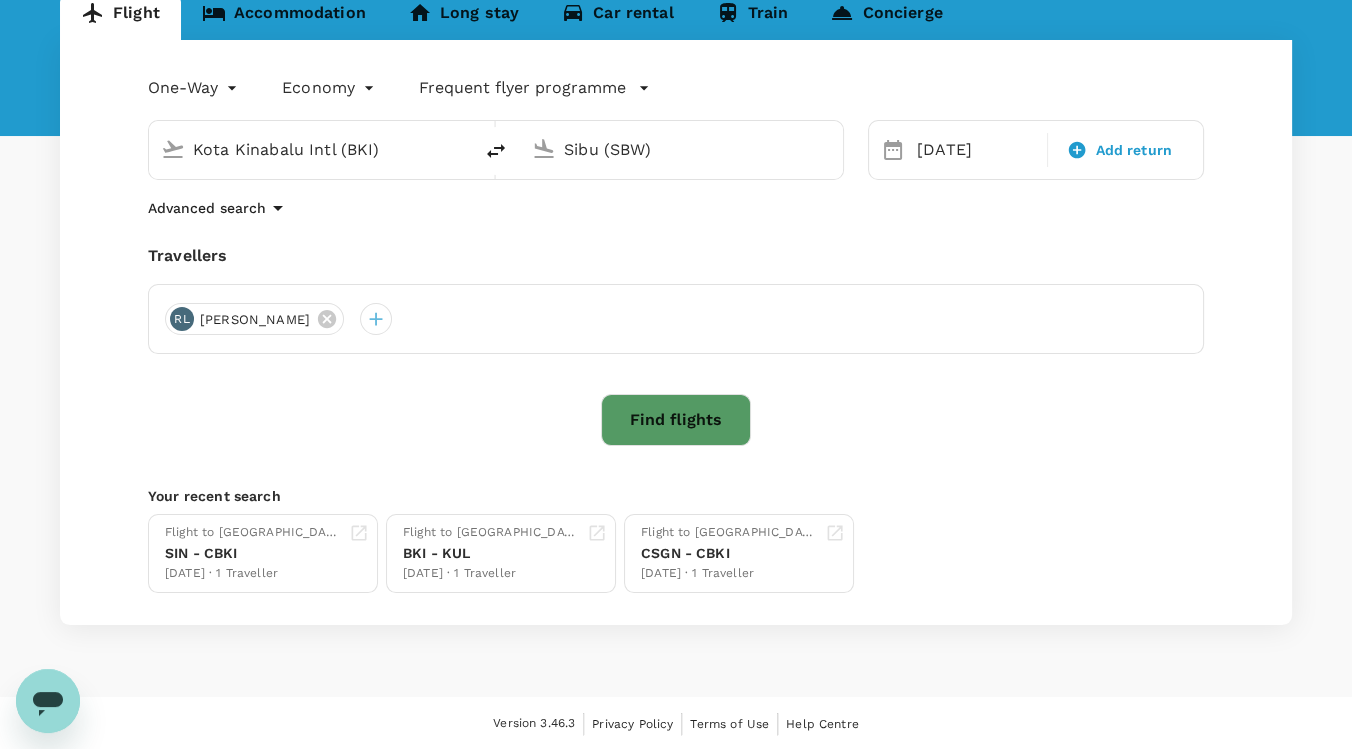 click on "Kota Kinabalu Intl (BKI)" at bounding box center [311, 149] 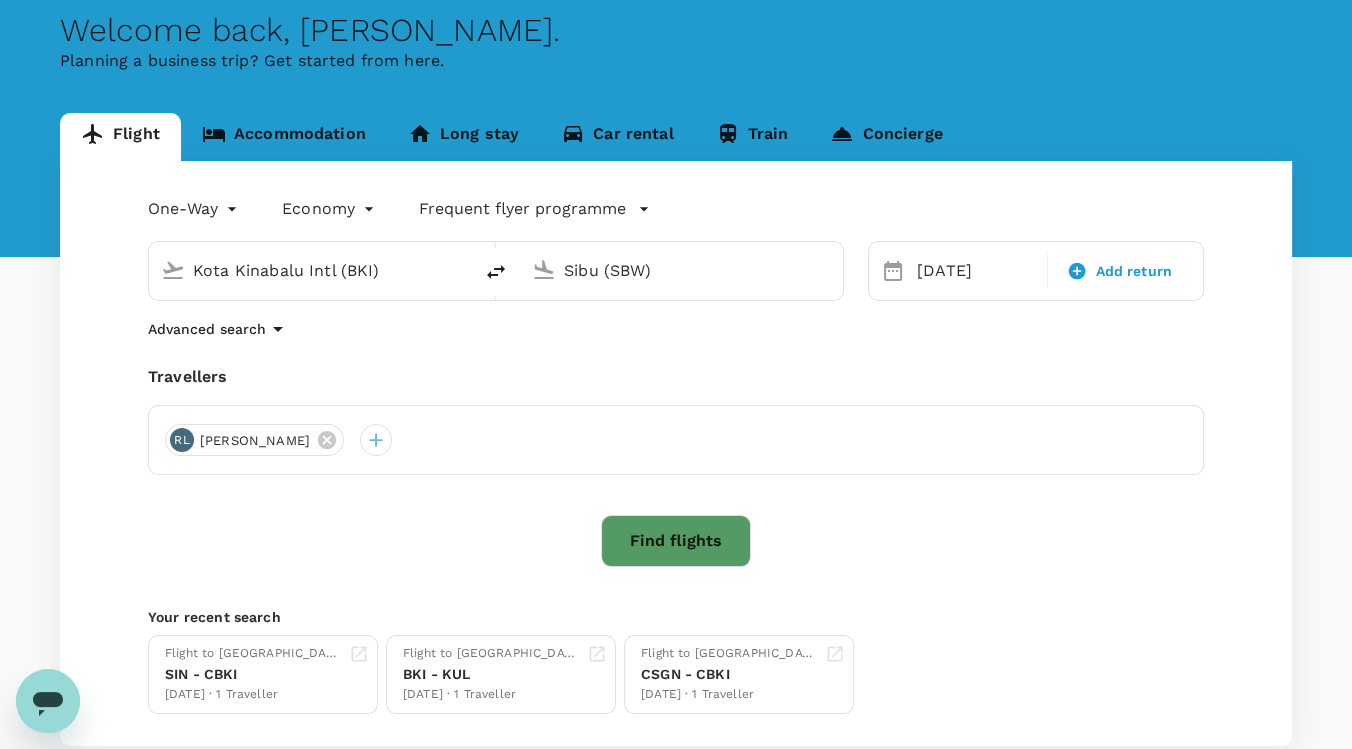 scroll, scrollTop: 0, scrollLeft: 0, axis: both 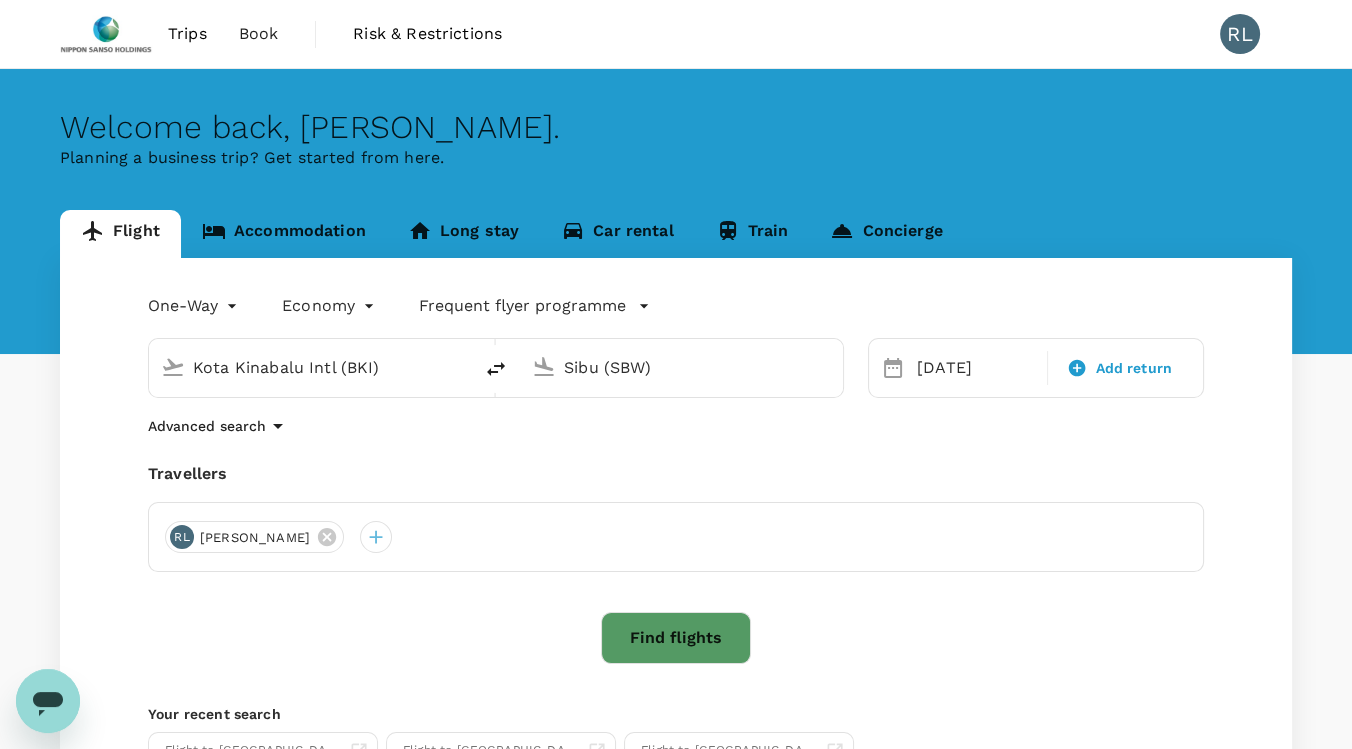 click 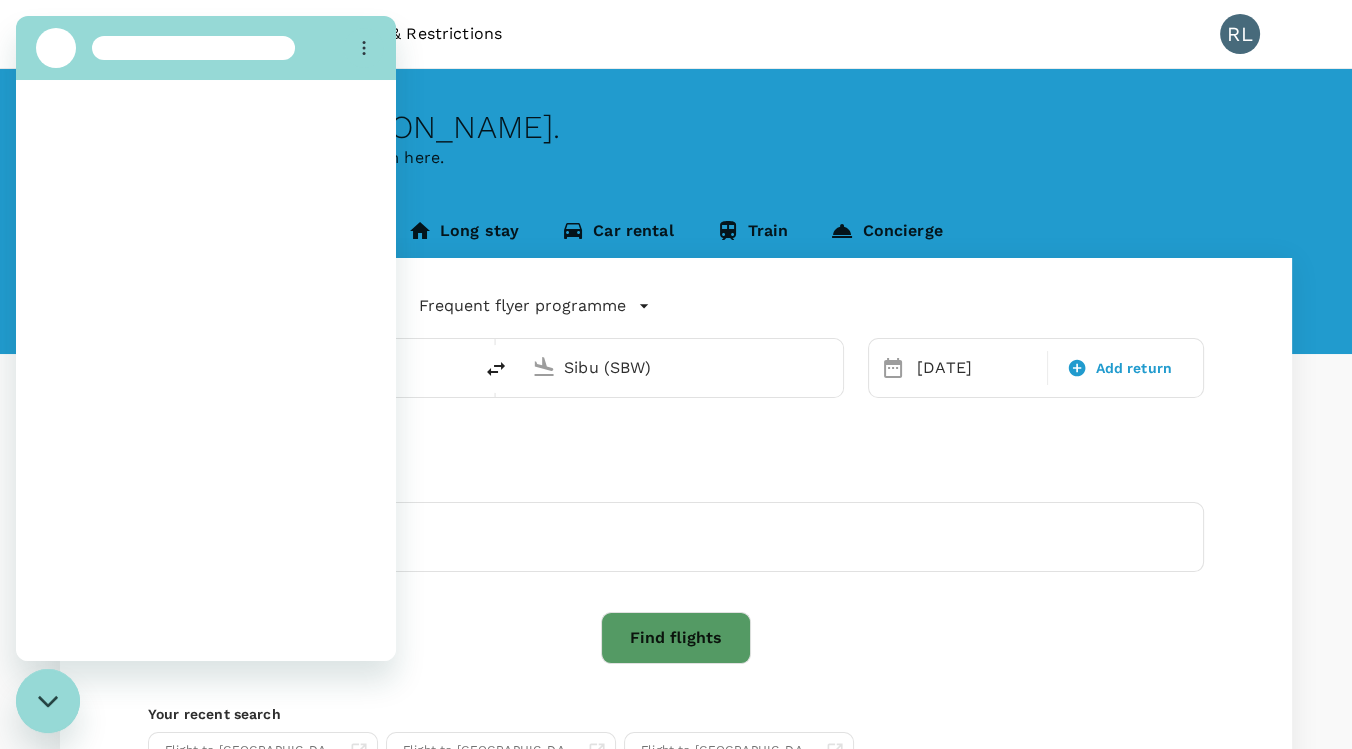 scroll, scrollTop: 0, scrollLeft: 0, axis: both 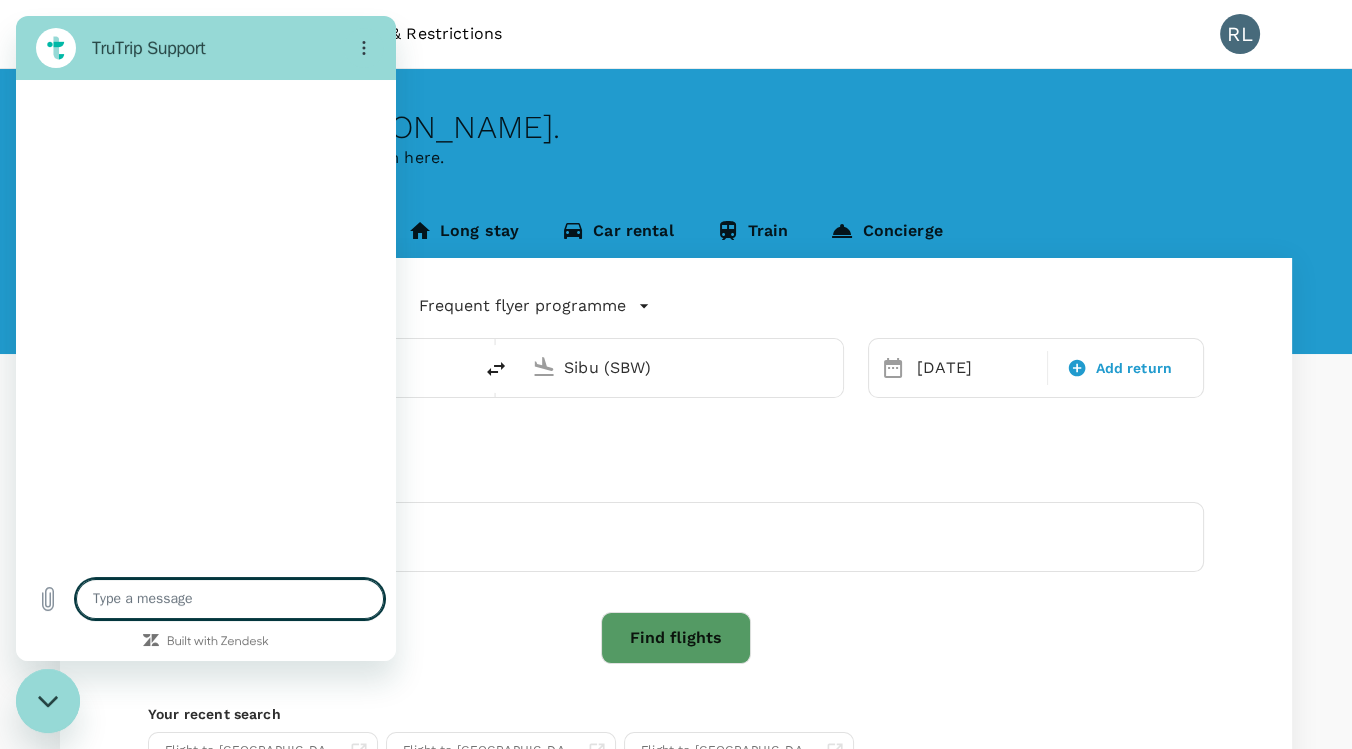 click at bounding box center [230, 599] 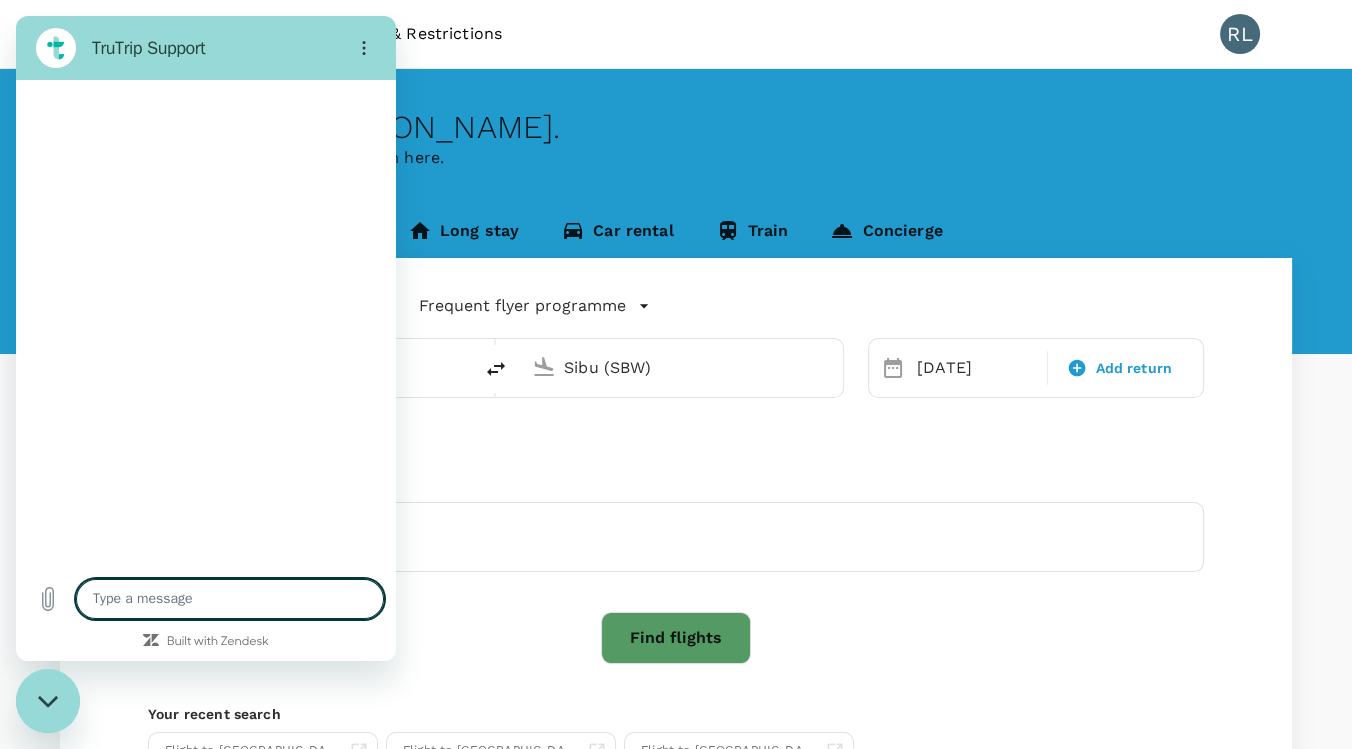 type on "x" 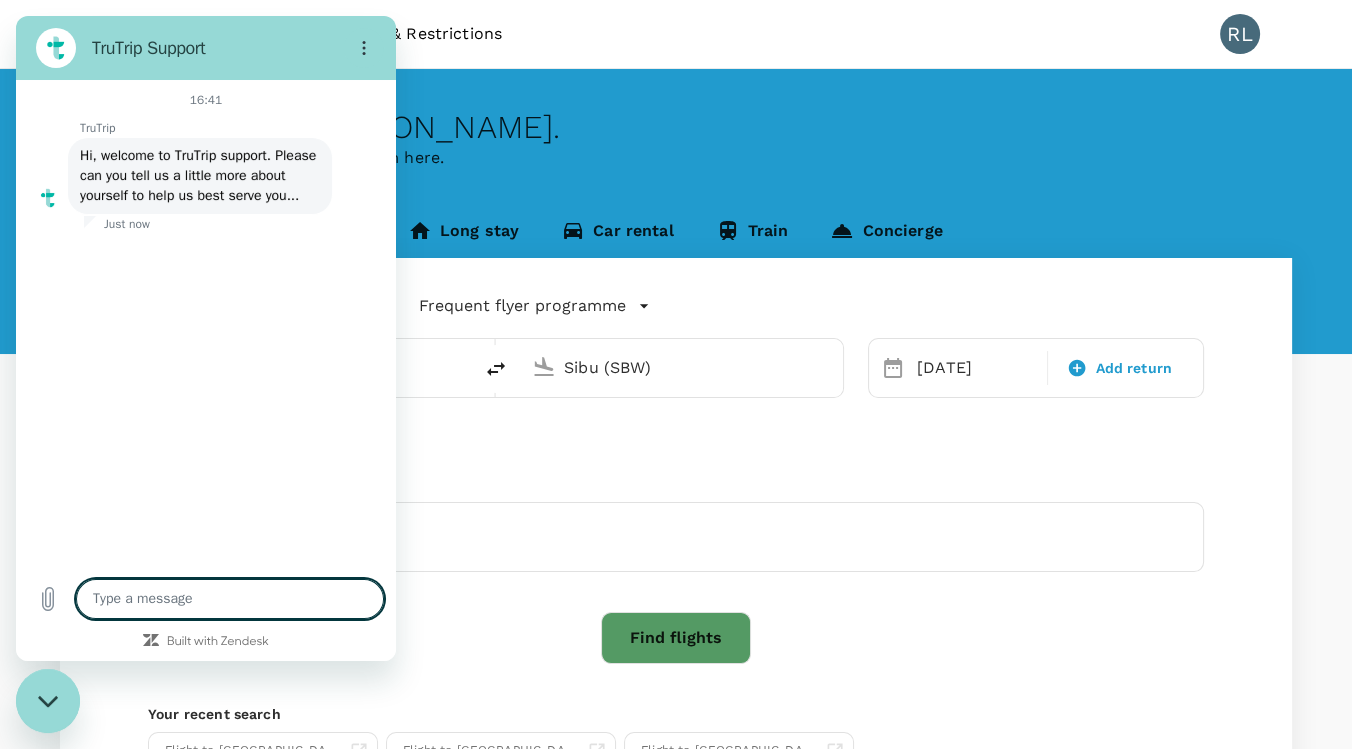 type on "h" 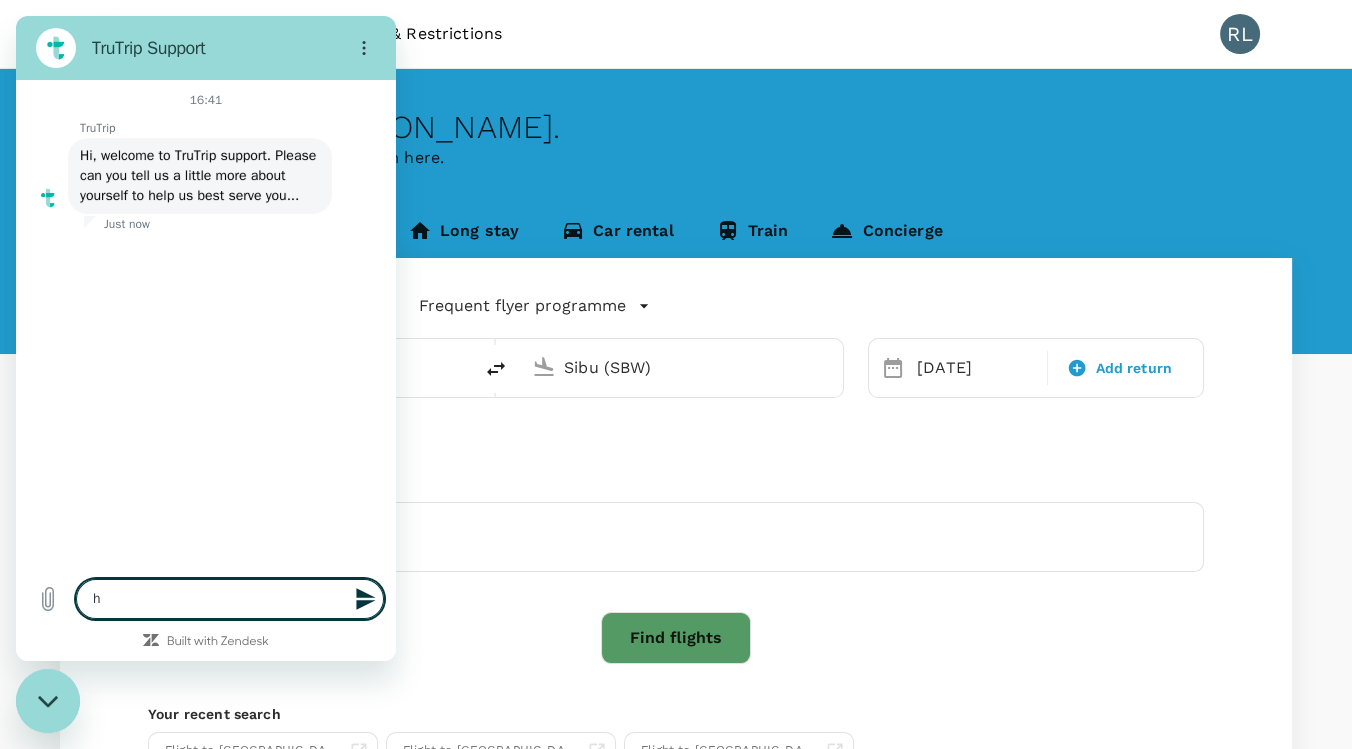 type on "hi" 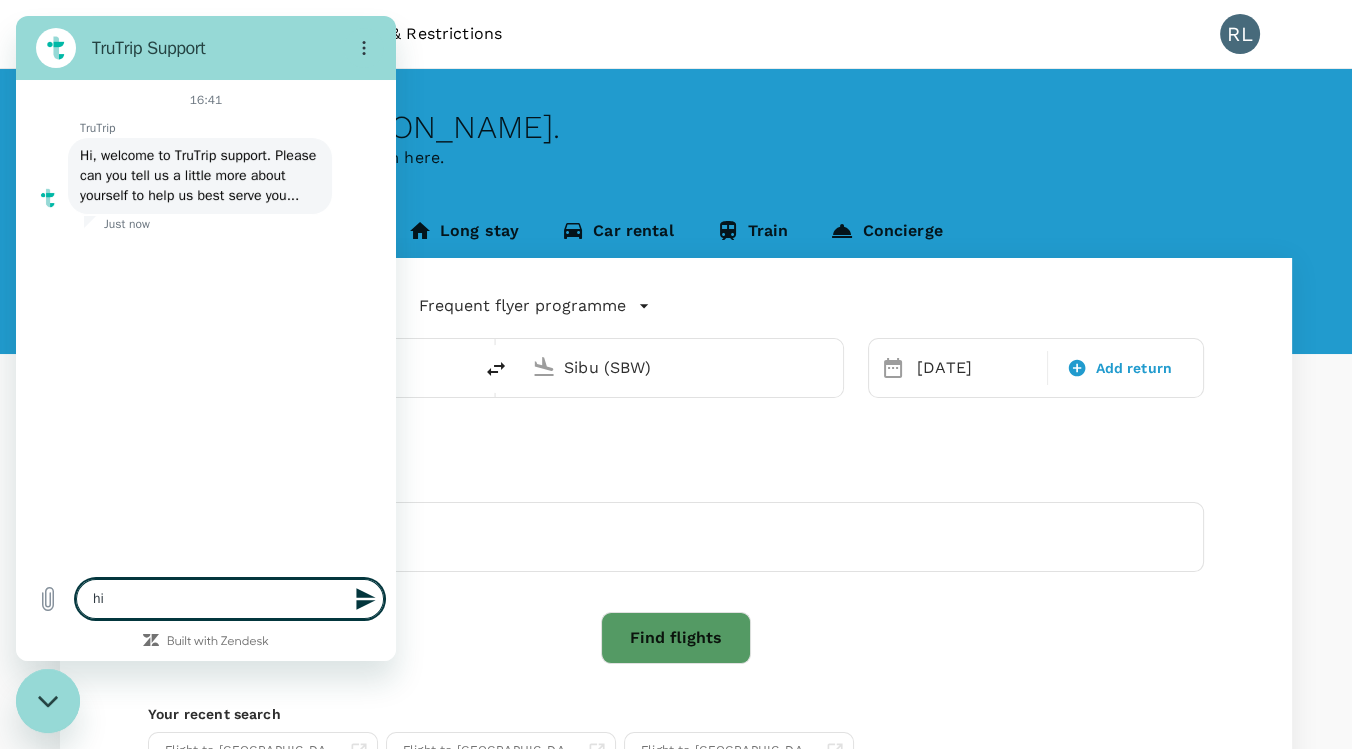 type on "hi" 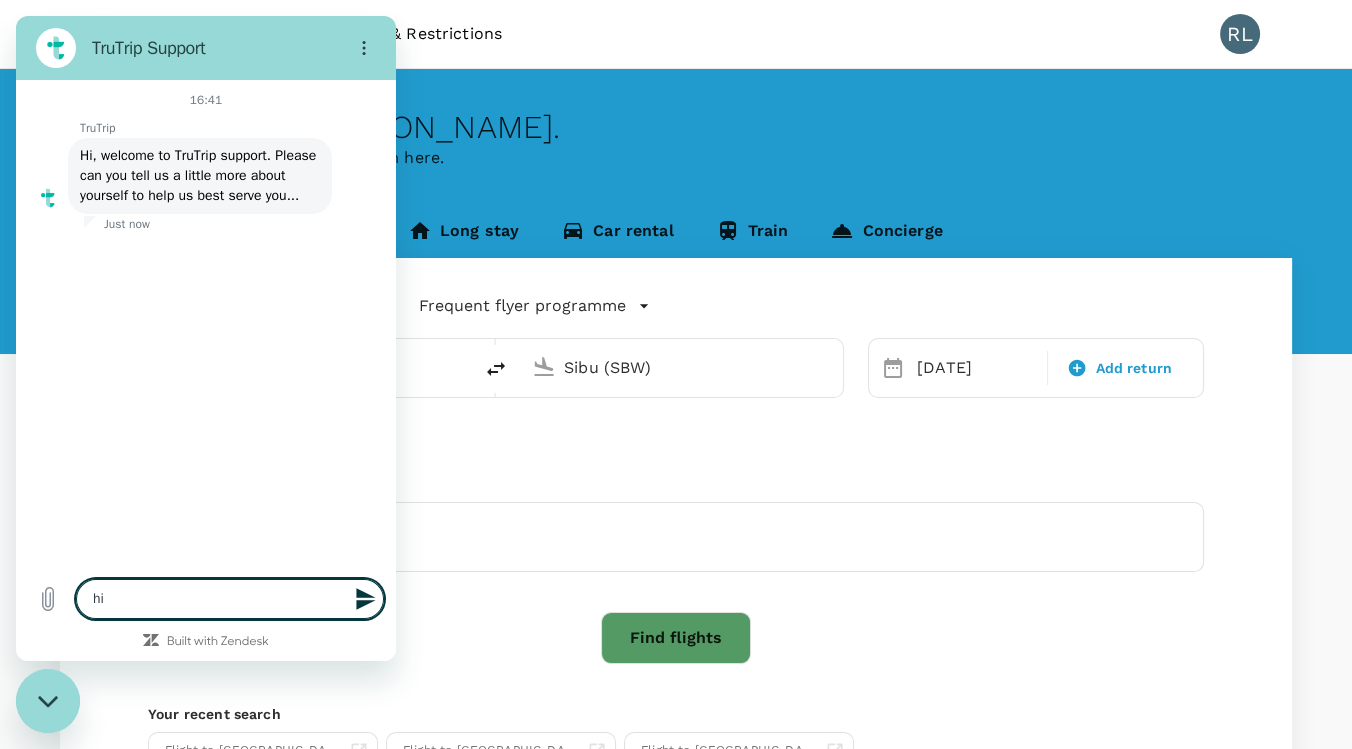 type on "hi" 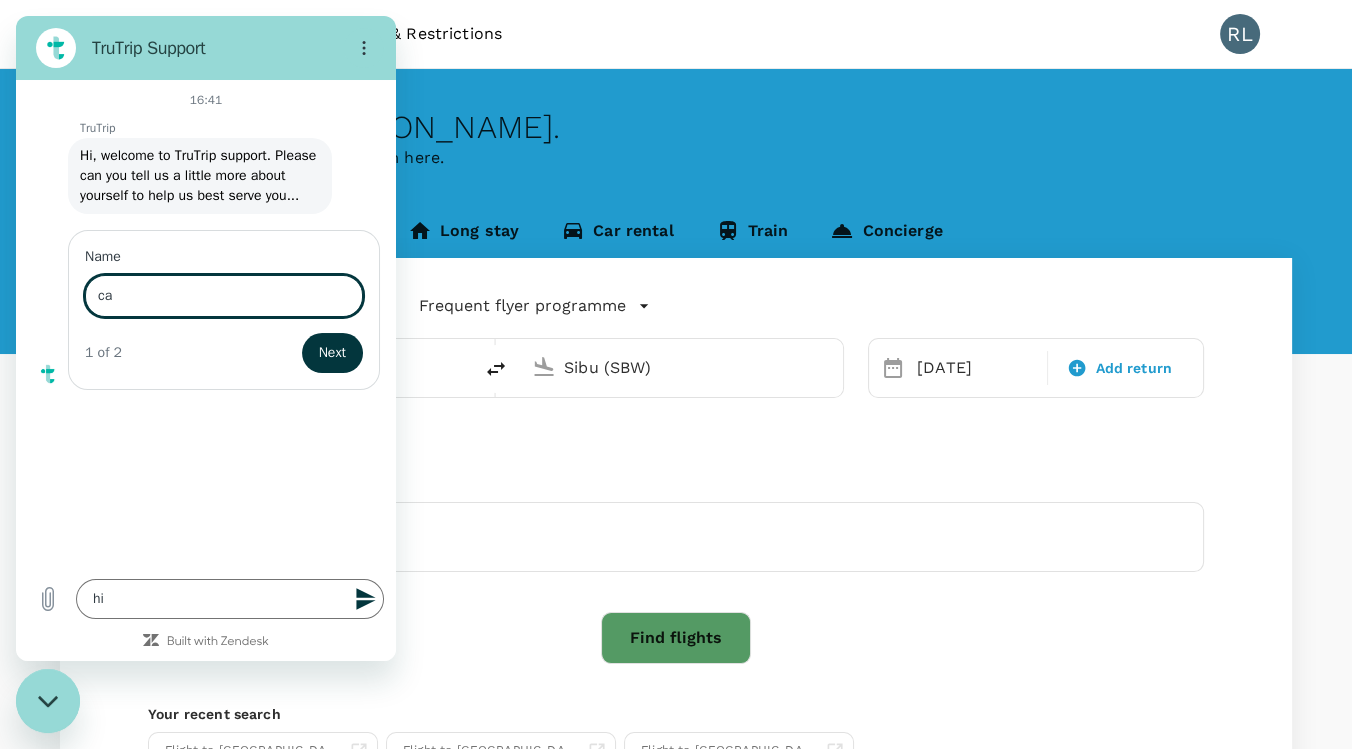 type on "c" 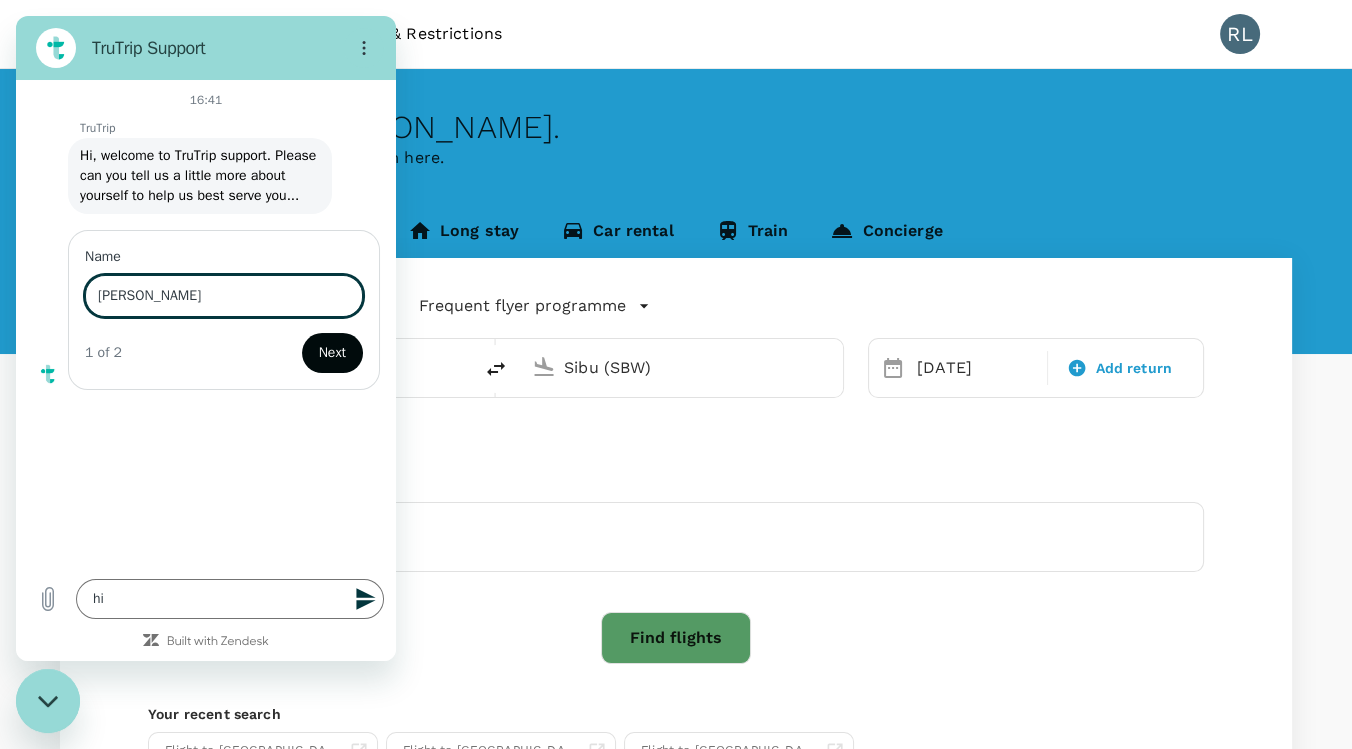 type on "[PERSON_NAME]" 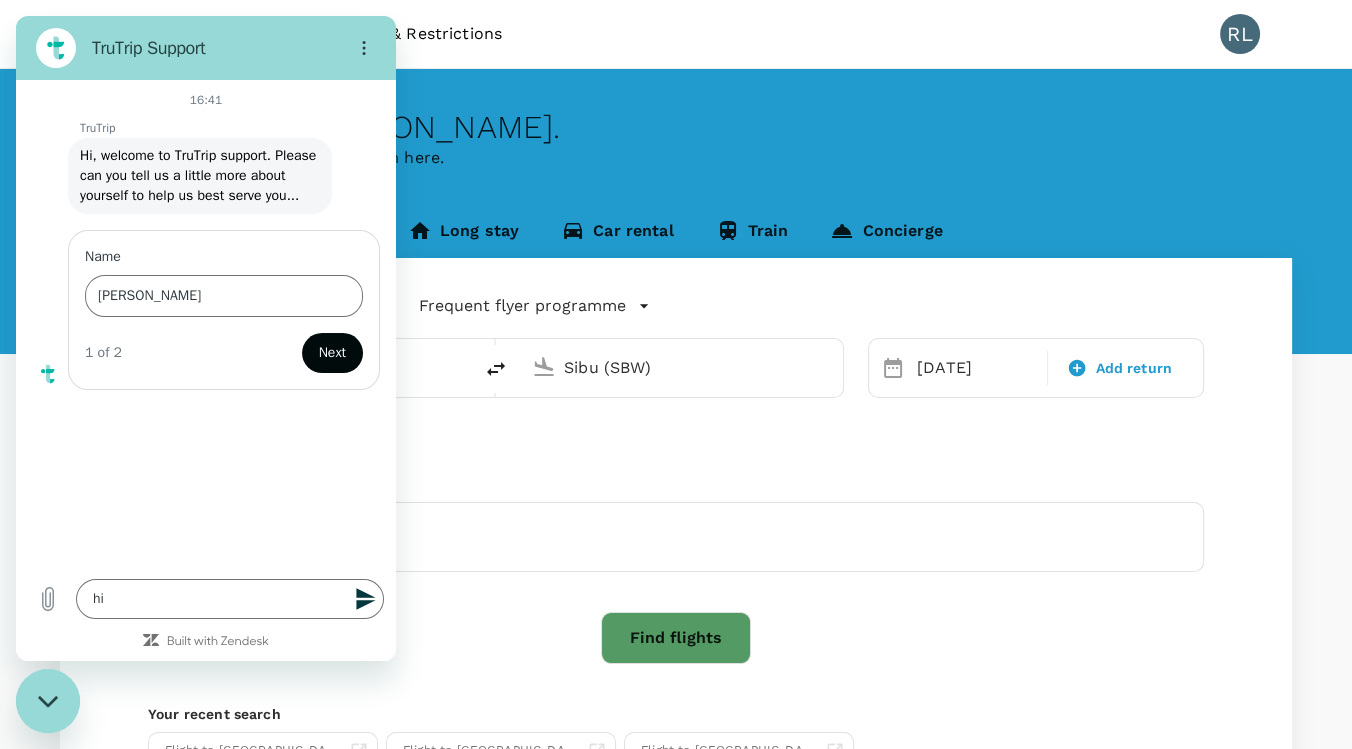 click on "Next" at bounding box center [332, 353] 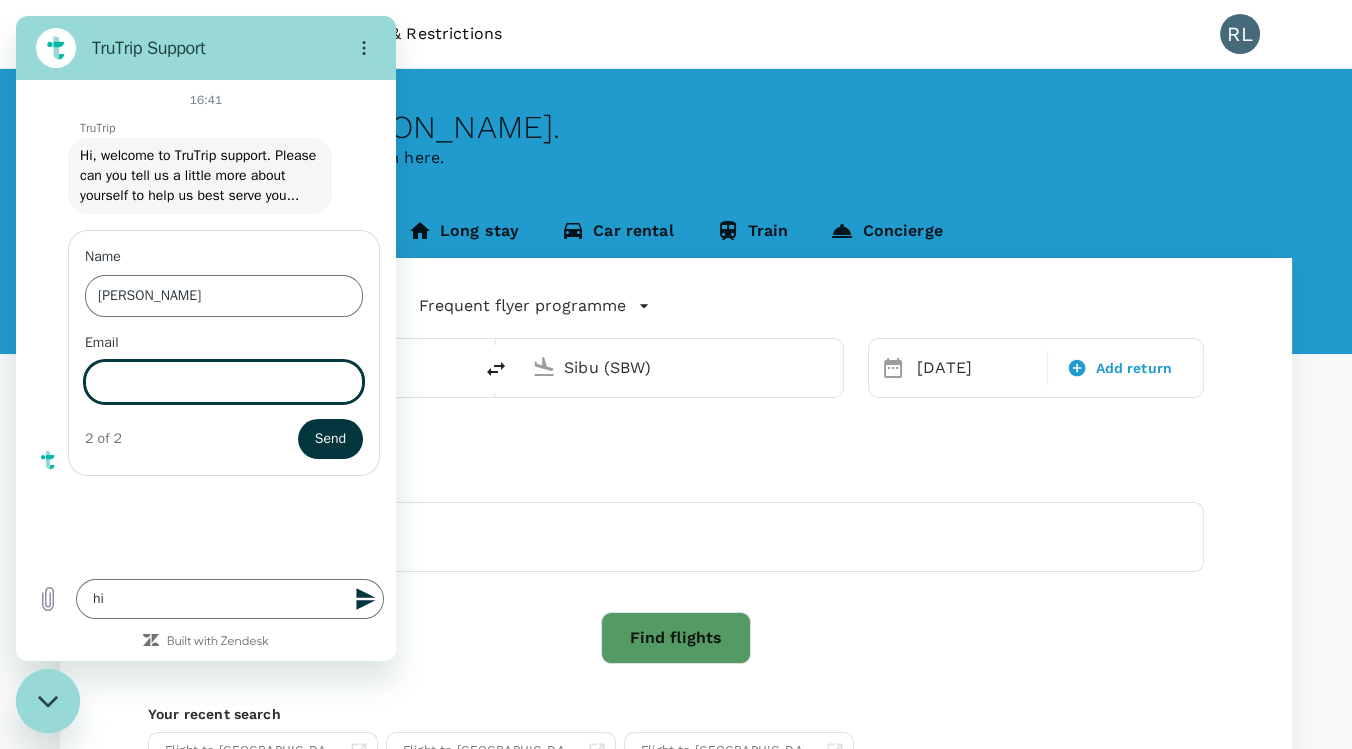 click on "Email" at bounding box center [224, 382] 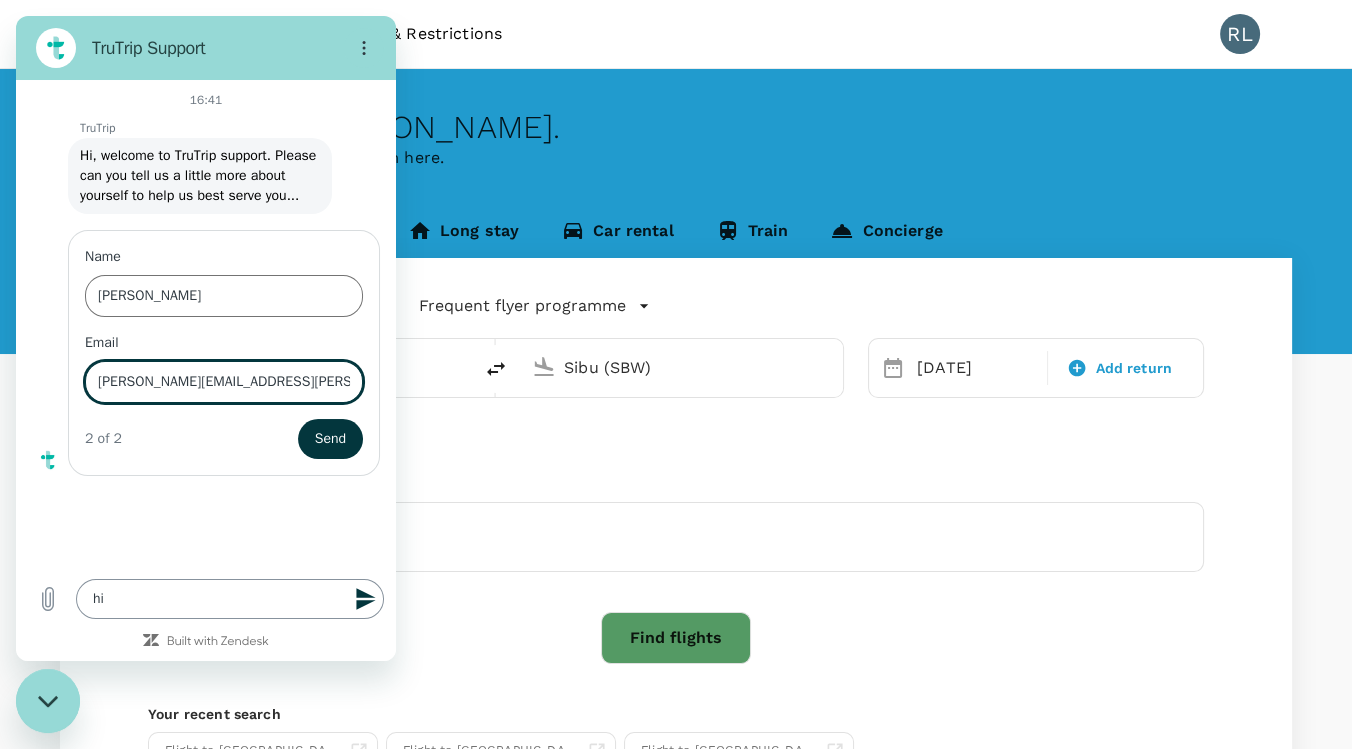 click on "hi" at bounding box center [230, 599] 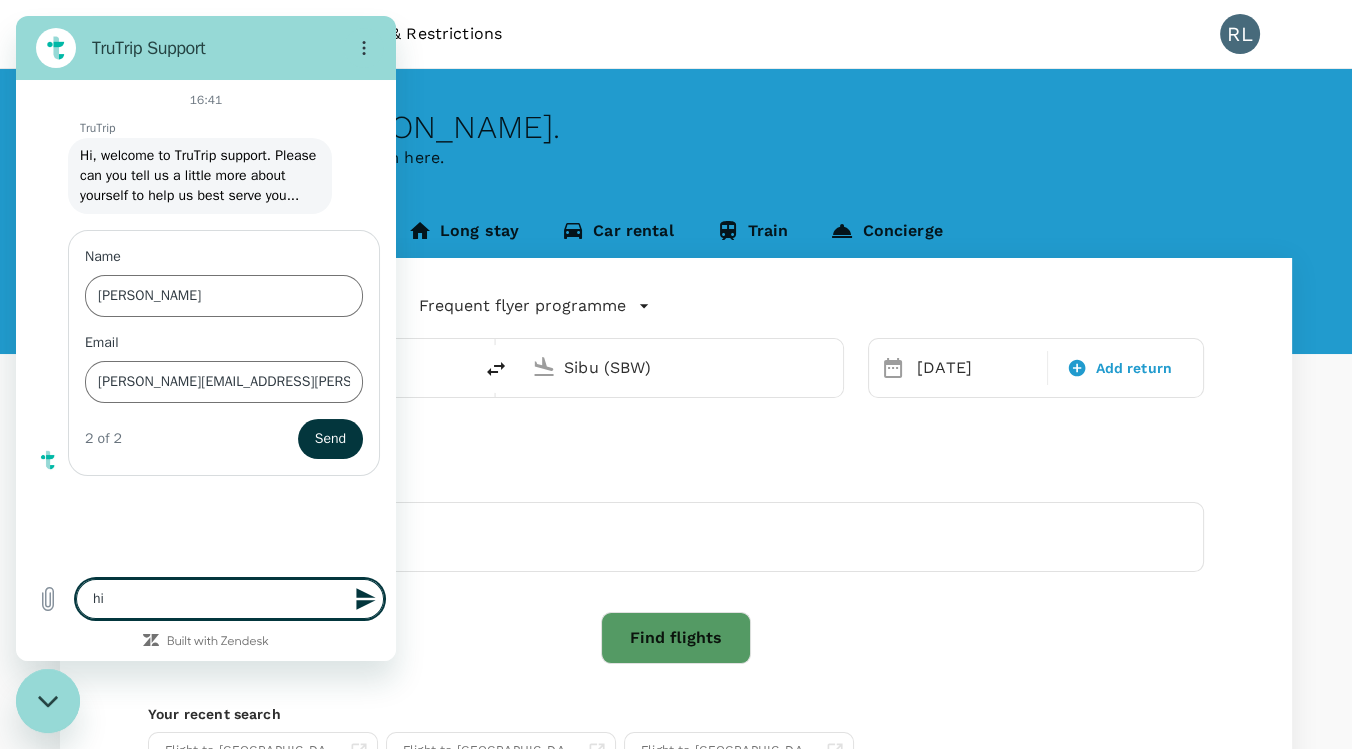 type on "hi c" 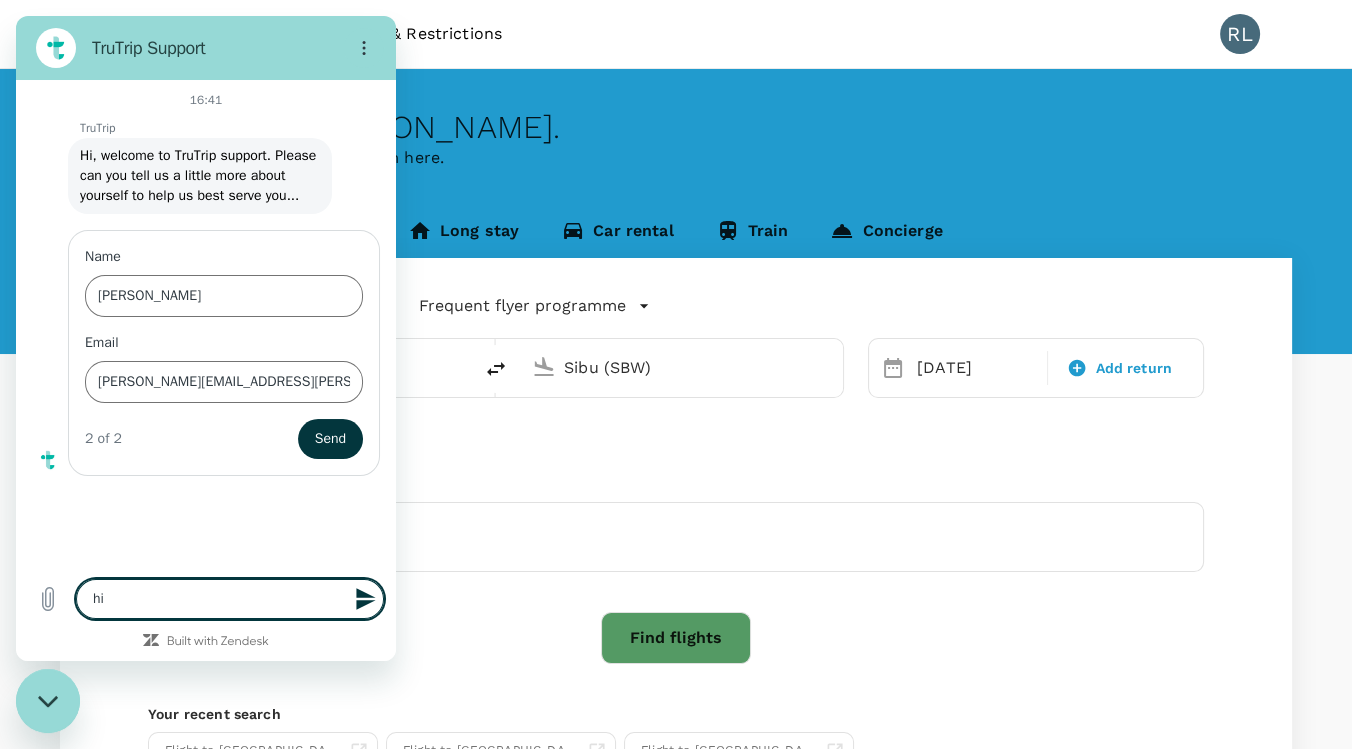type on "x" 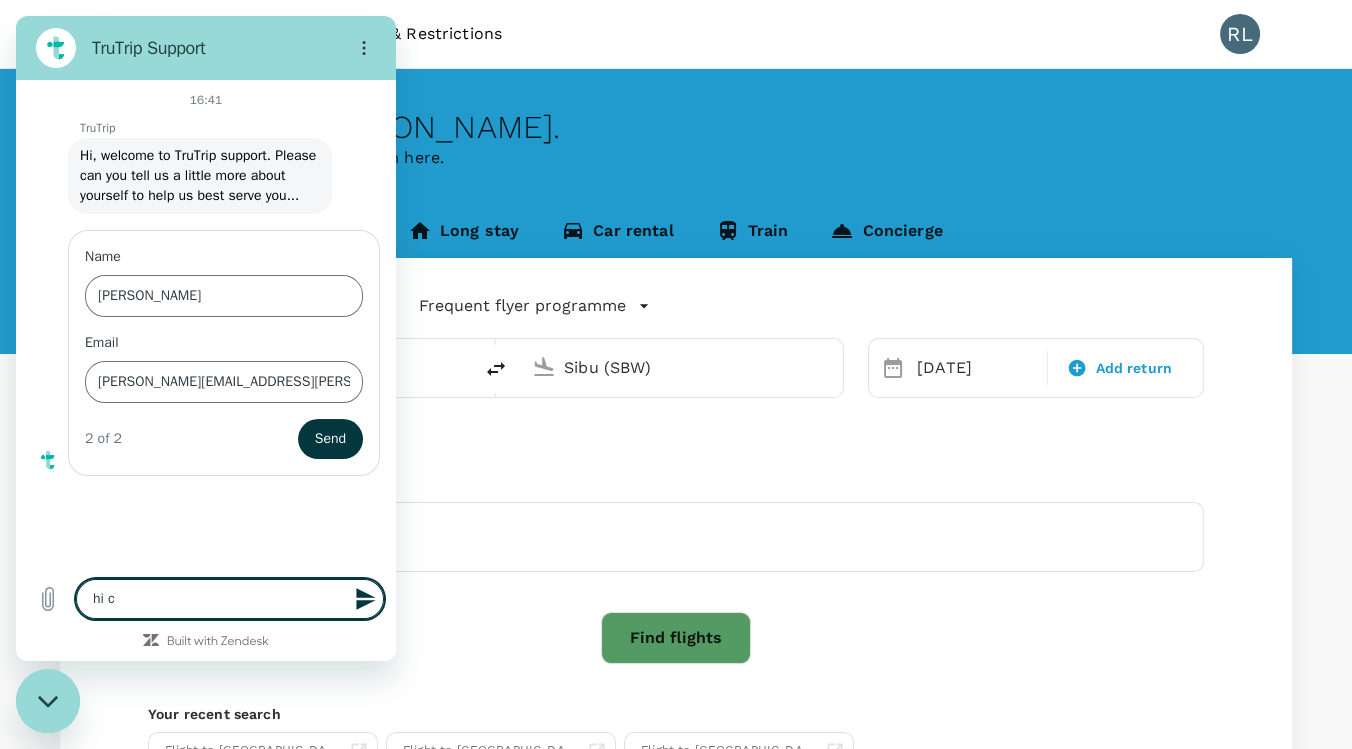 type on "hi ca" 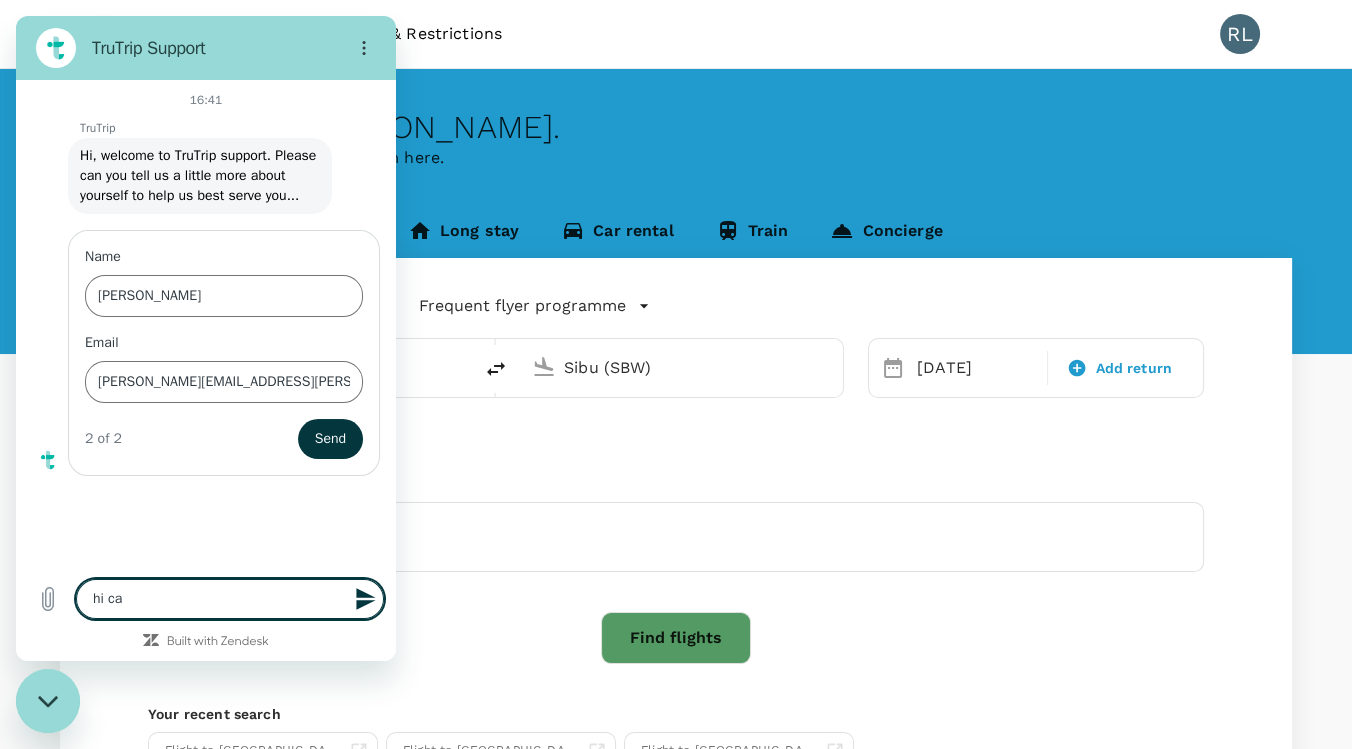 type on "hi can" 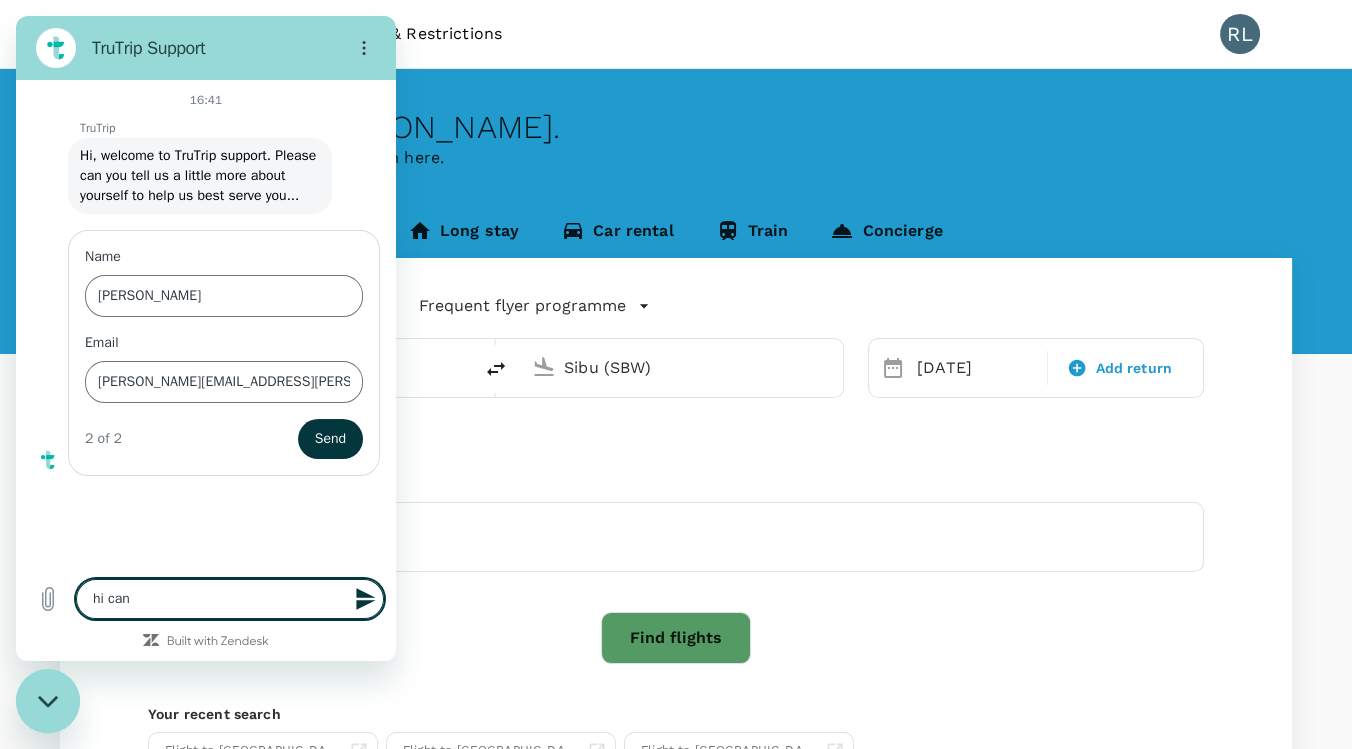 type on "x" 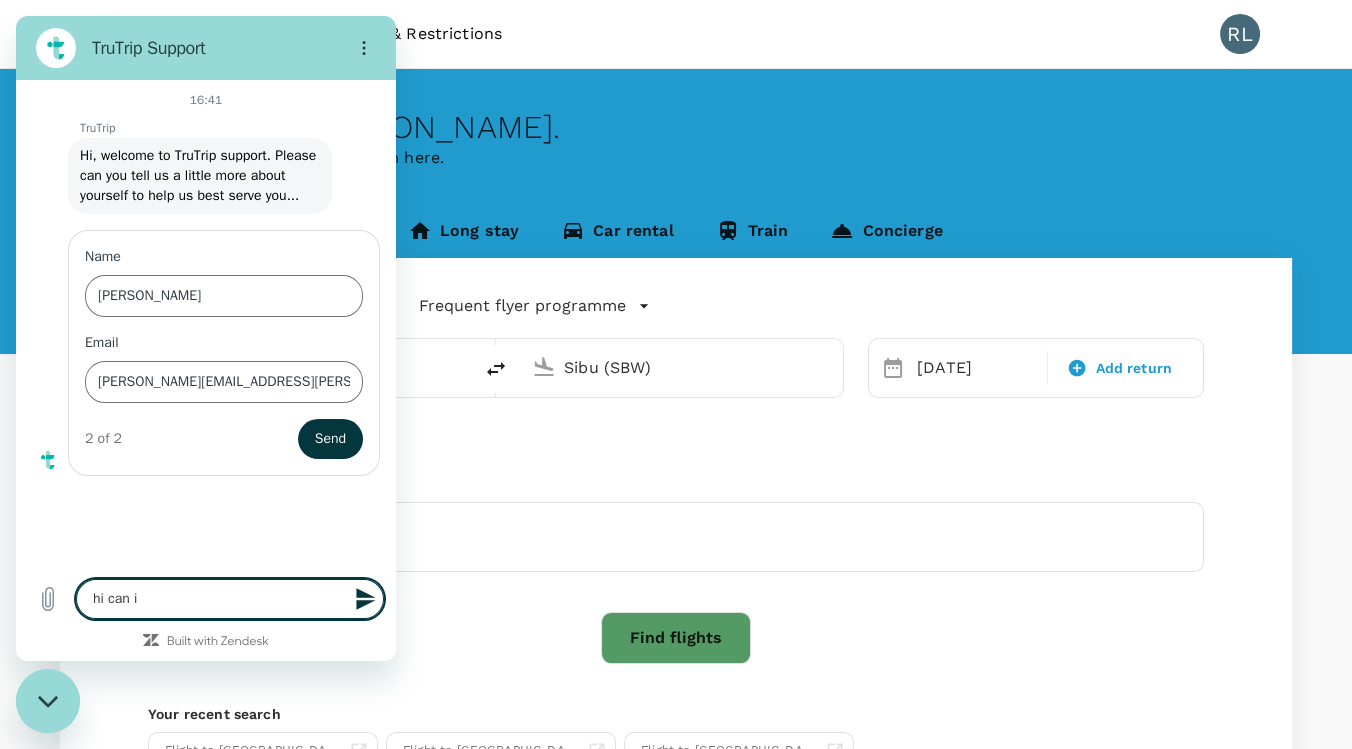 type on "hi can i" 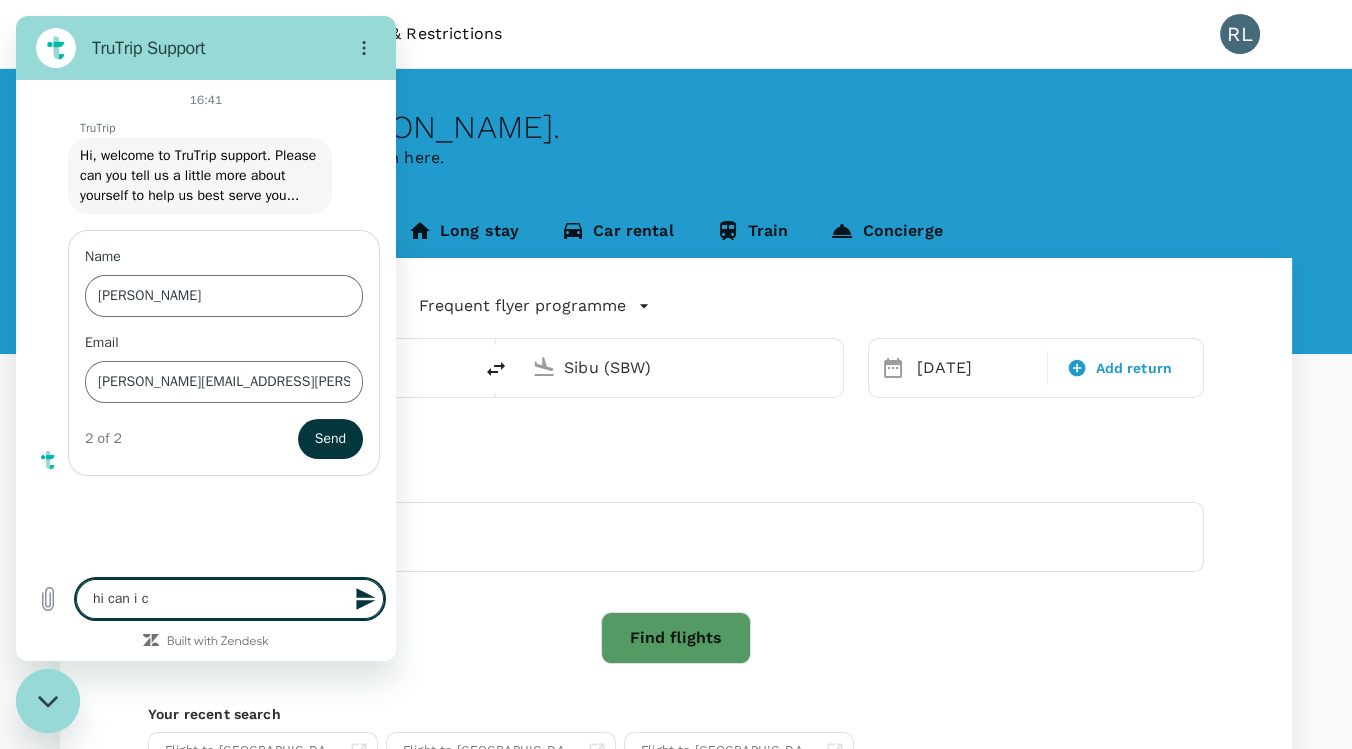 type on "hi can i ch" 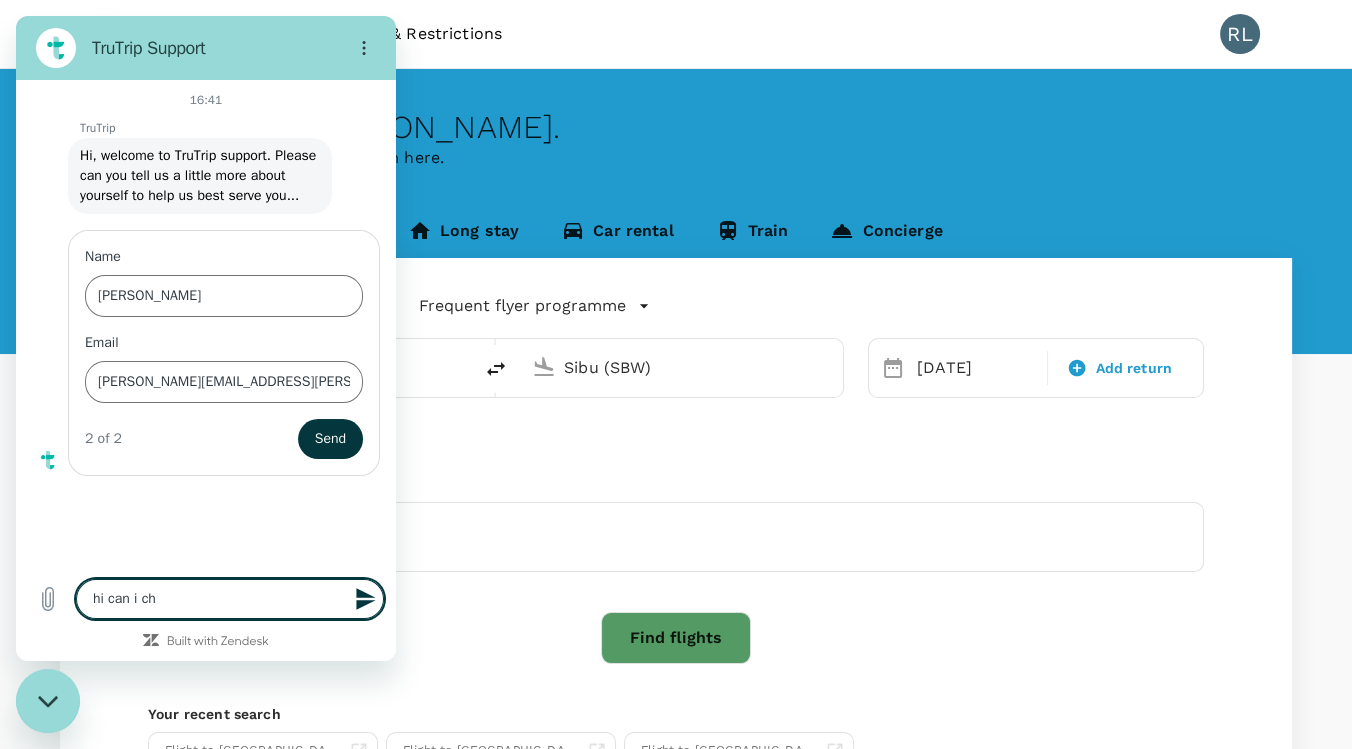 type on "hi can i che" 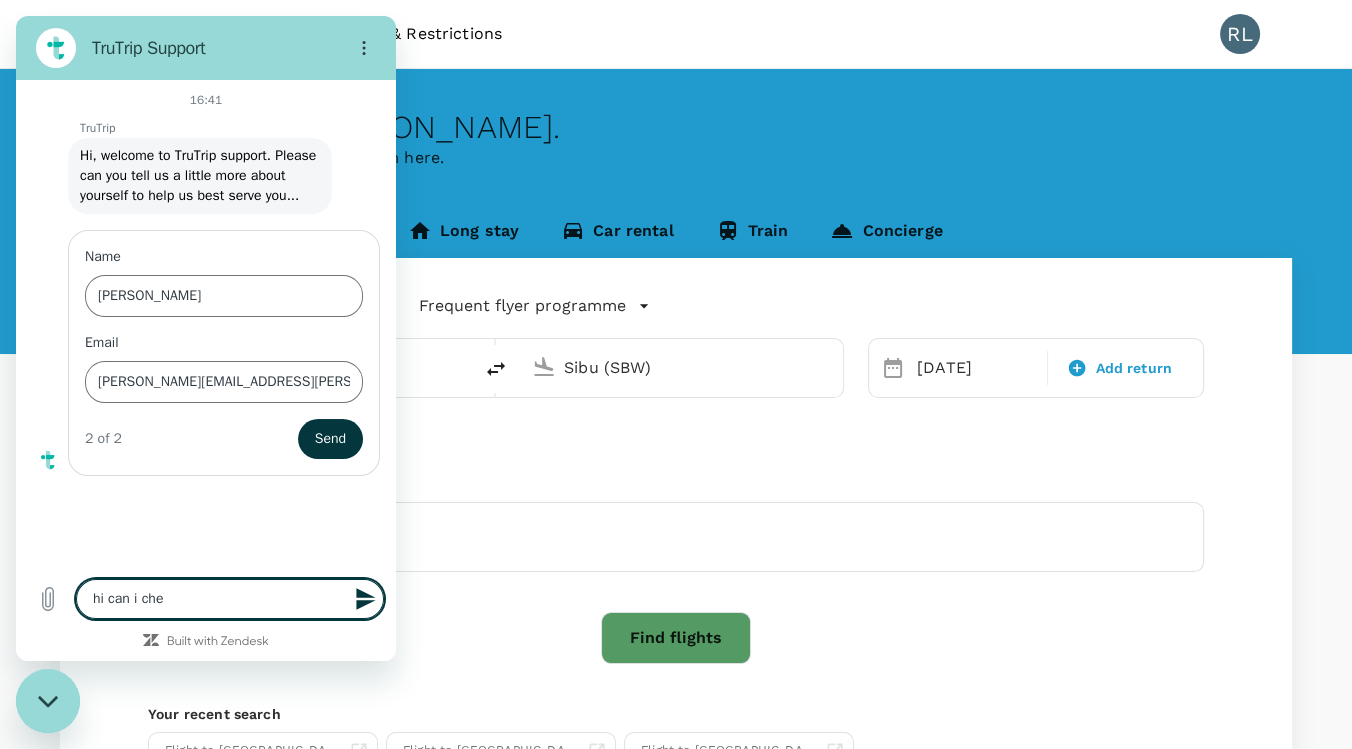 type on "hi can i chec" 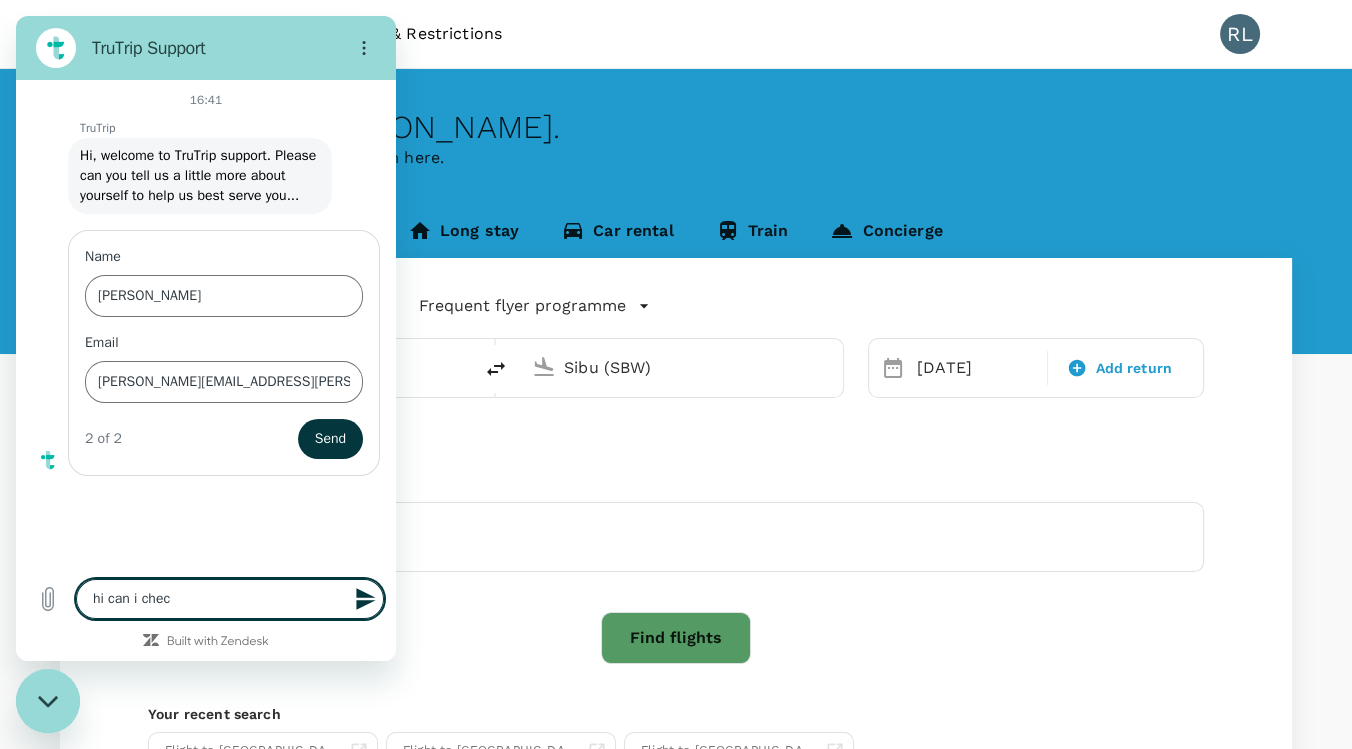 type on "hi can i check" 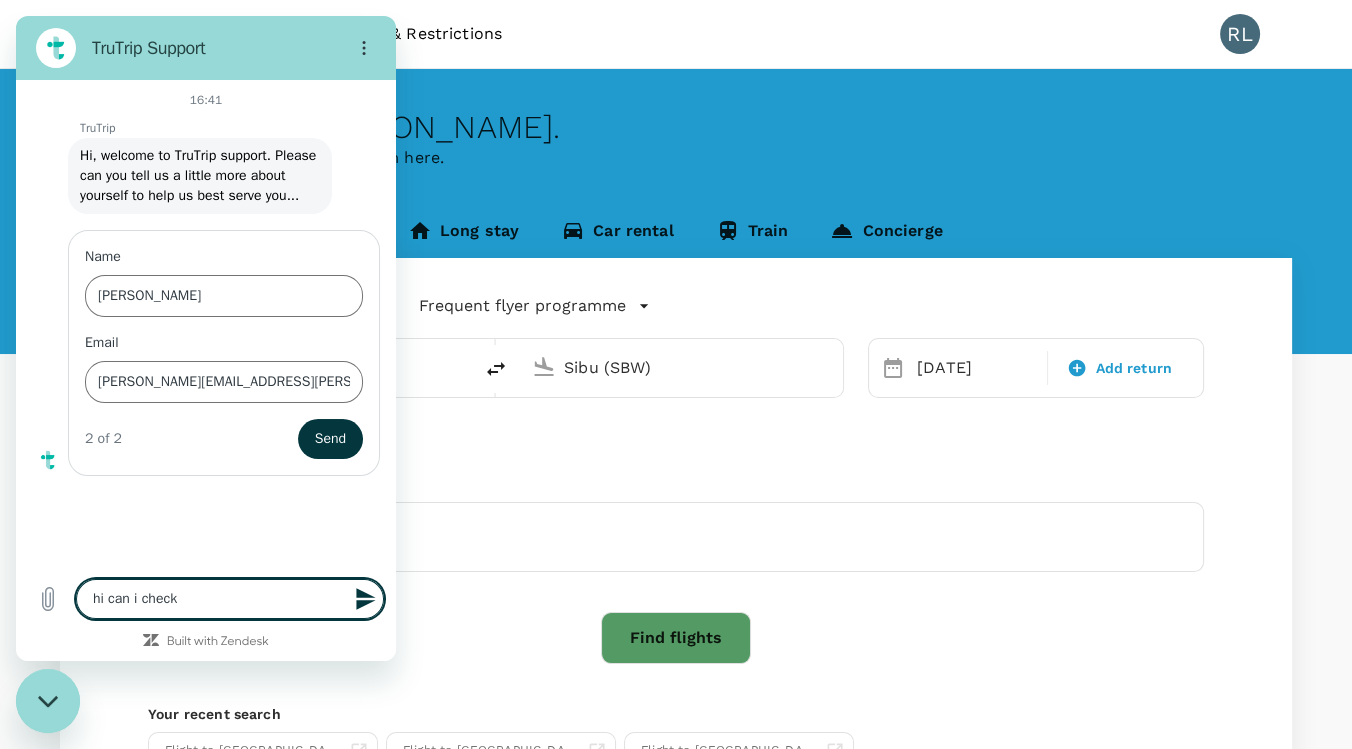 type on "hi can i check" 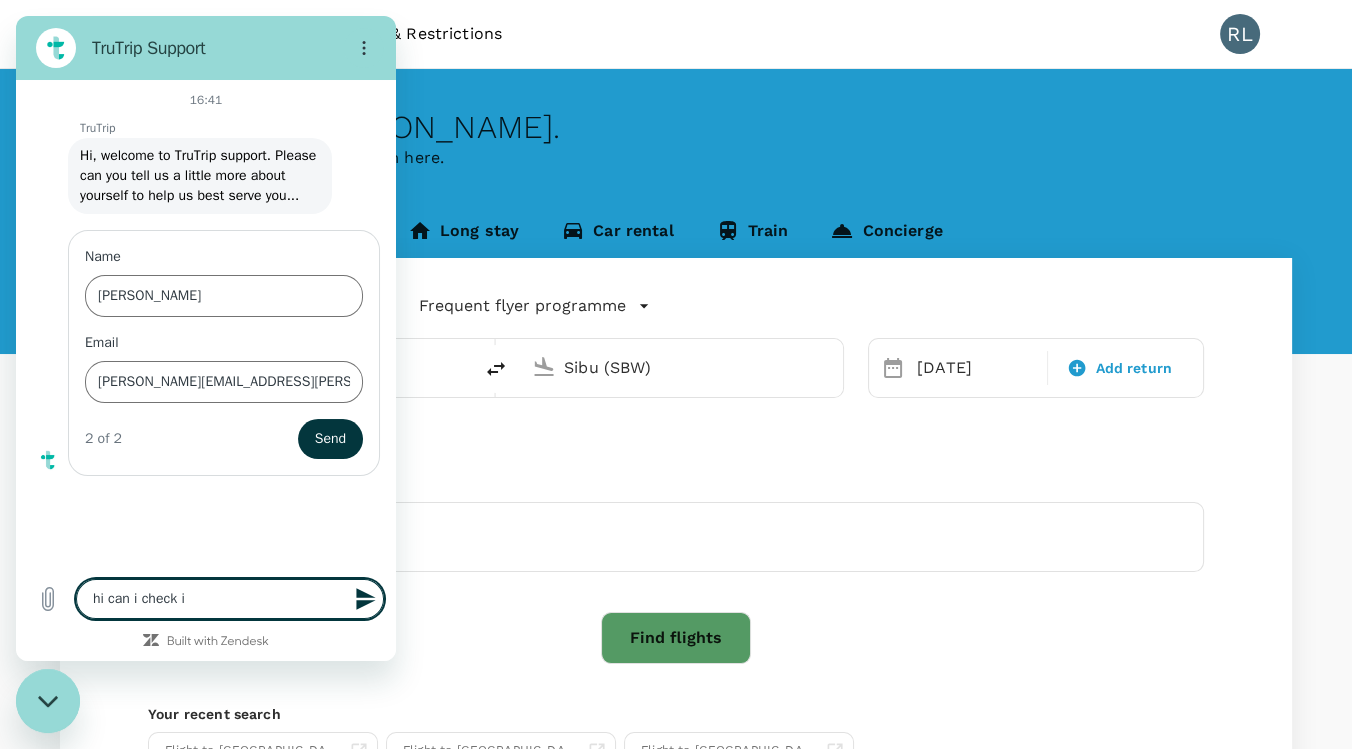 type on "hi can i check if" 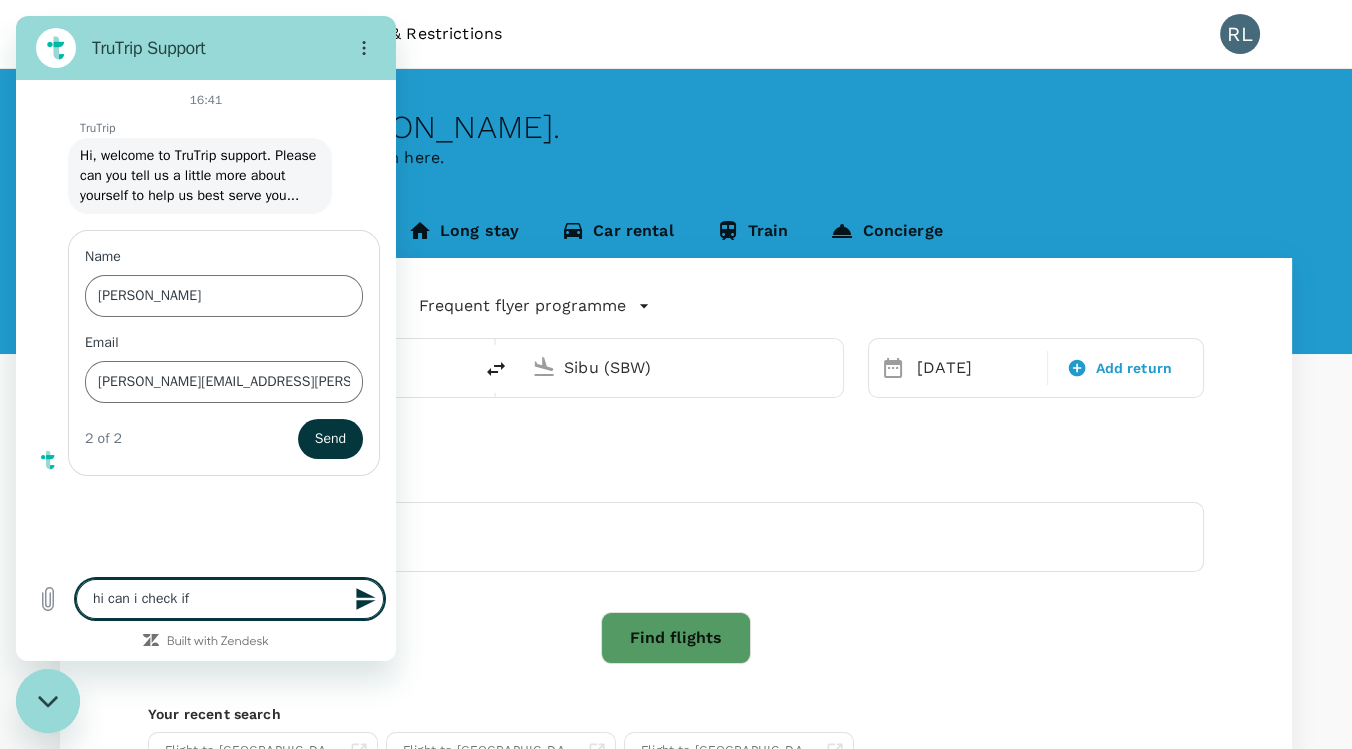 type on "hi can i check if" 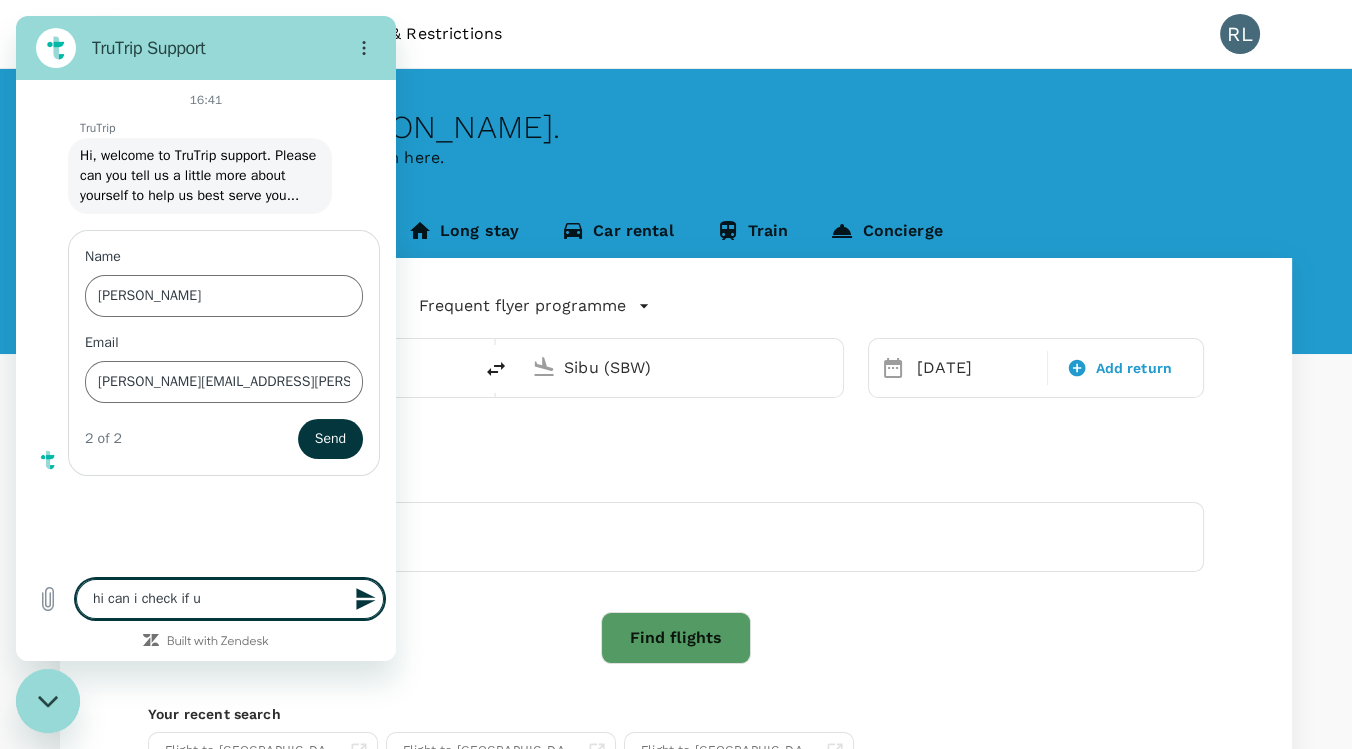 type on "hi can i check if u" 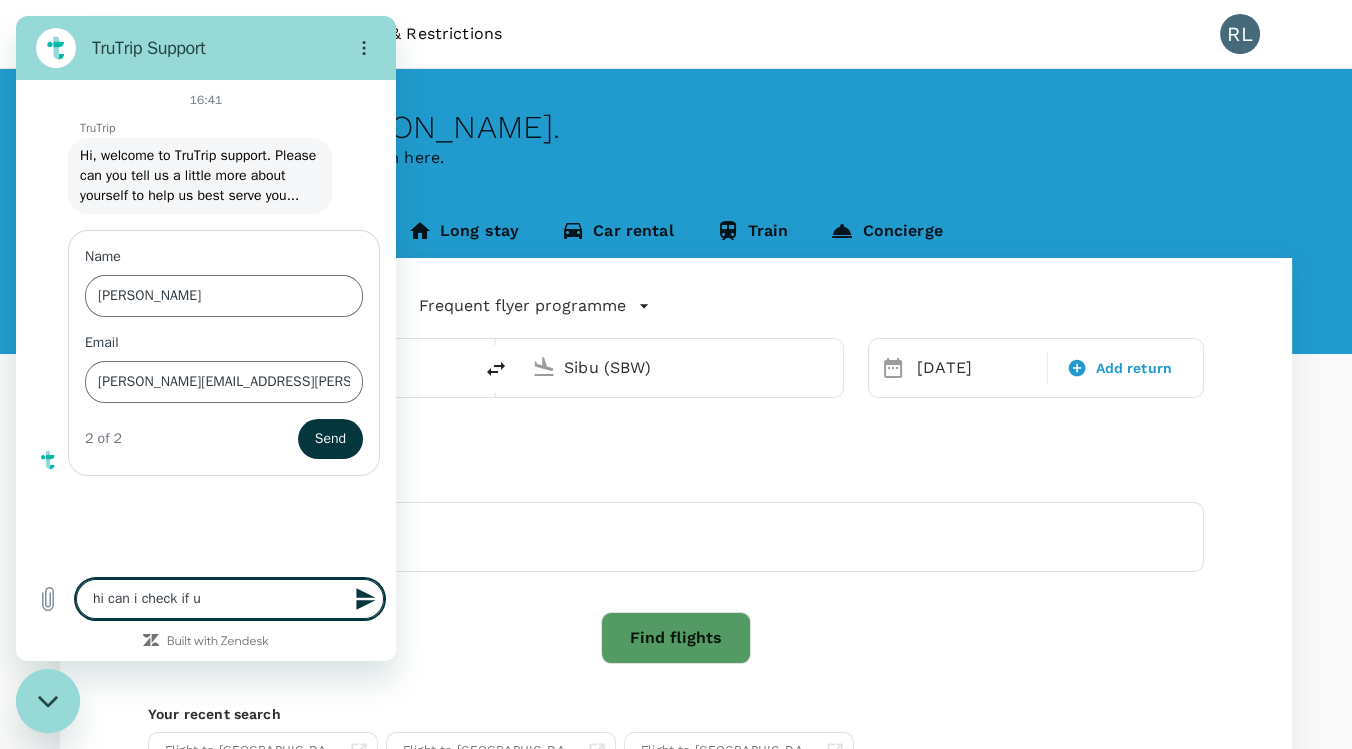 type on "hi can i check if u h" 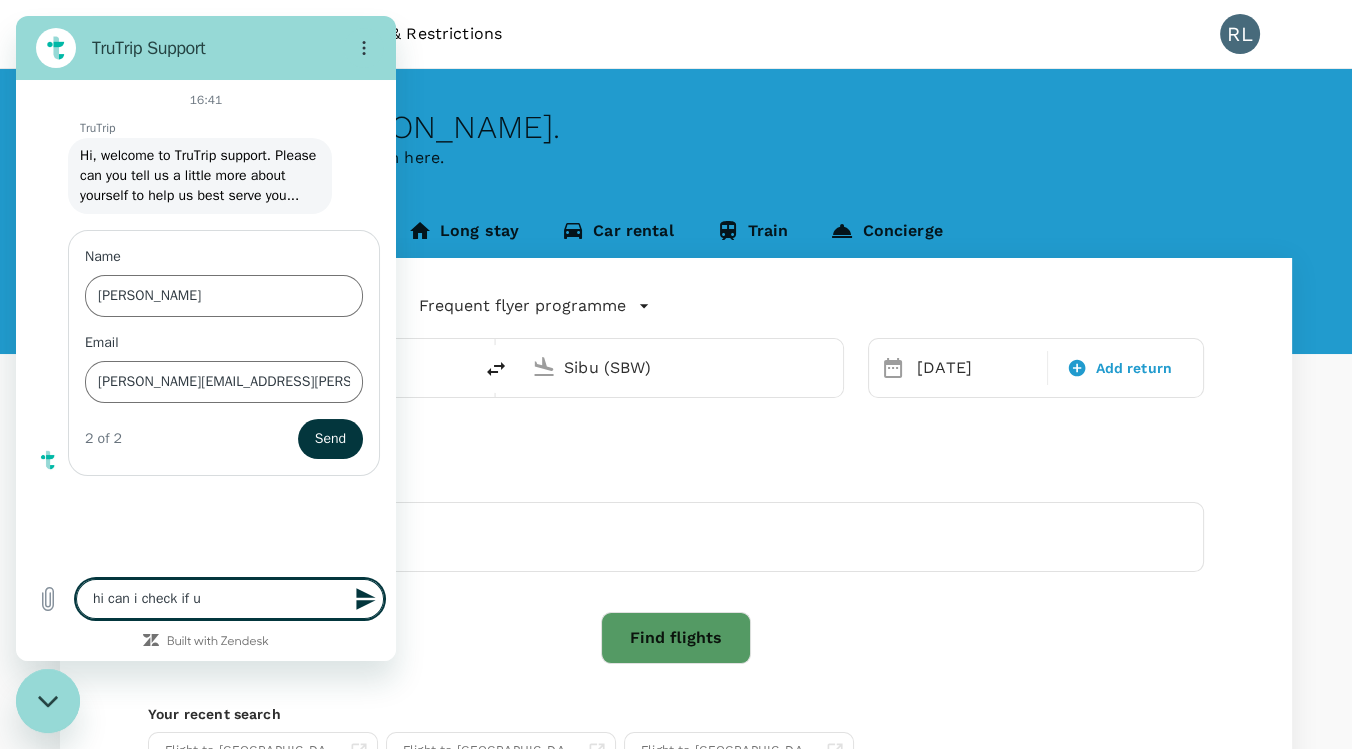 type on "x" 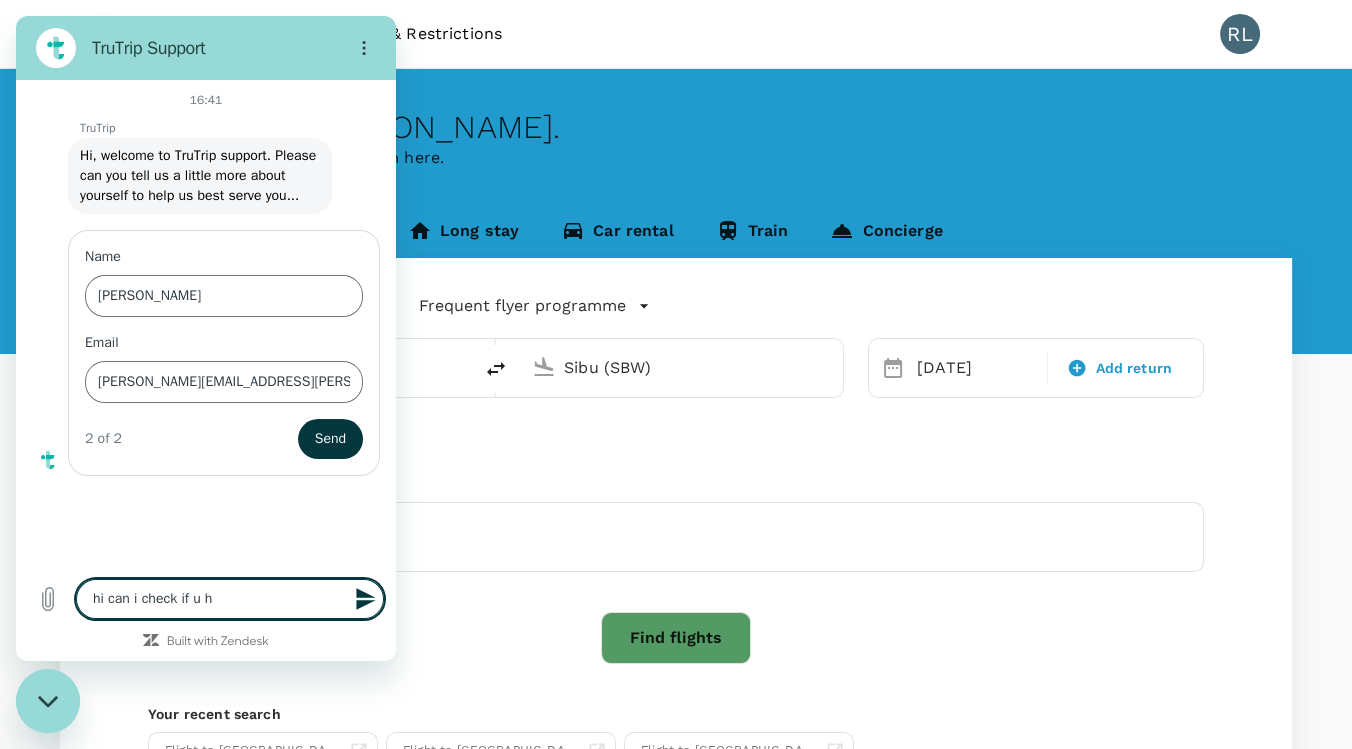 type on "hi can i check if u ha" 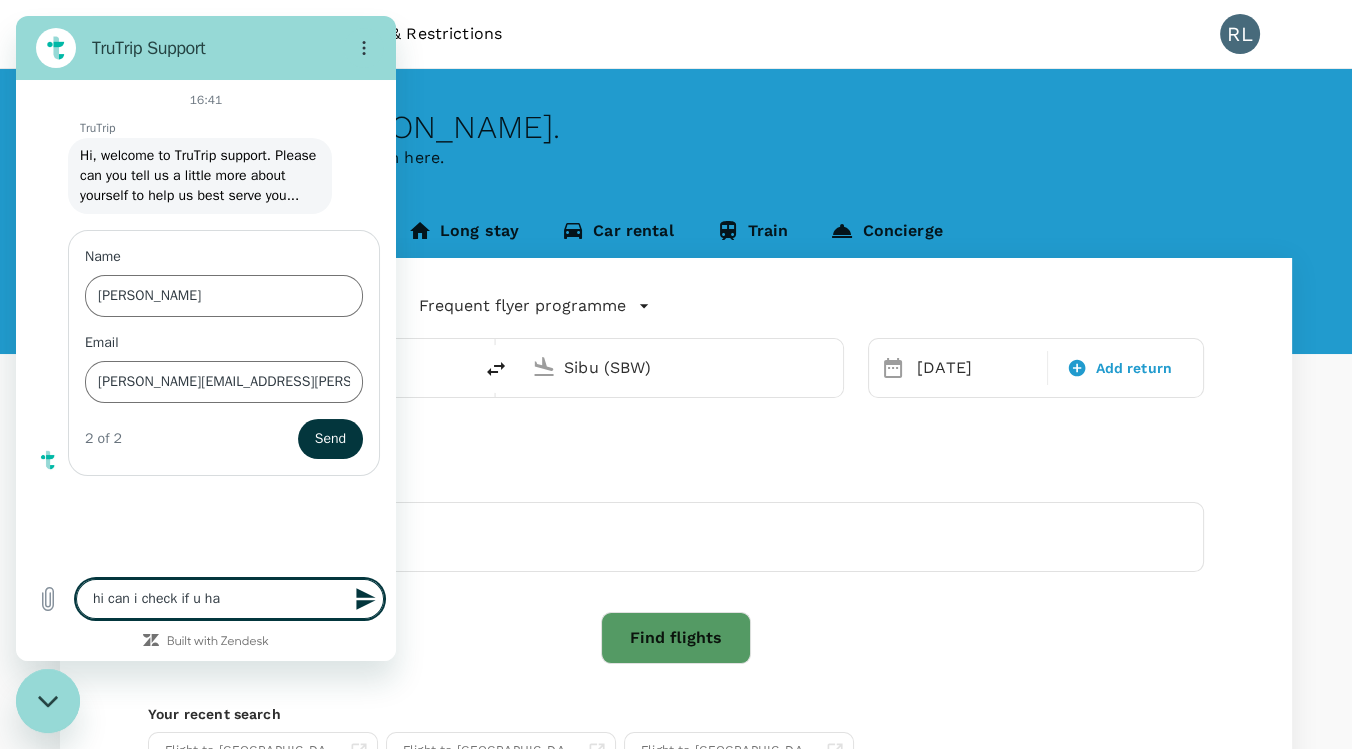 type on "hi can i check if u hav" 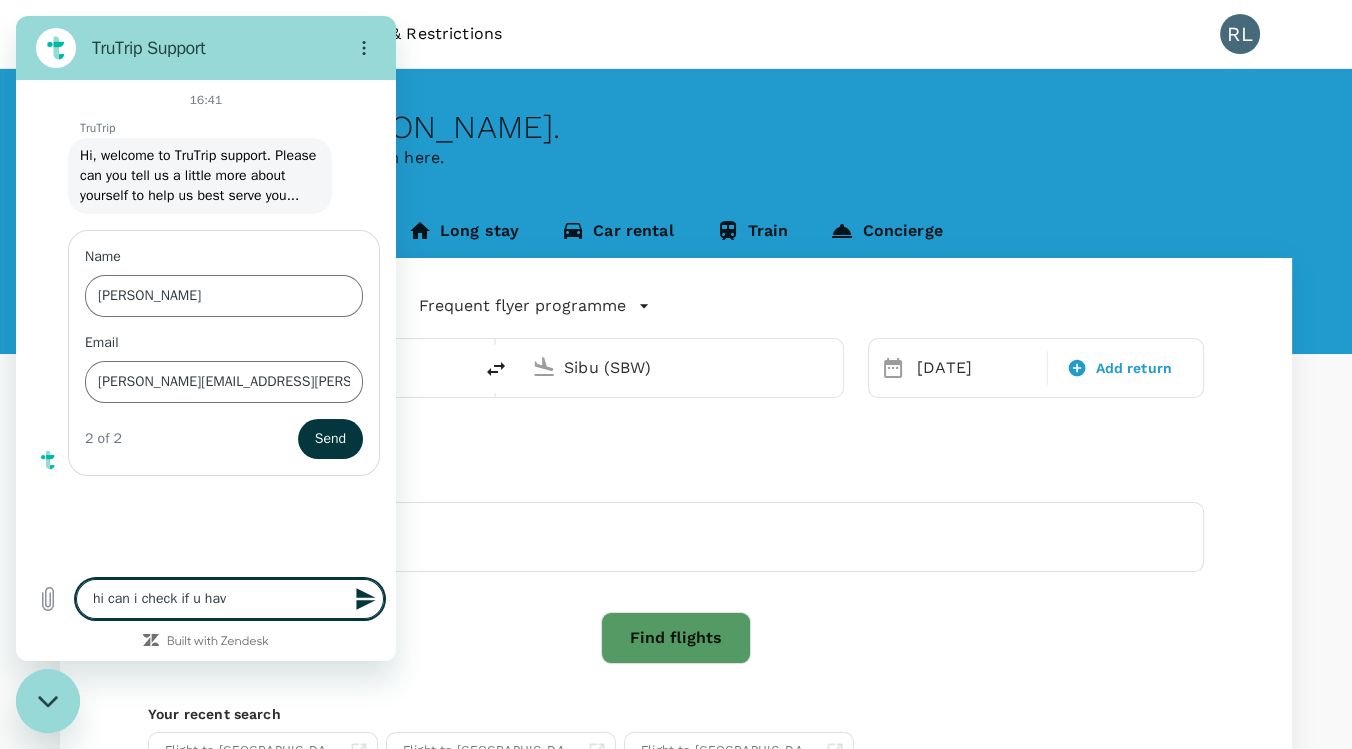 type on "hi can i check if u have" 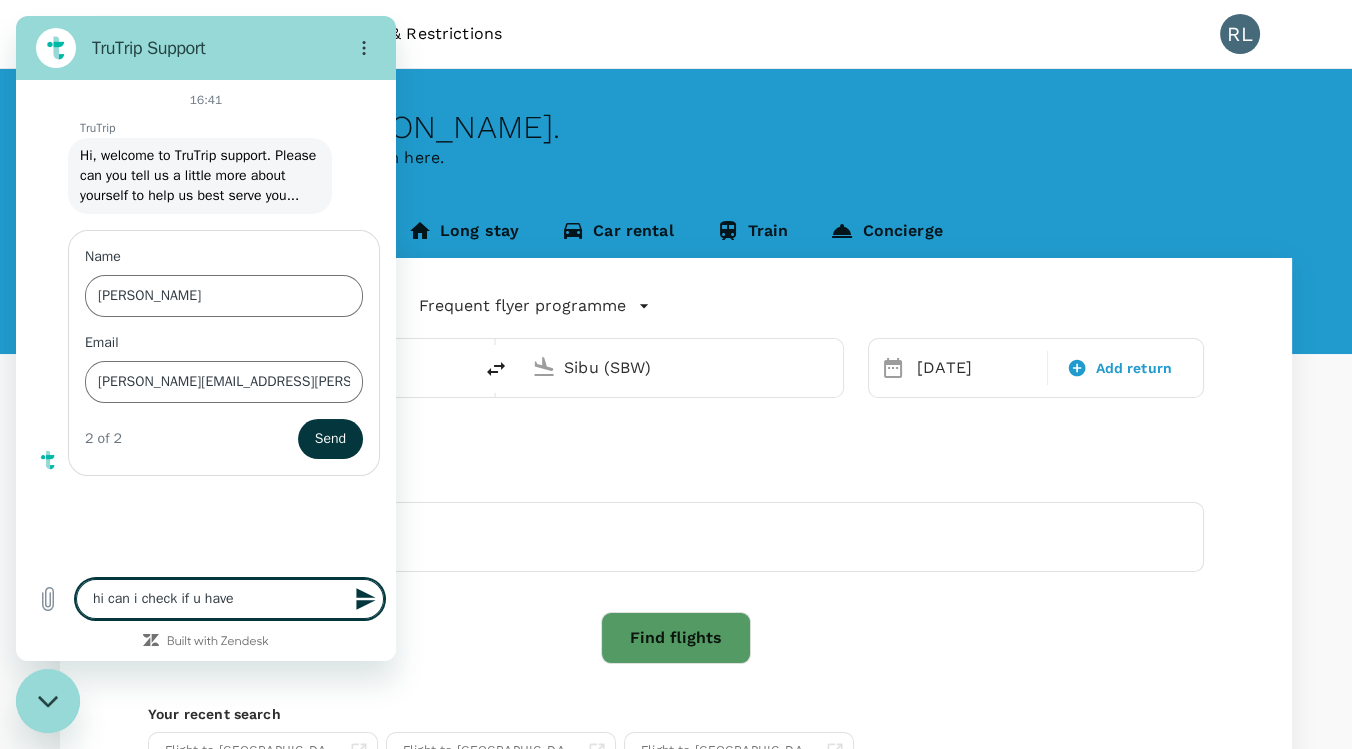 type on "hi can i check if u have" 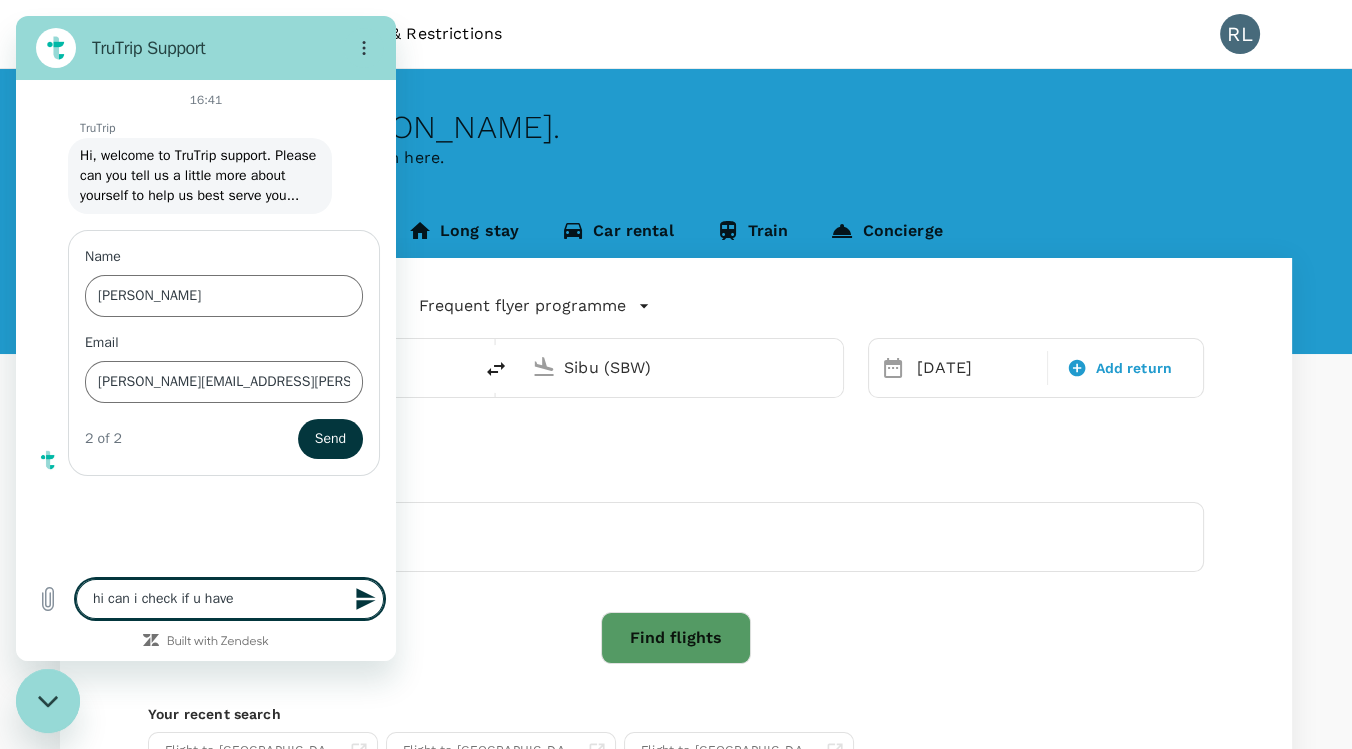 type on "hi can i check if u have f" 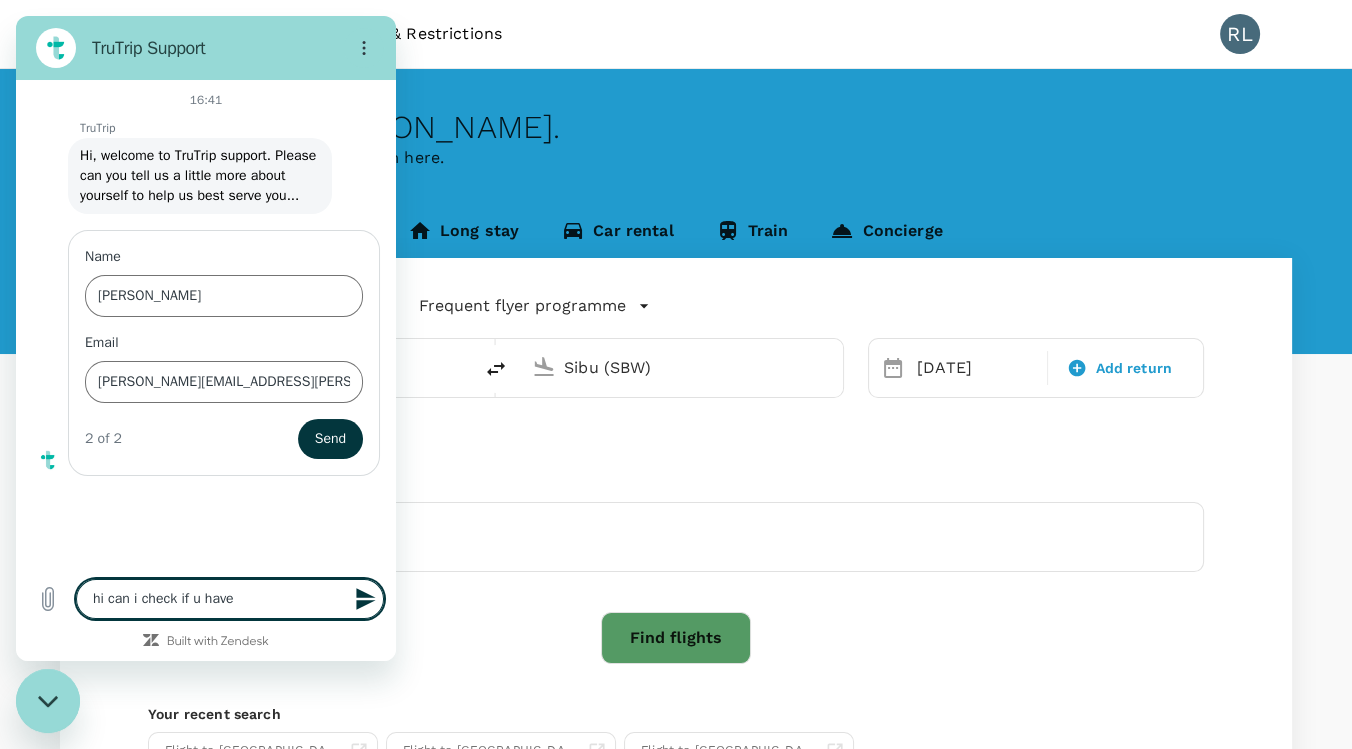 type on "x" 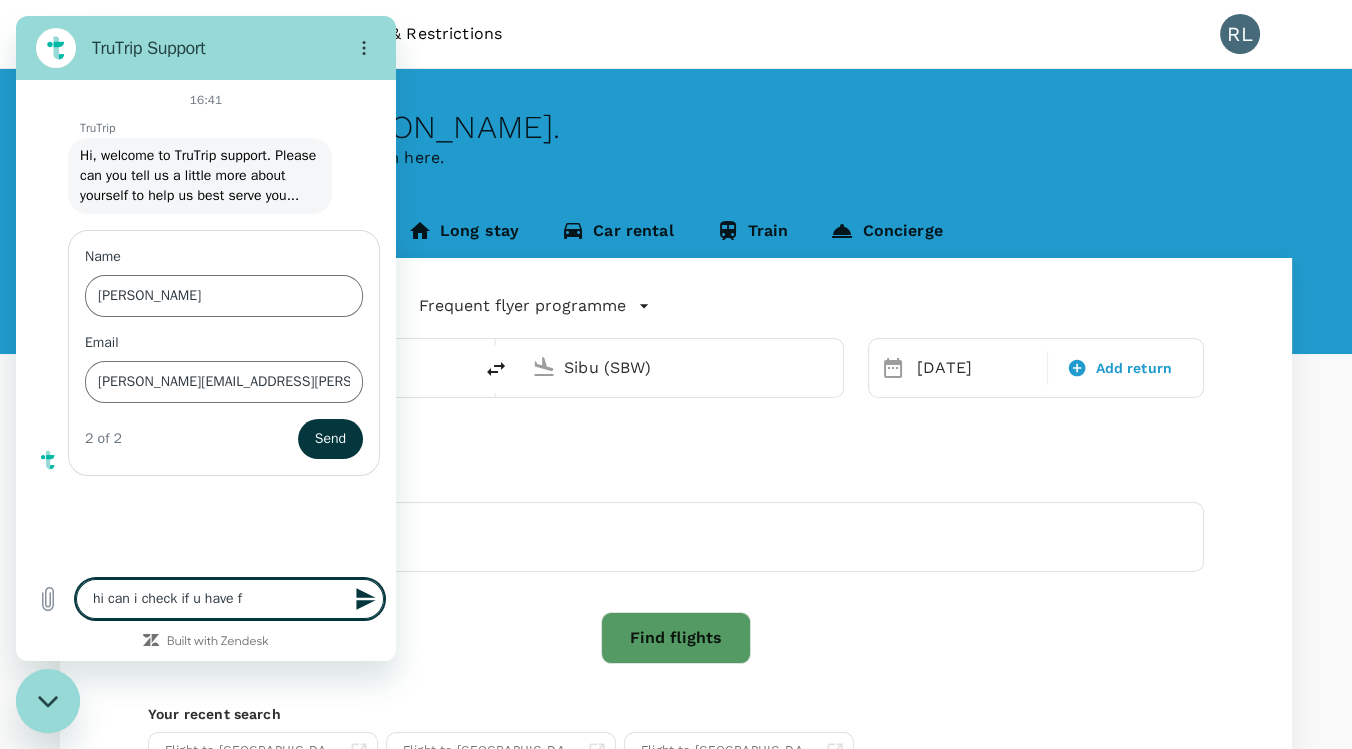 type on "hi can i check if u have fl" 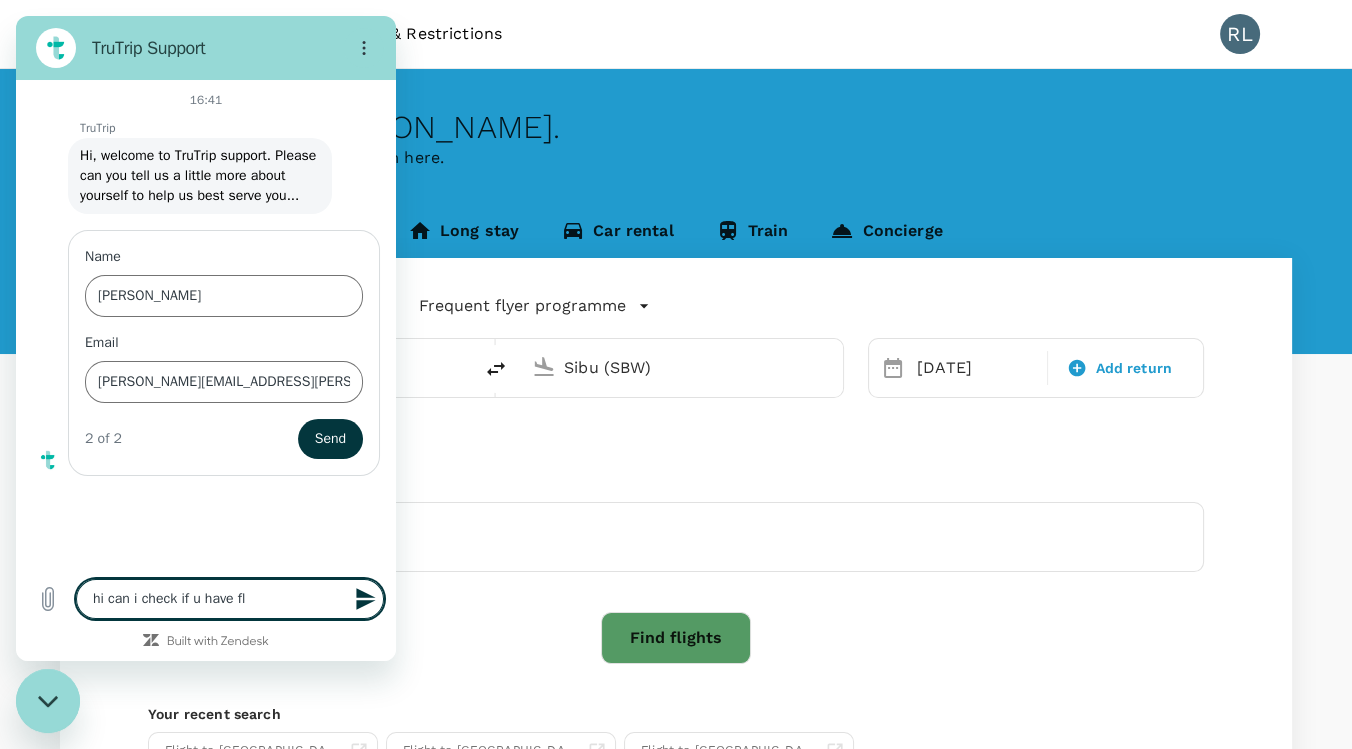 type on "hi can i check if u have fli" 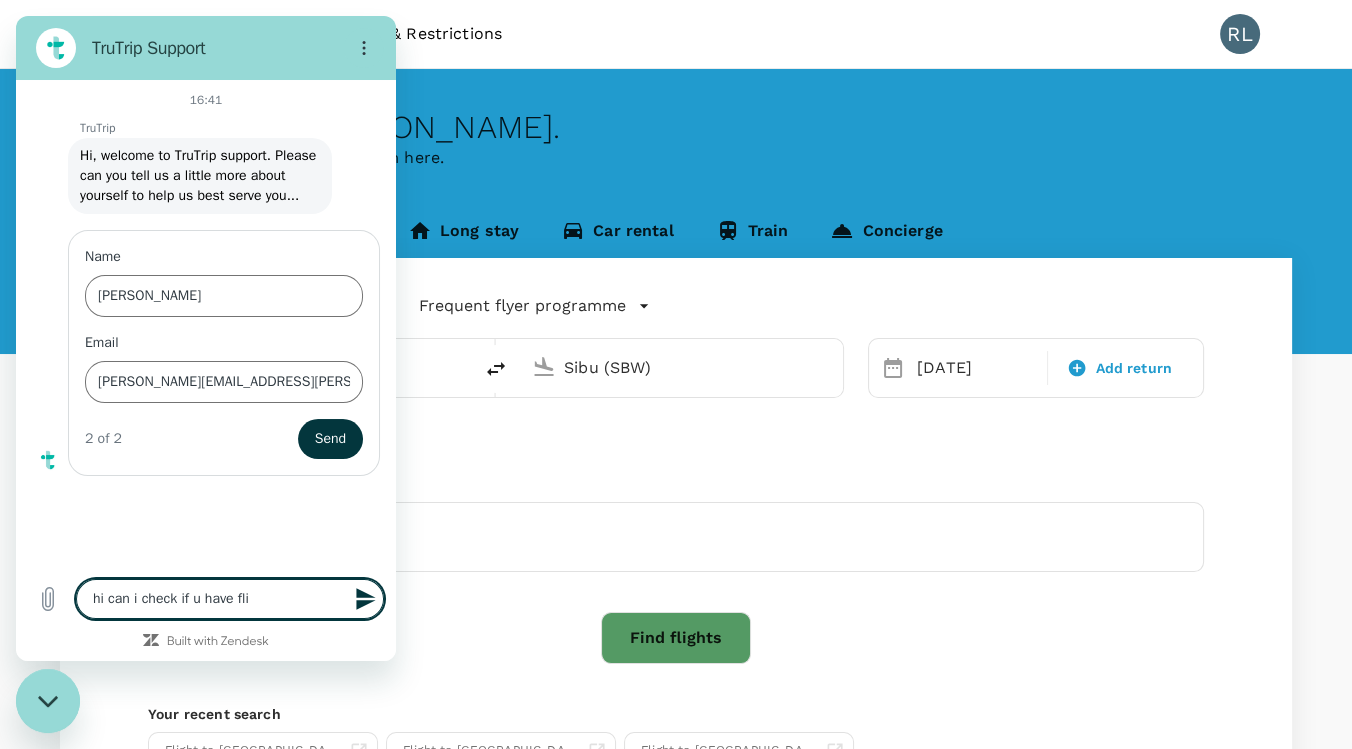 type on "hi can i check if u have flig" 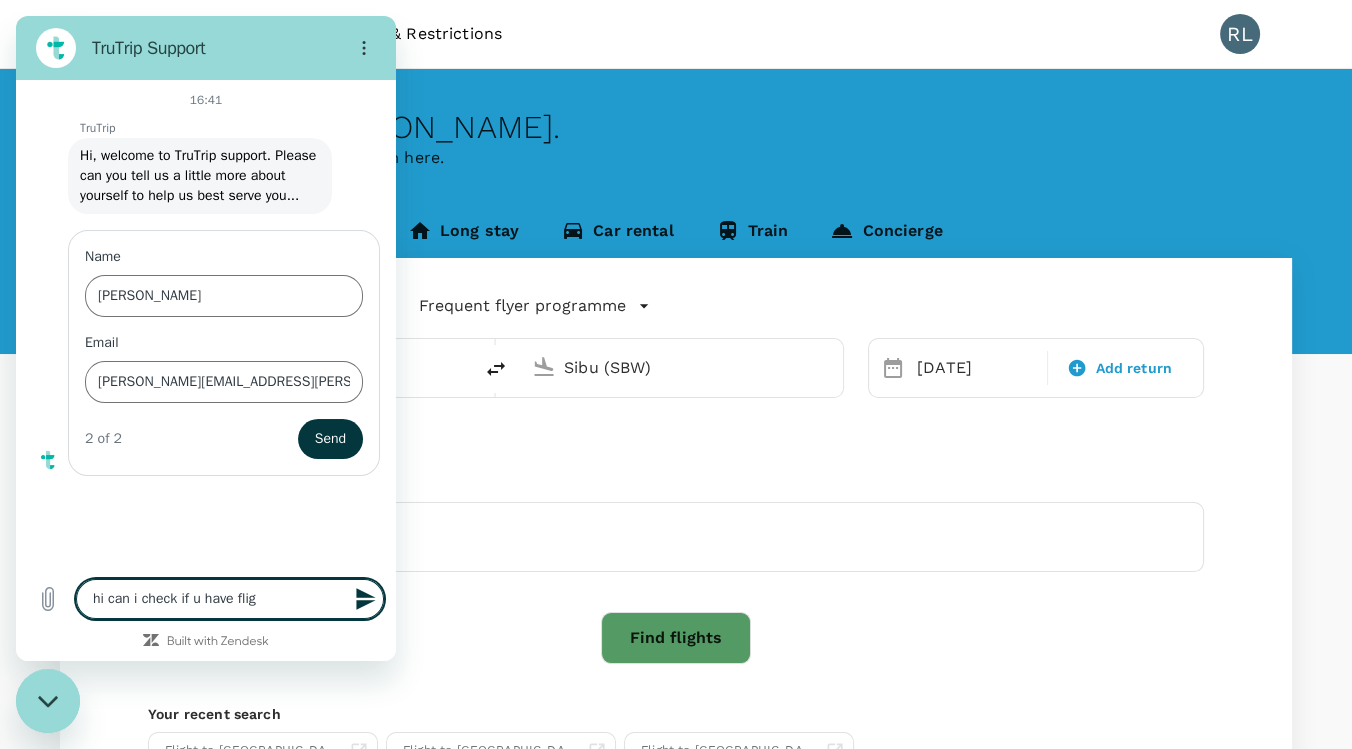 type on "hi can i check if u have fligt" 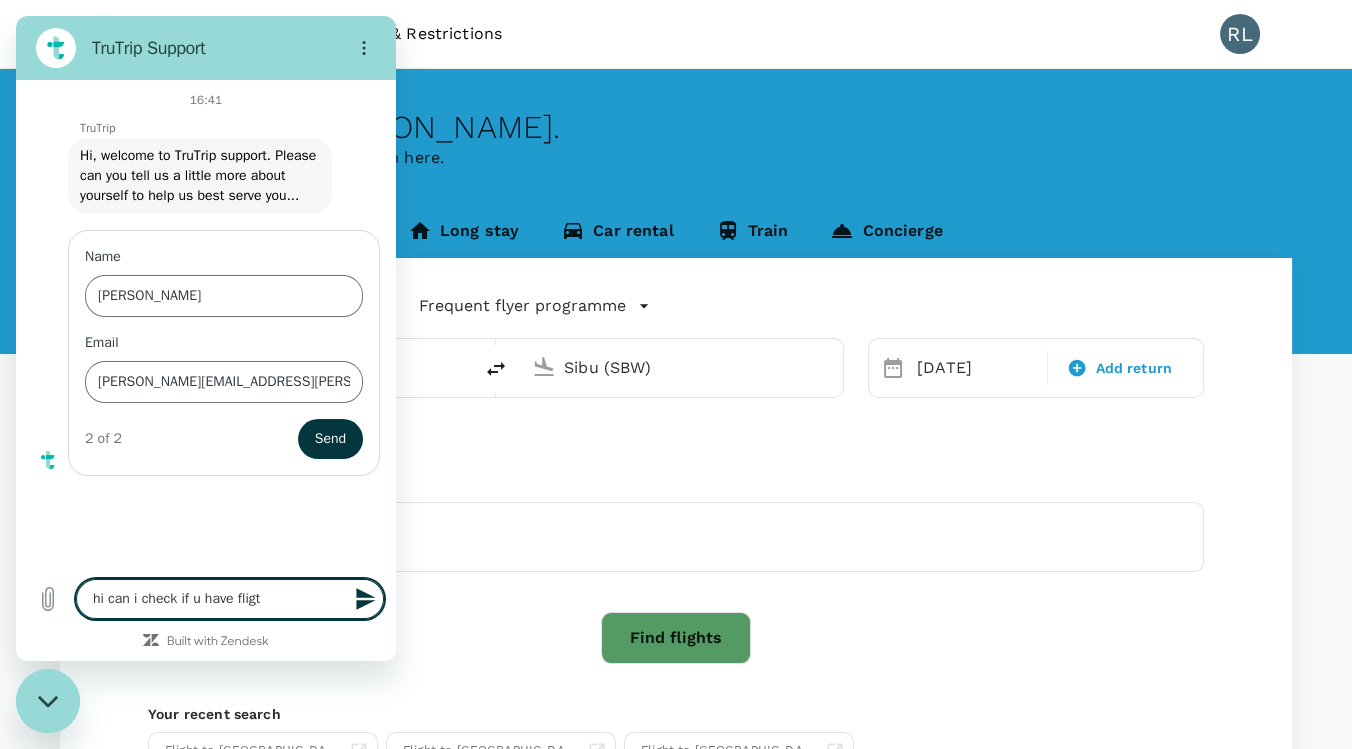 type on "hi can i check if u have fligth" 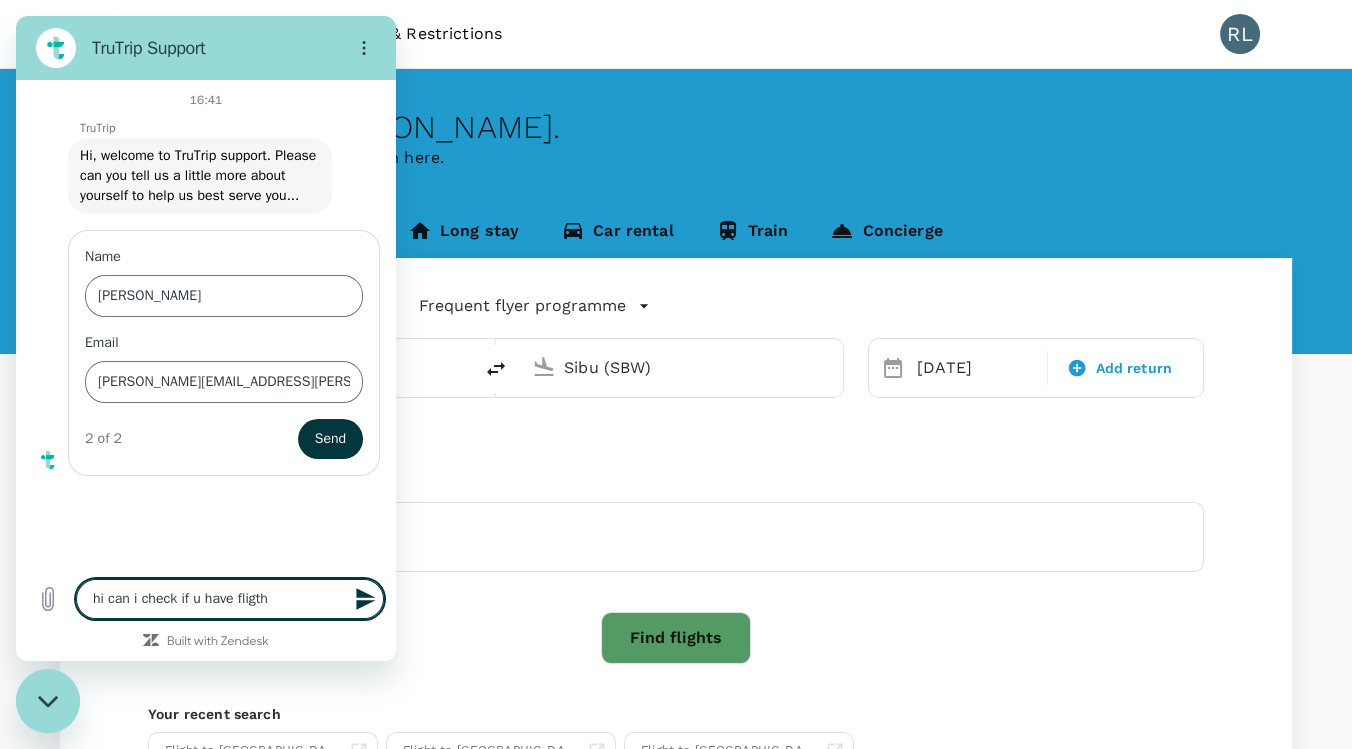 type on "x" 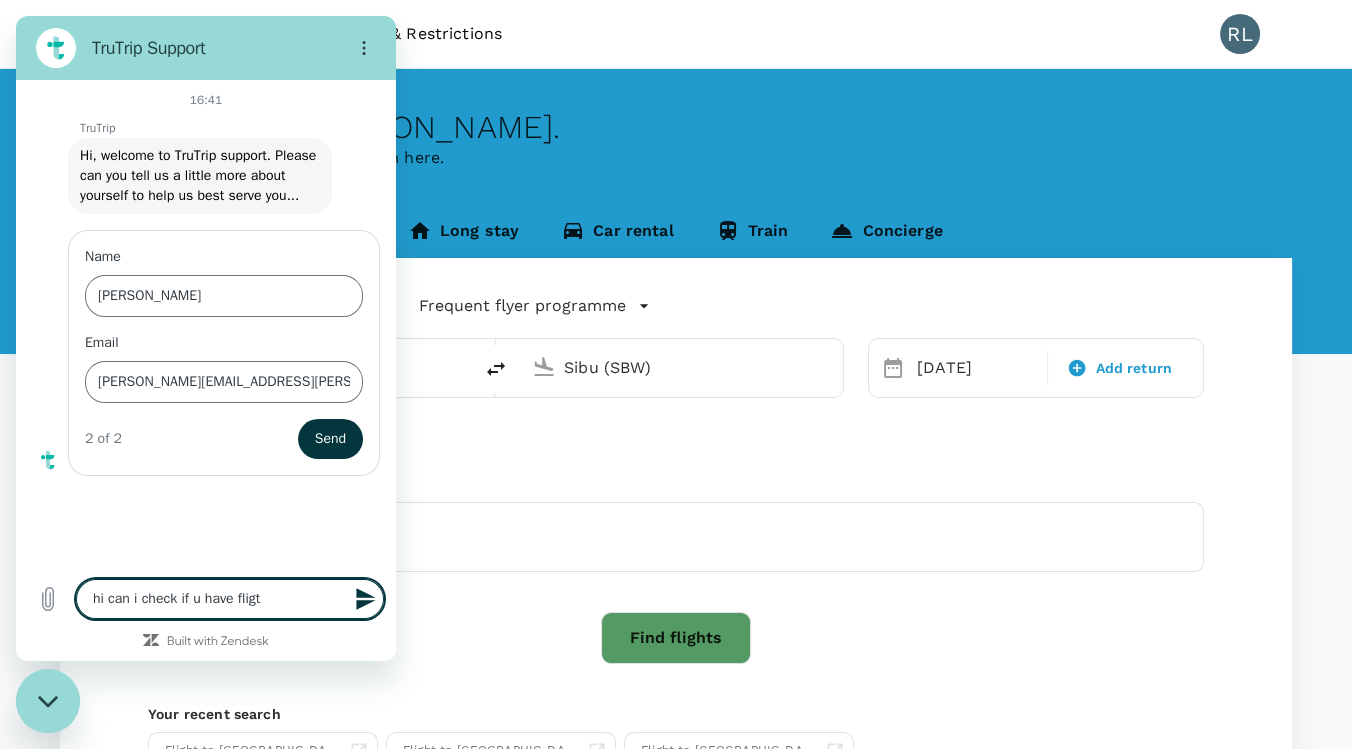 type on "hi can i check if u have fligt" 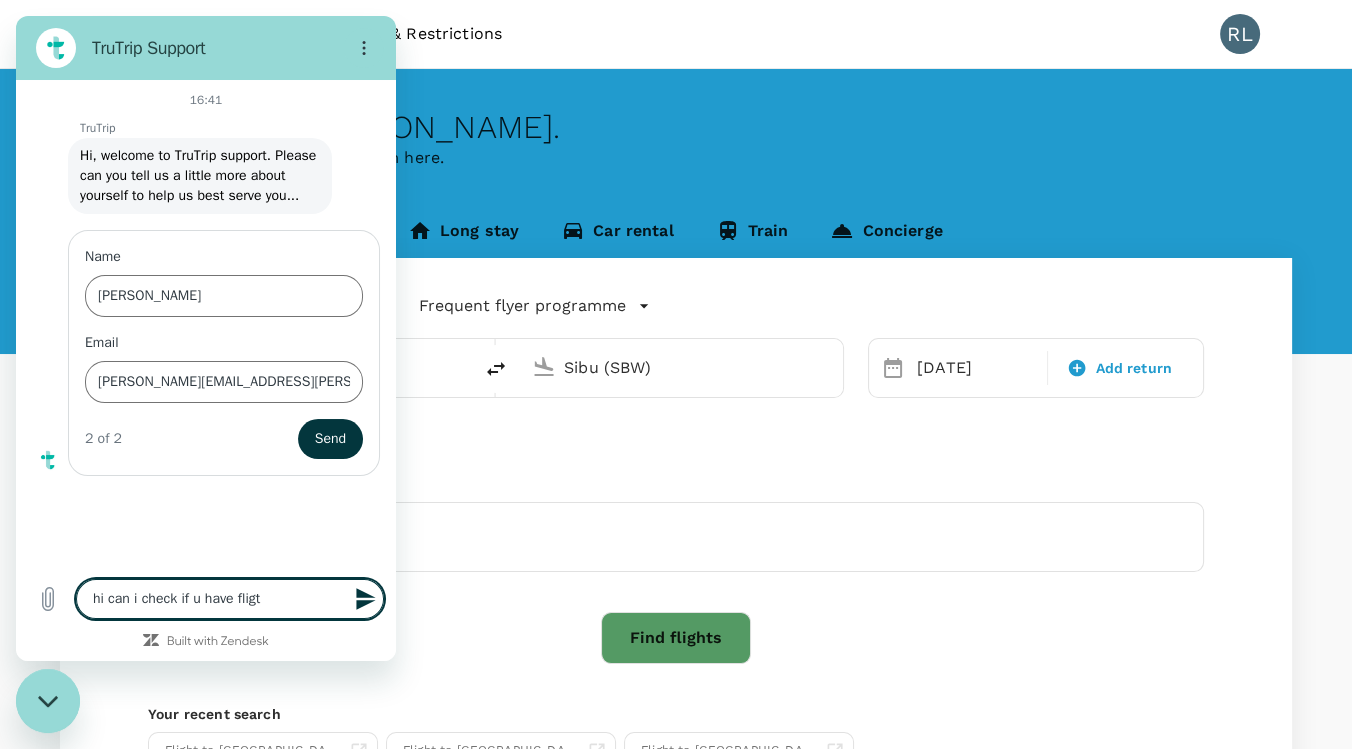 type on "x" 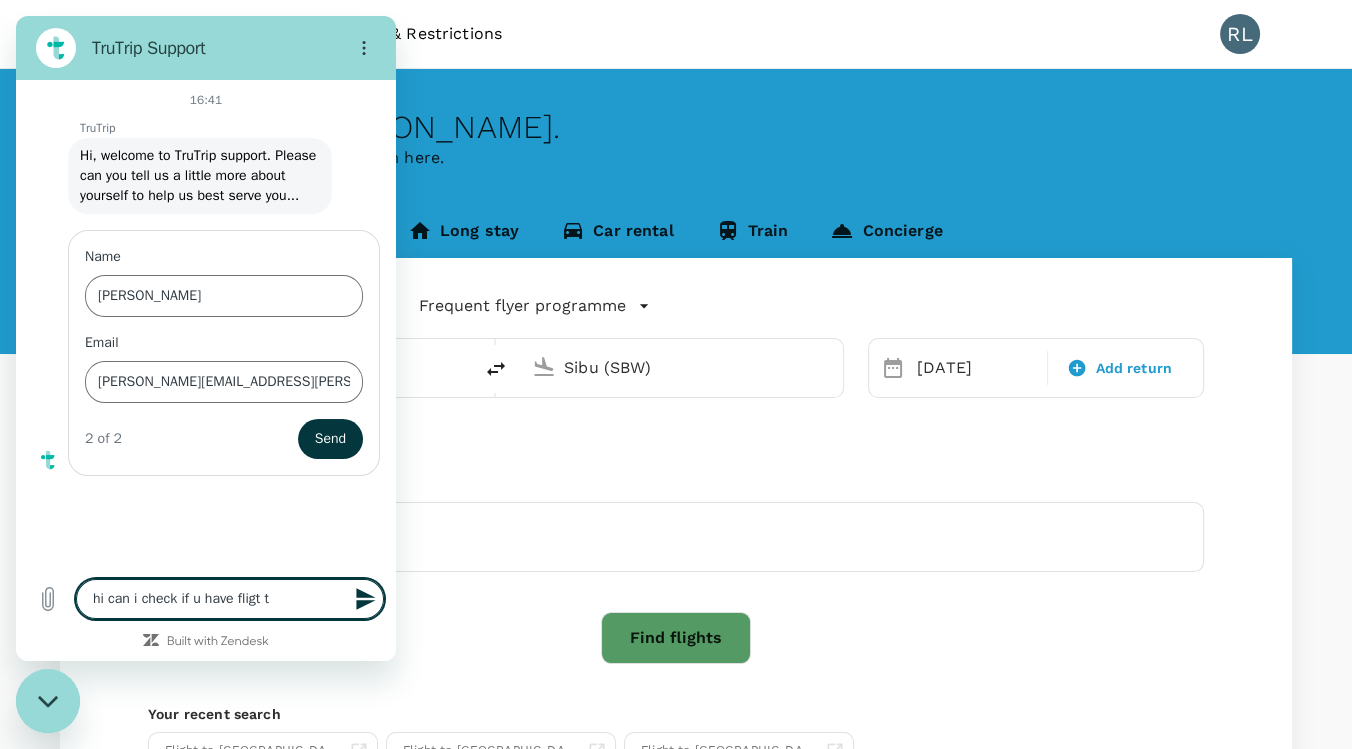 type on "x" 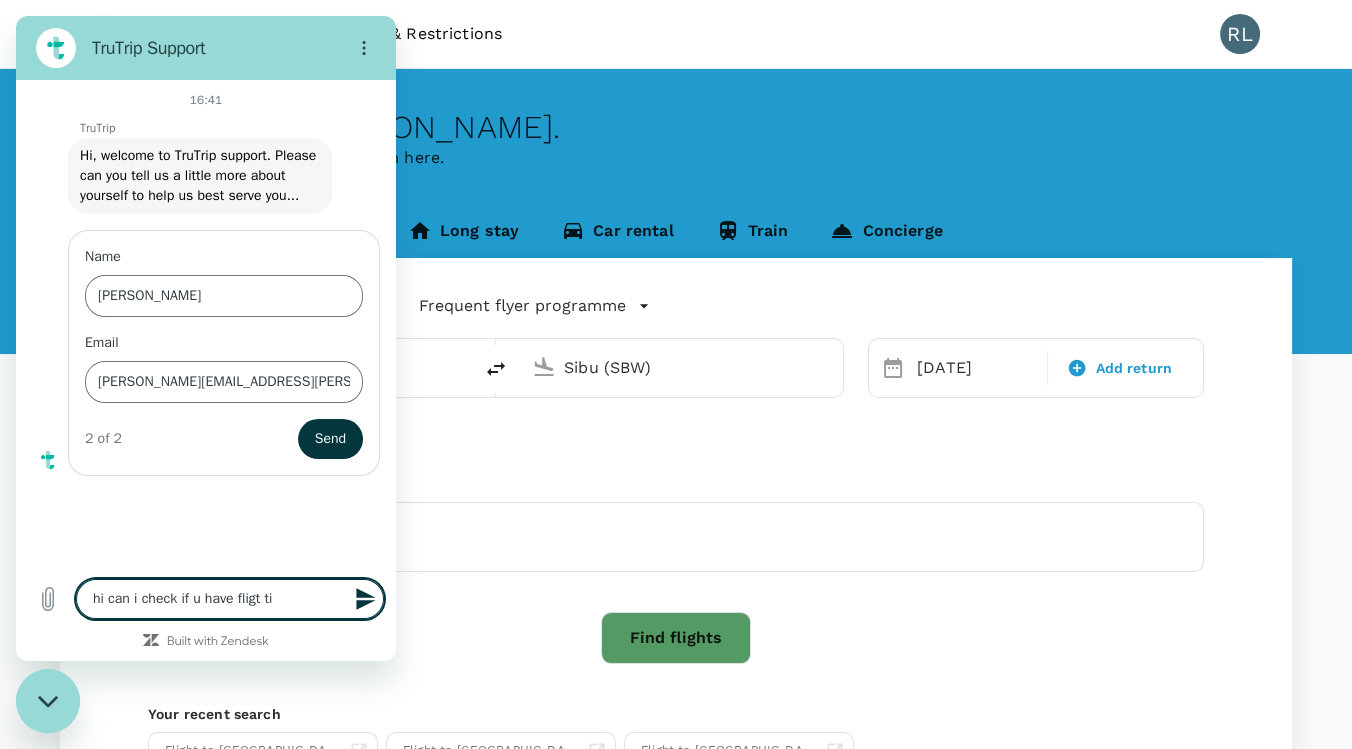 type on "hi can i check if u have fligt [PERSON_NAME]" 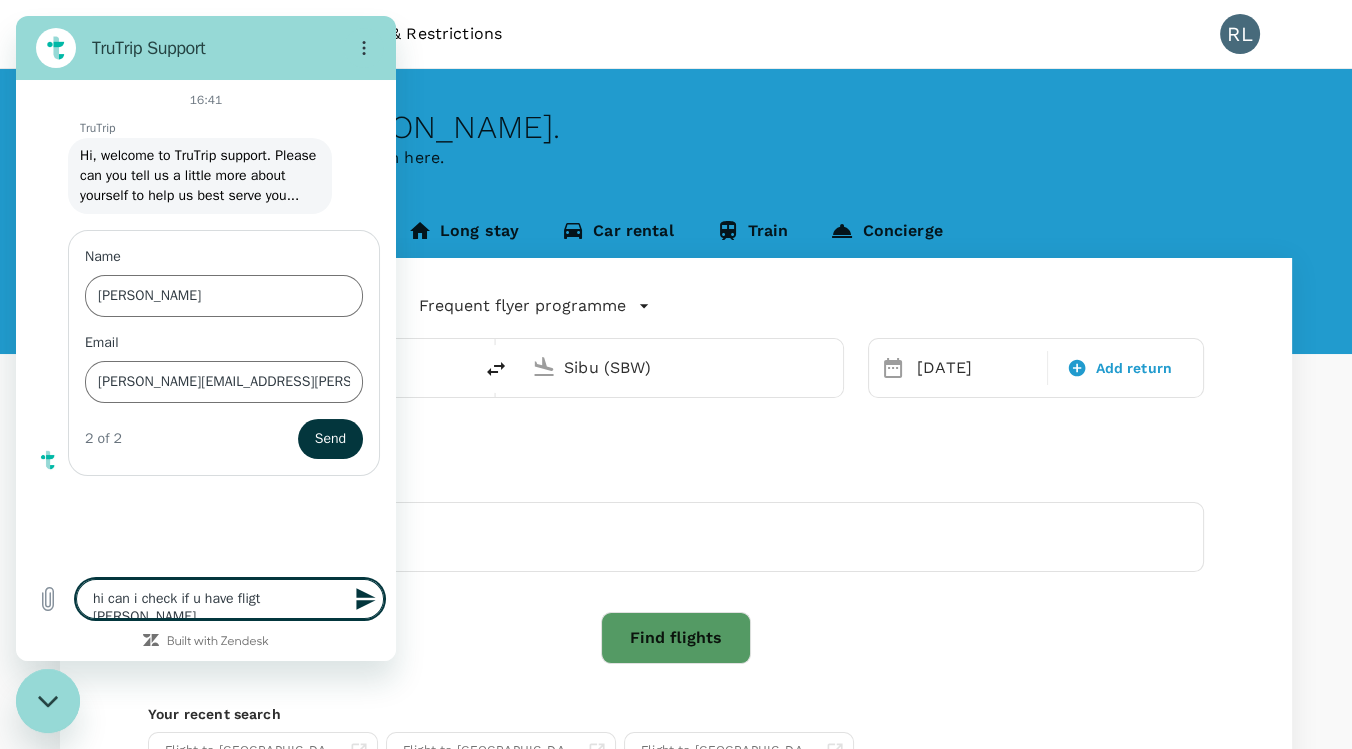 type on "hi can i check if u have fligt ti" 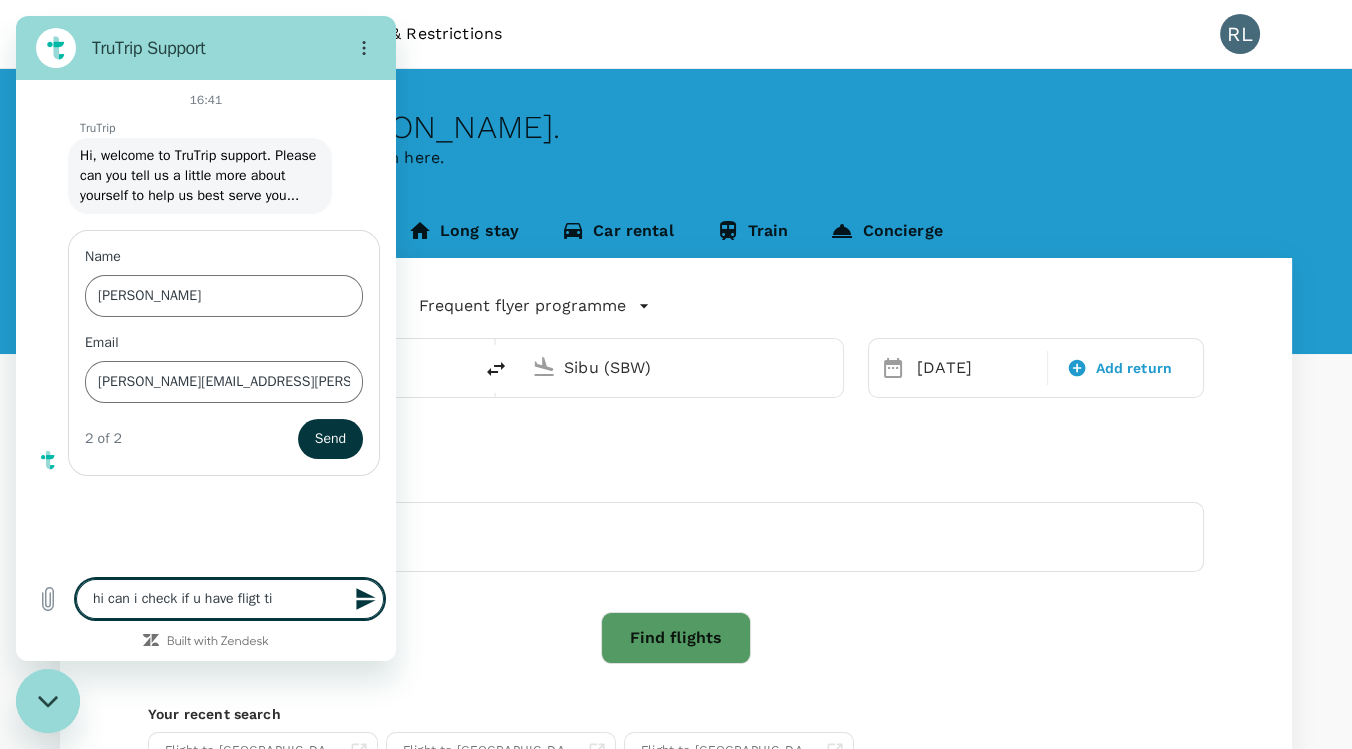type on "hi can i check if u have fligt t" 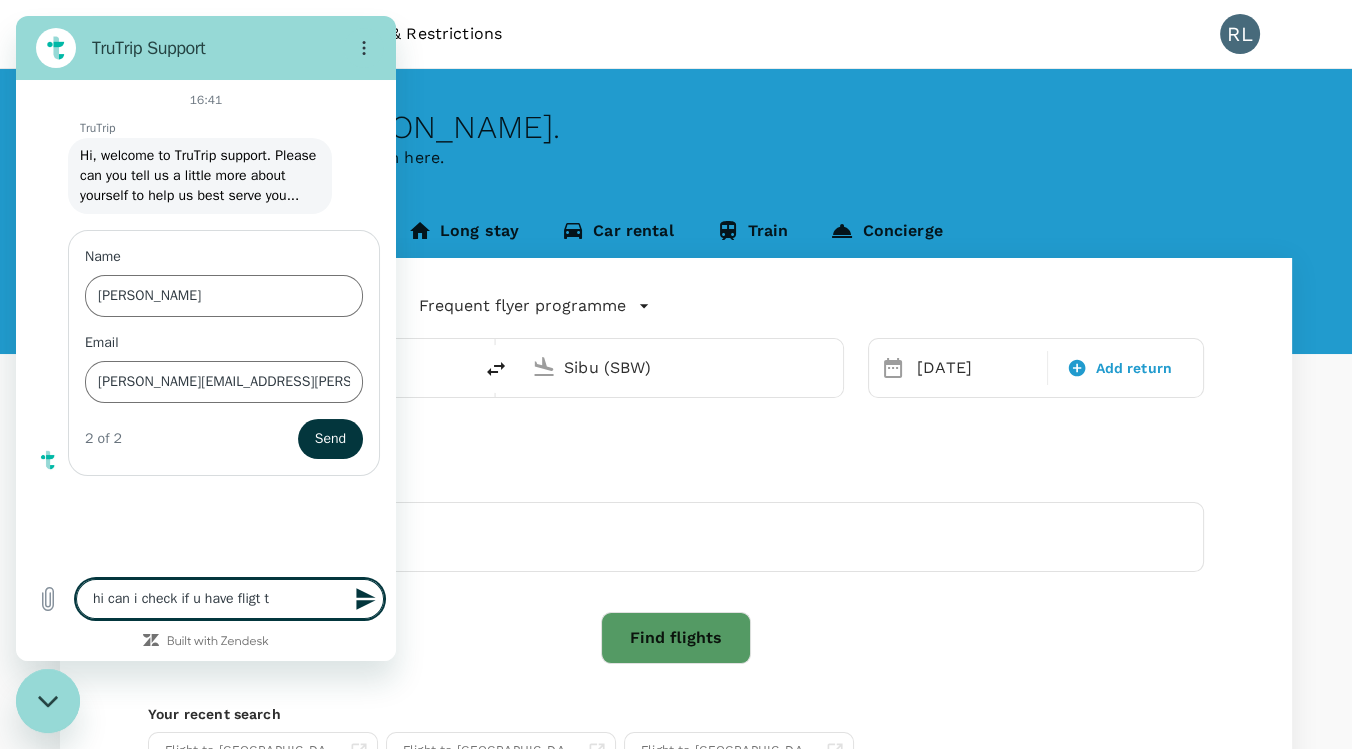 type on "hi can i check if u have fligt" 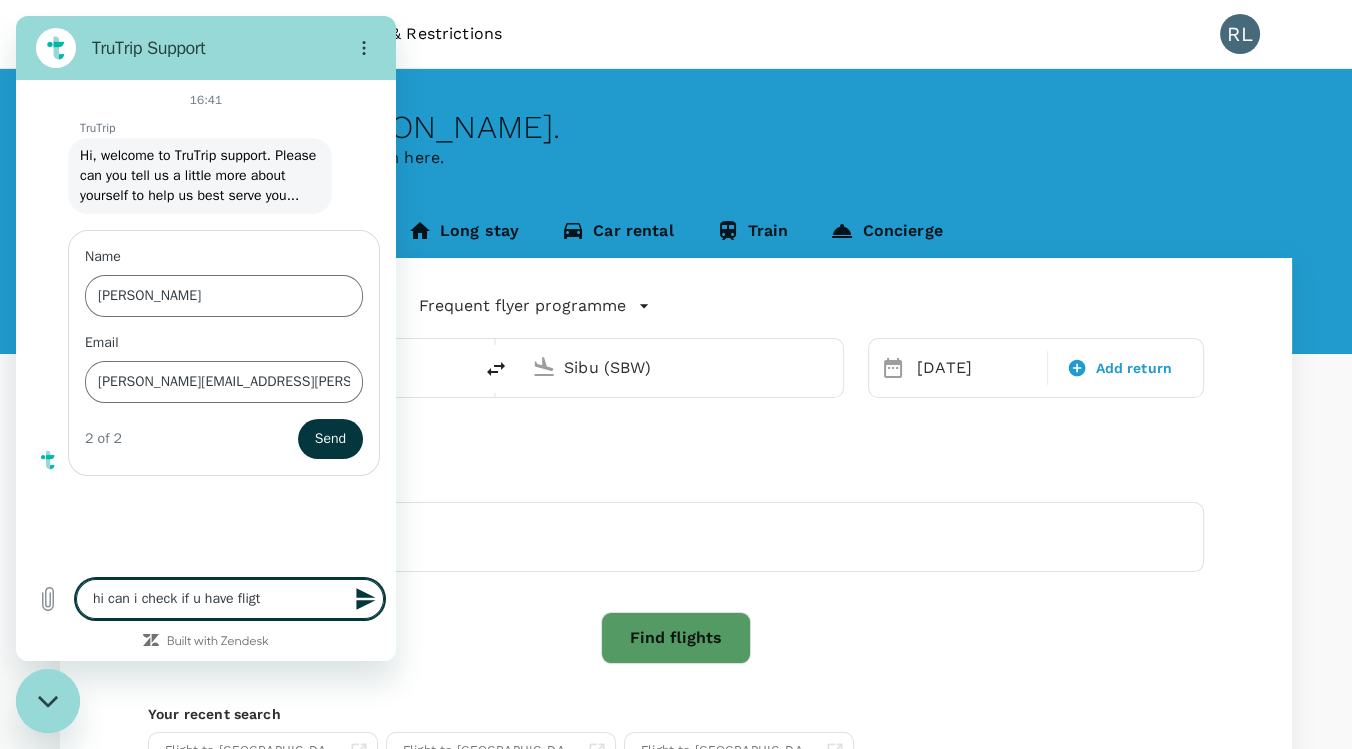 type on "hi can i check if u have fligt" 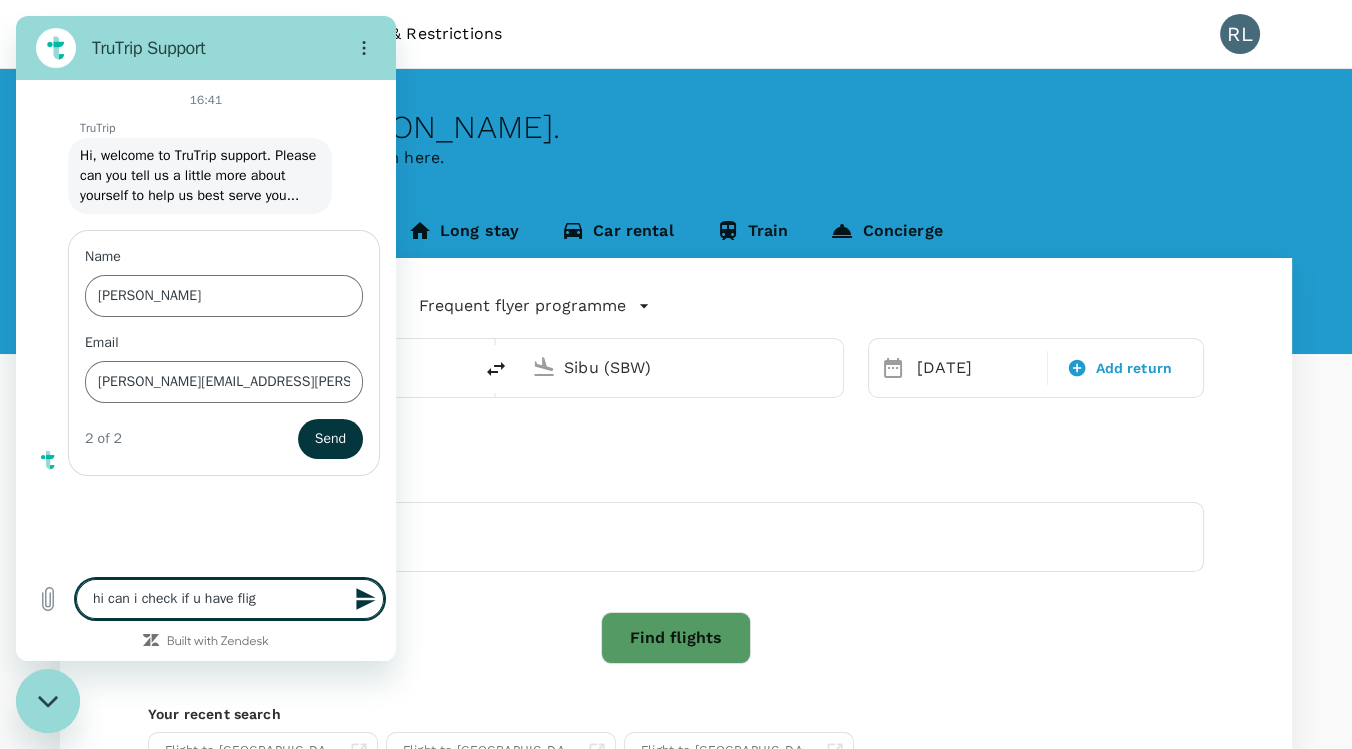 type on "hi can i check if u have fligh" 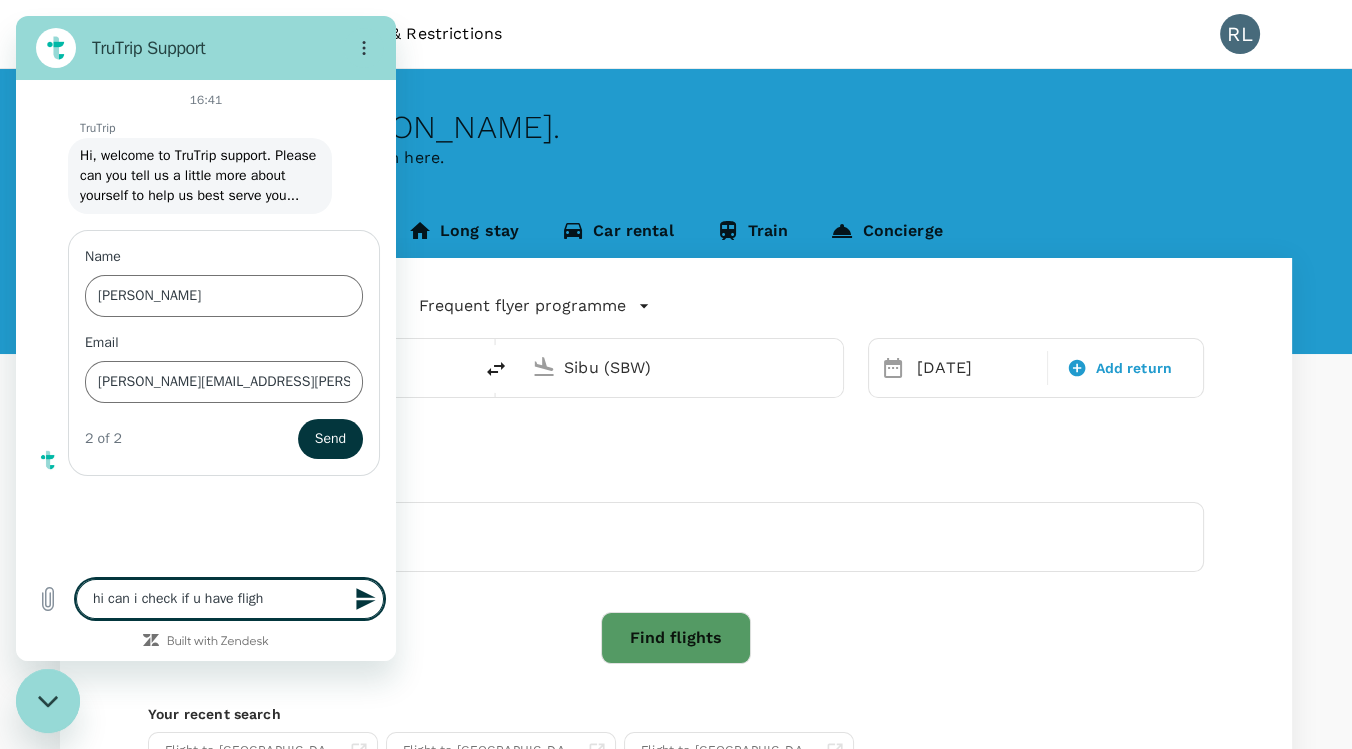 type on "hi can i check if u have flight" 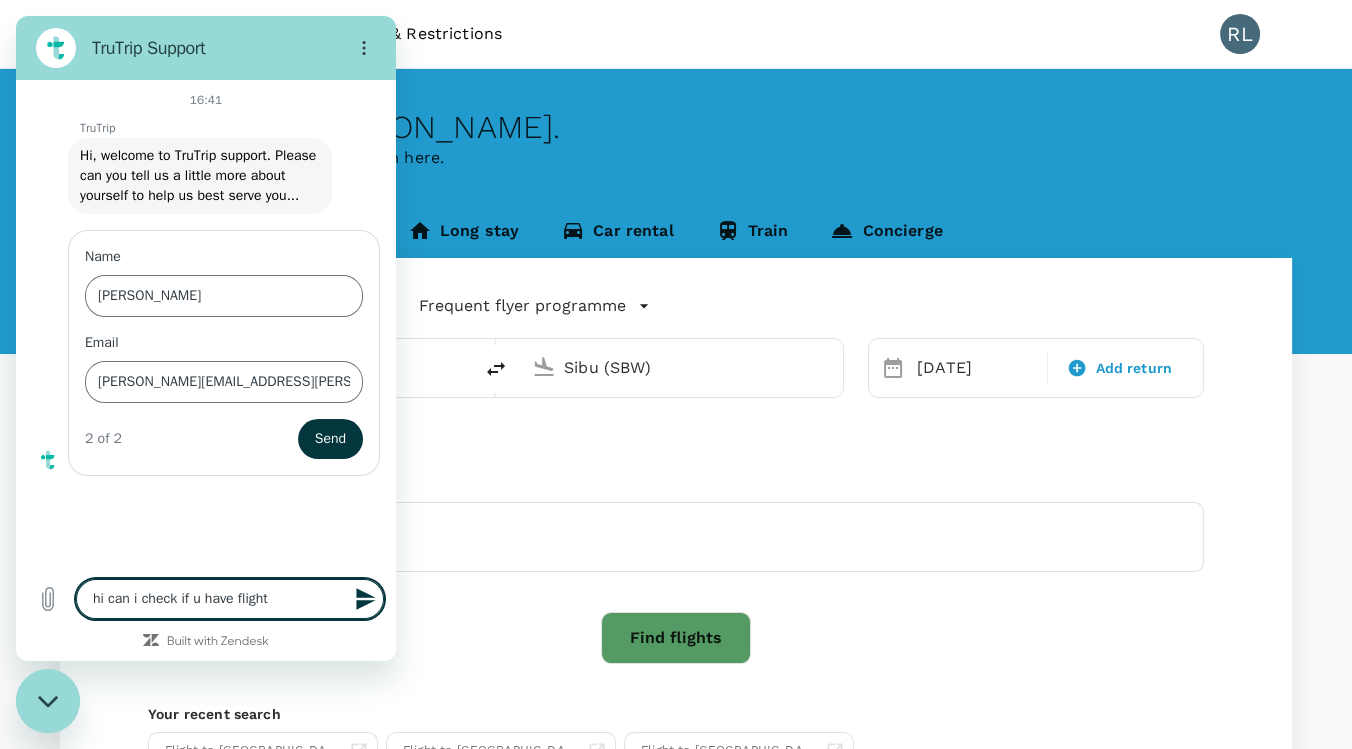 type on "hi can i check if u have flight" 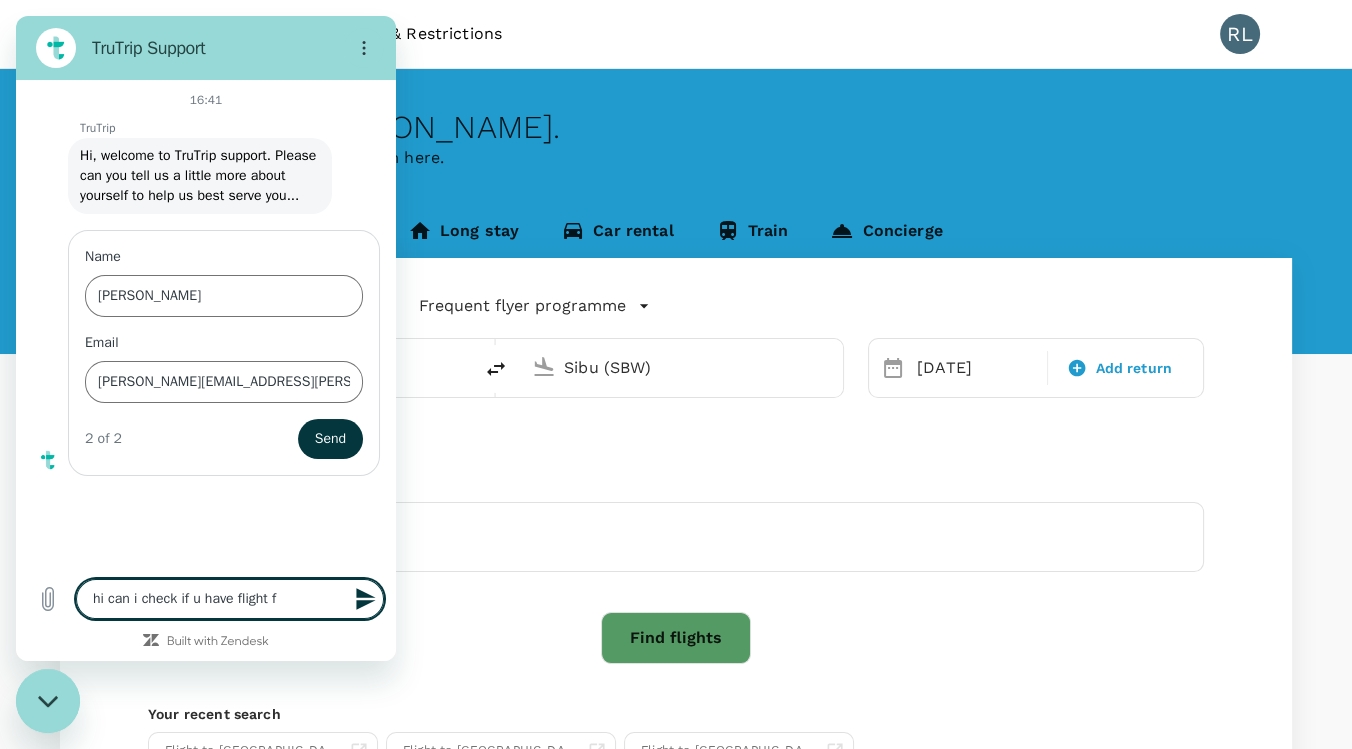 type on "hi can i check if u have flight fr" 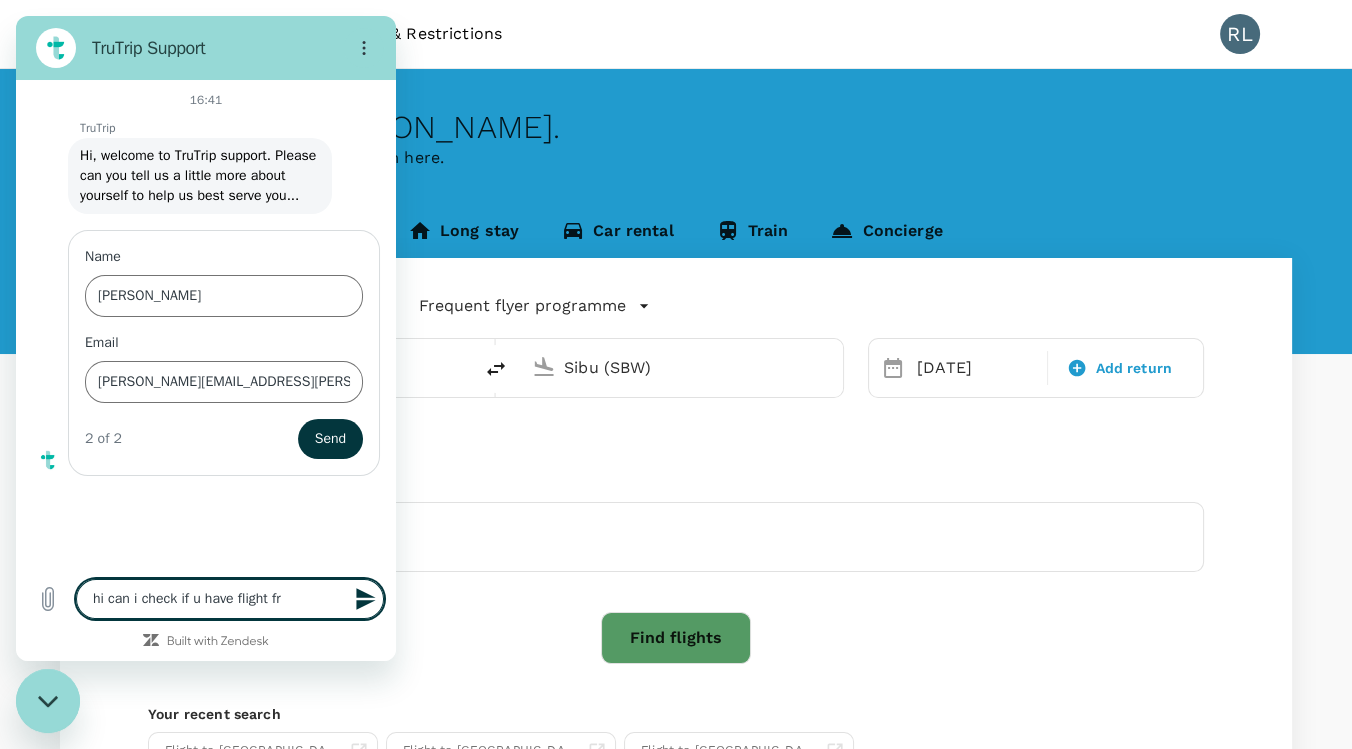 type on "hi can i check if u have flight fro" 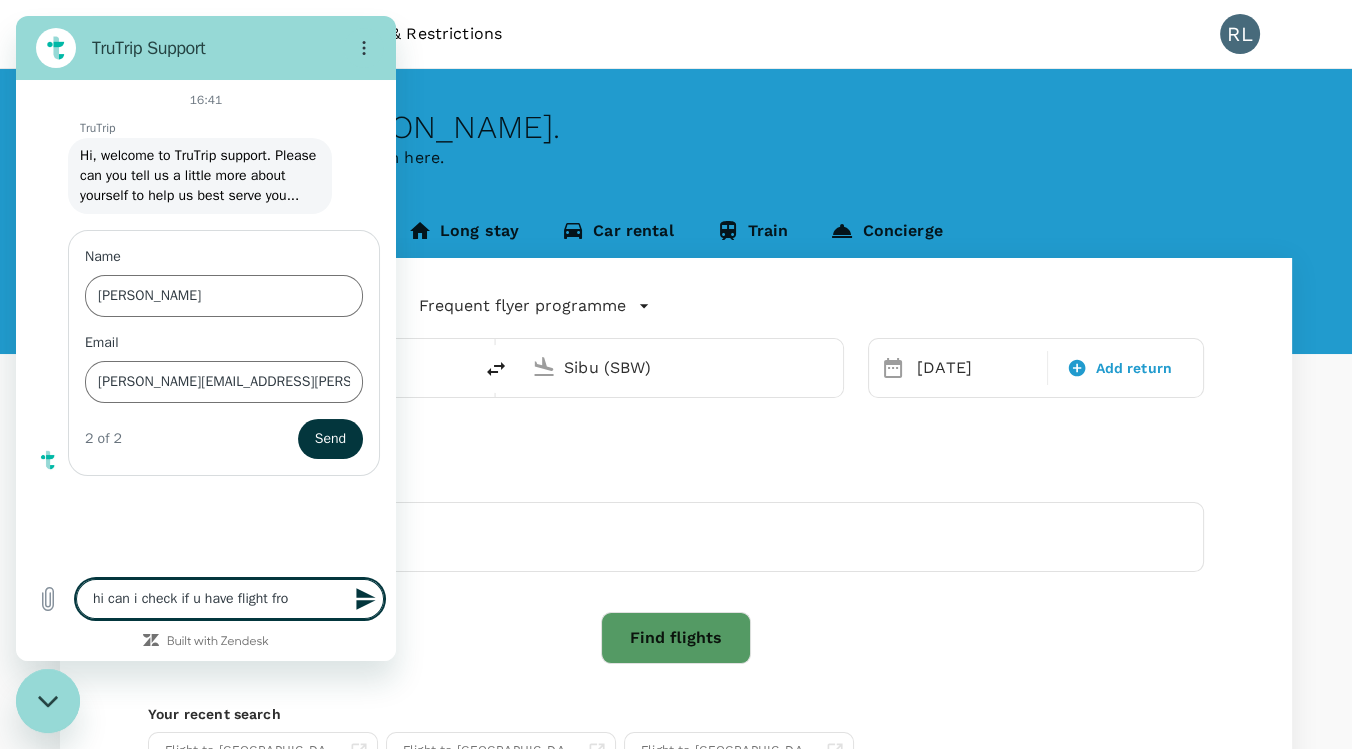 type on "hi can i check if u have flight from" 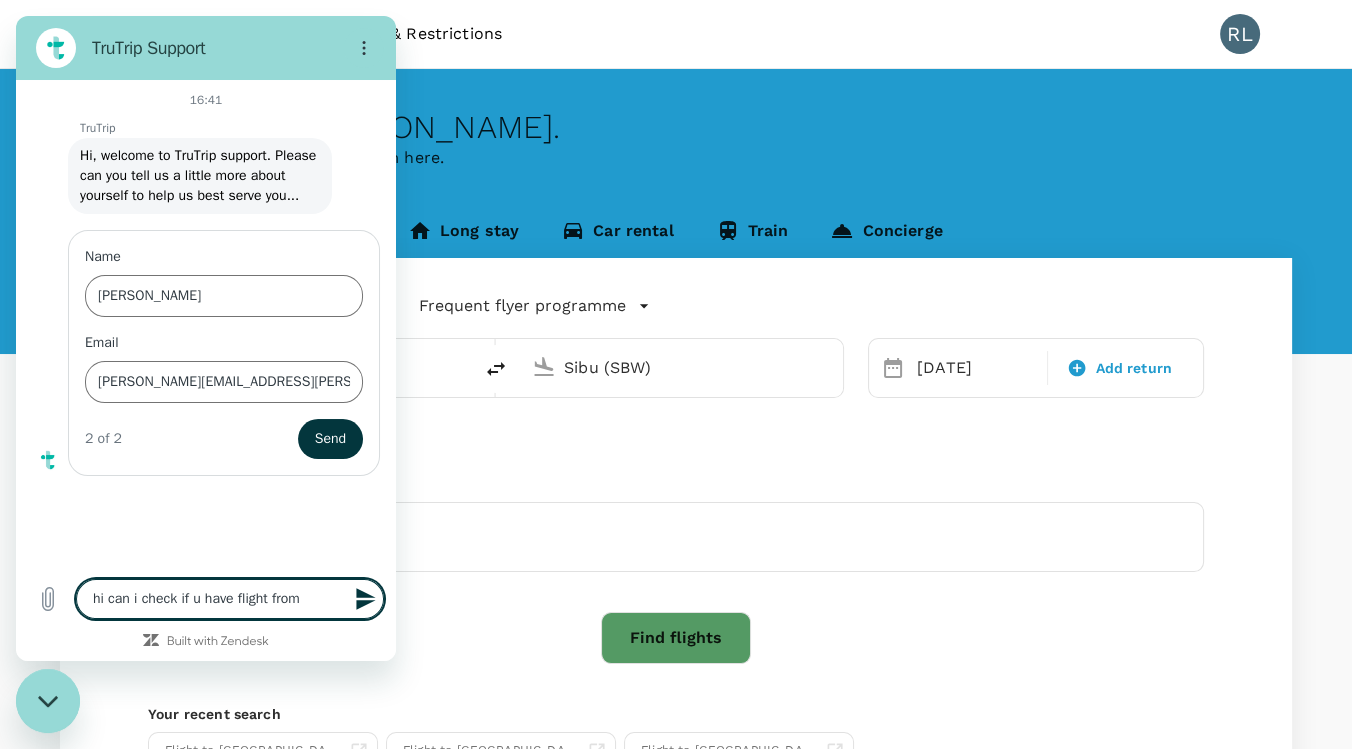 type on "hi can i check if u have flight from" 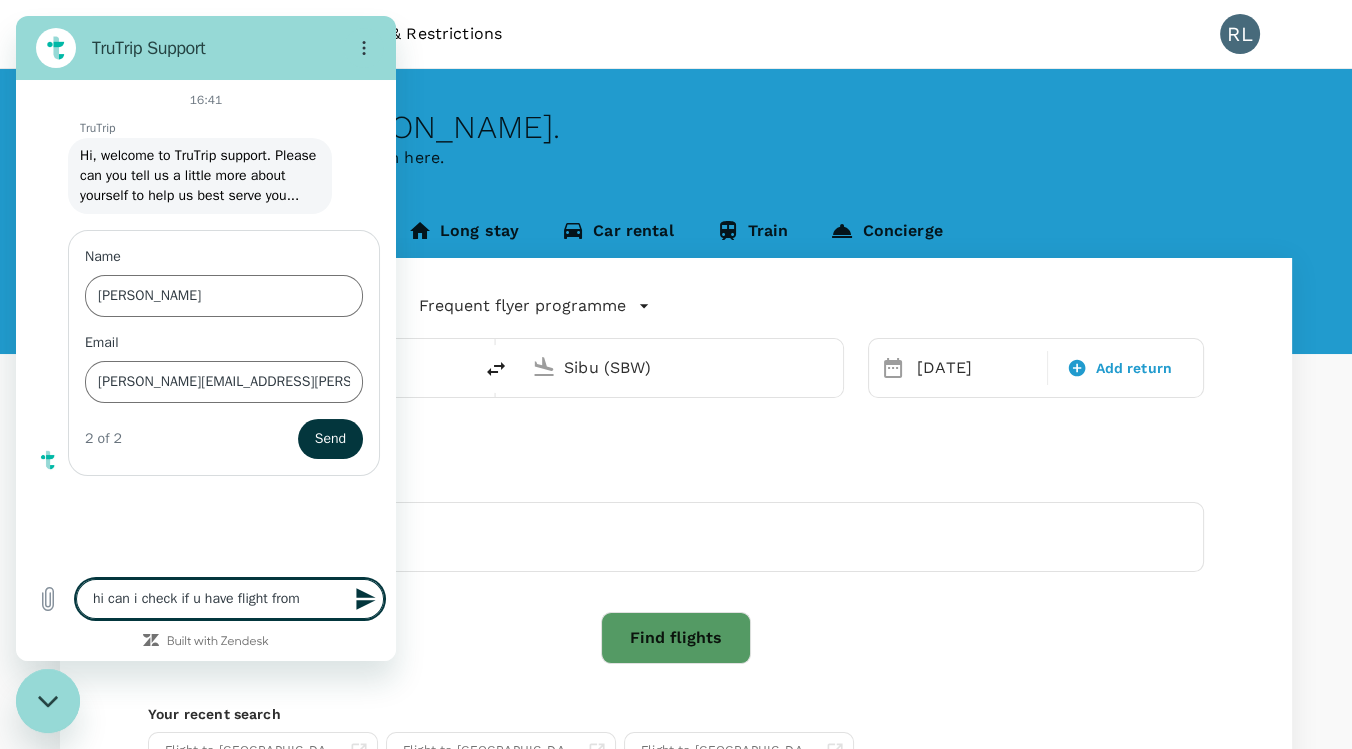 type on "hi can i check if u have flight from H" 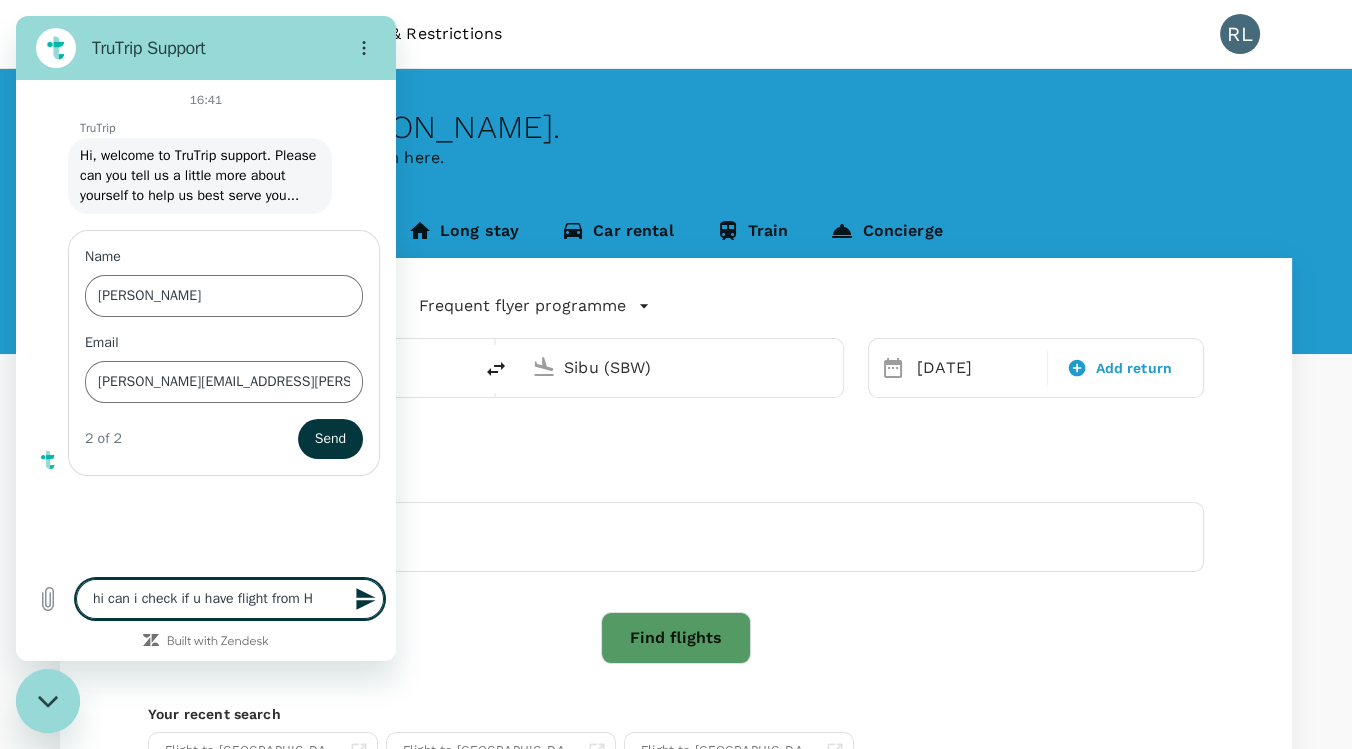 type on "x" 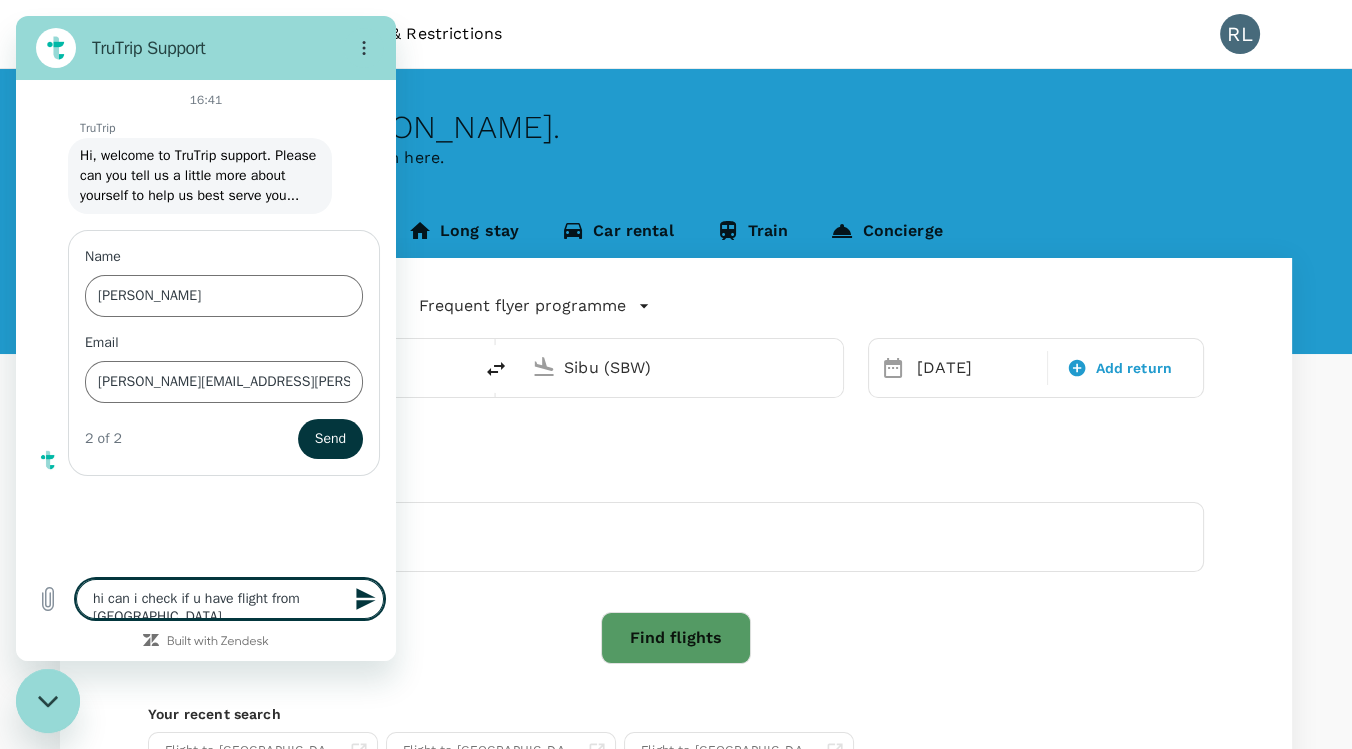 type on "hi can i check if u have flight from [GEOGRAPHIC_DATA]" 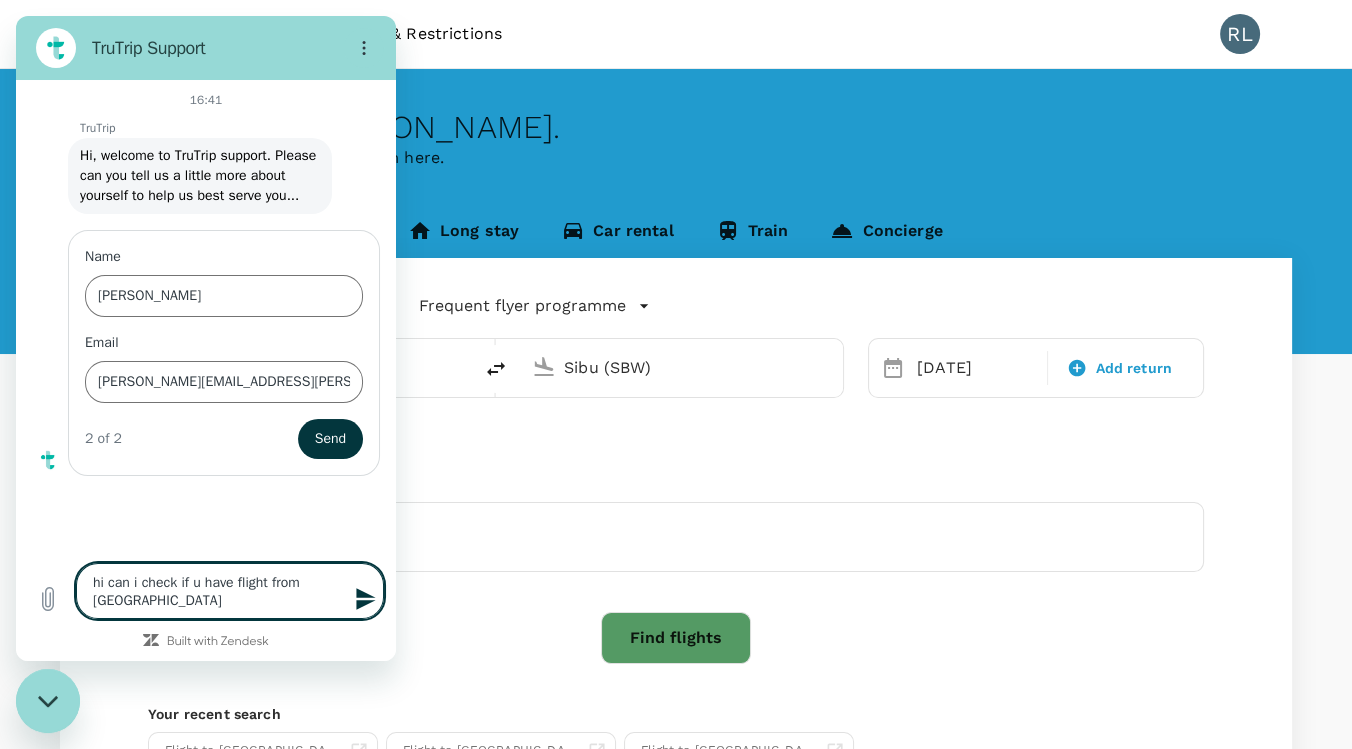 type on "hi can i check if u have flight from [GEOGRAPHIC_DATA]" 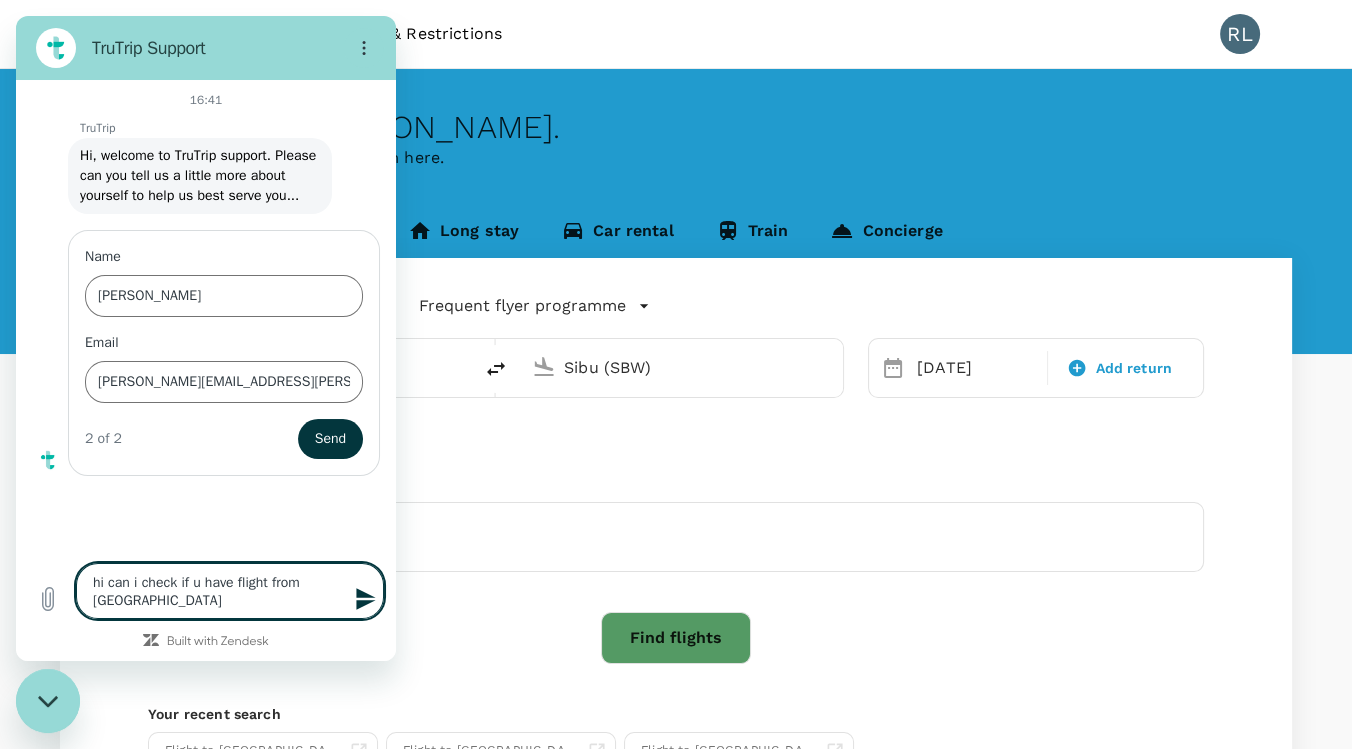 type on "x" 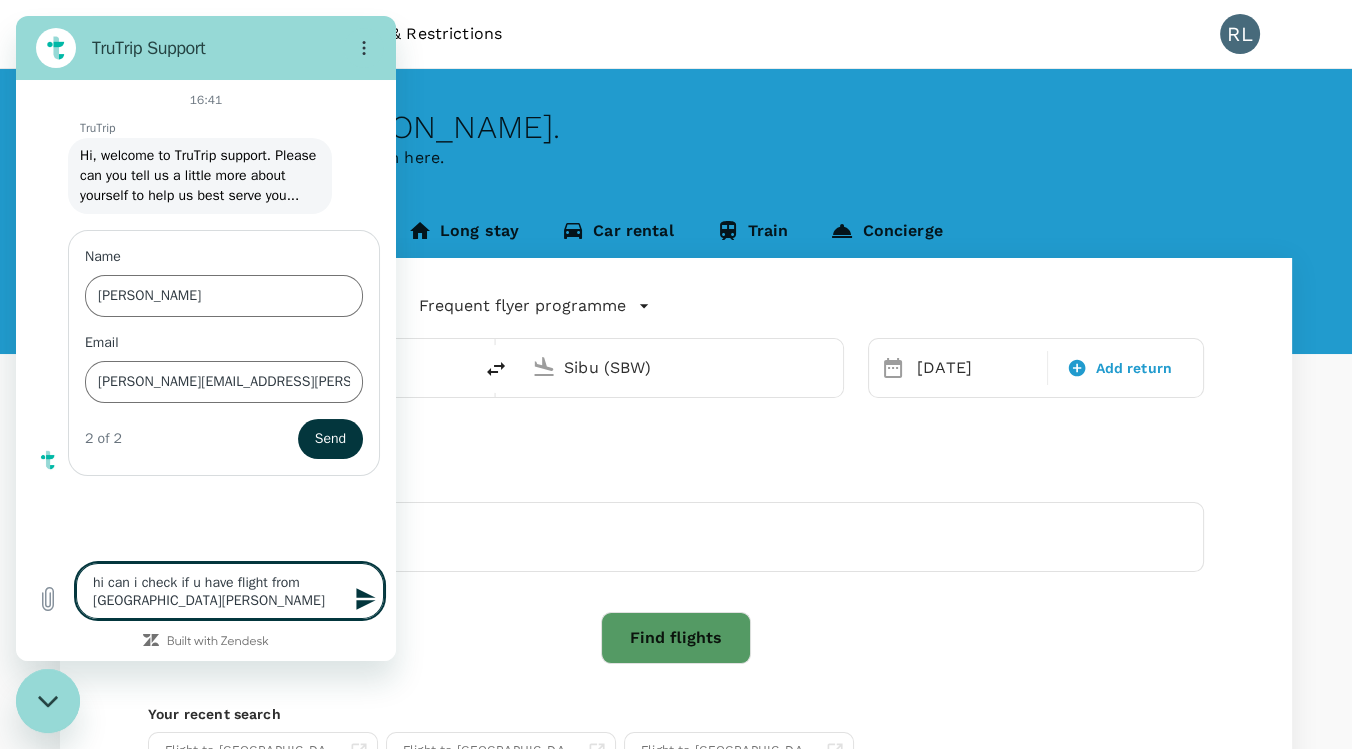 type on "hi can i check if u have flight from [GEOGRAPHIC_DATA][PERSON_NAME]" 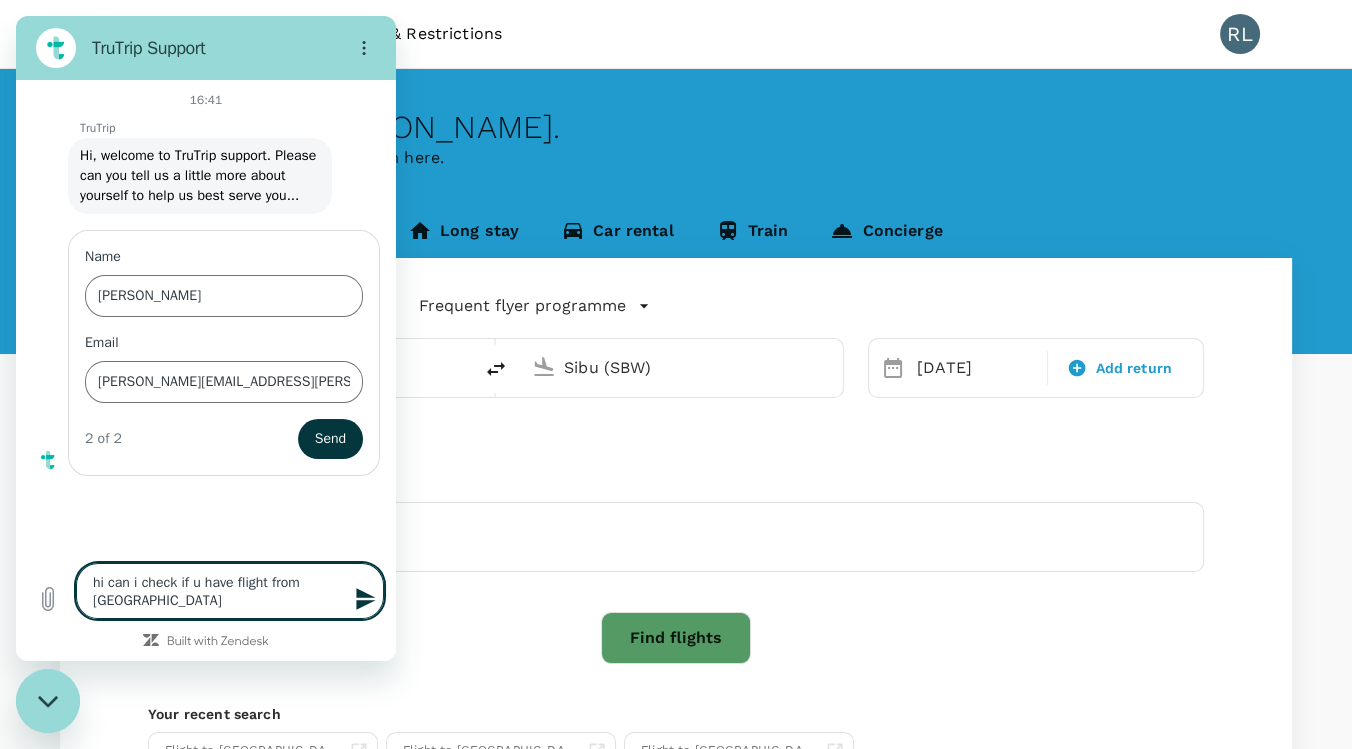 type on "hi can i check if u have flight from [GEOGRAPHIC_DATA]" 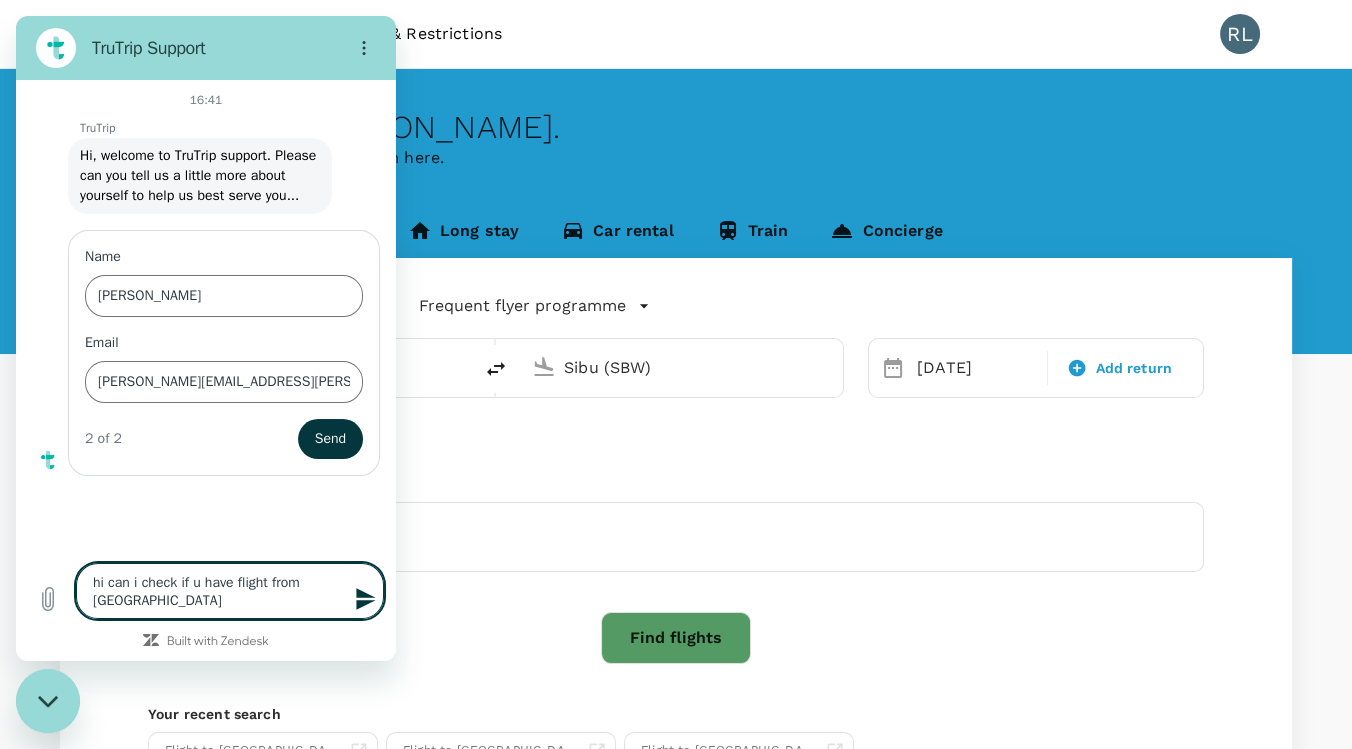 type on "x" 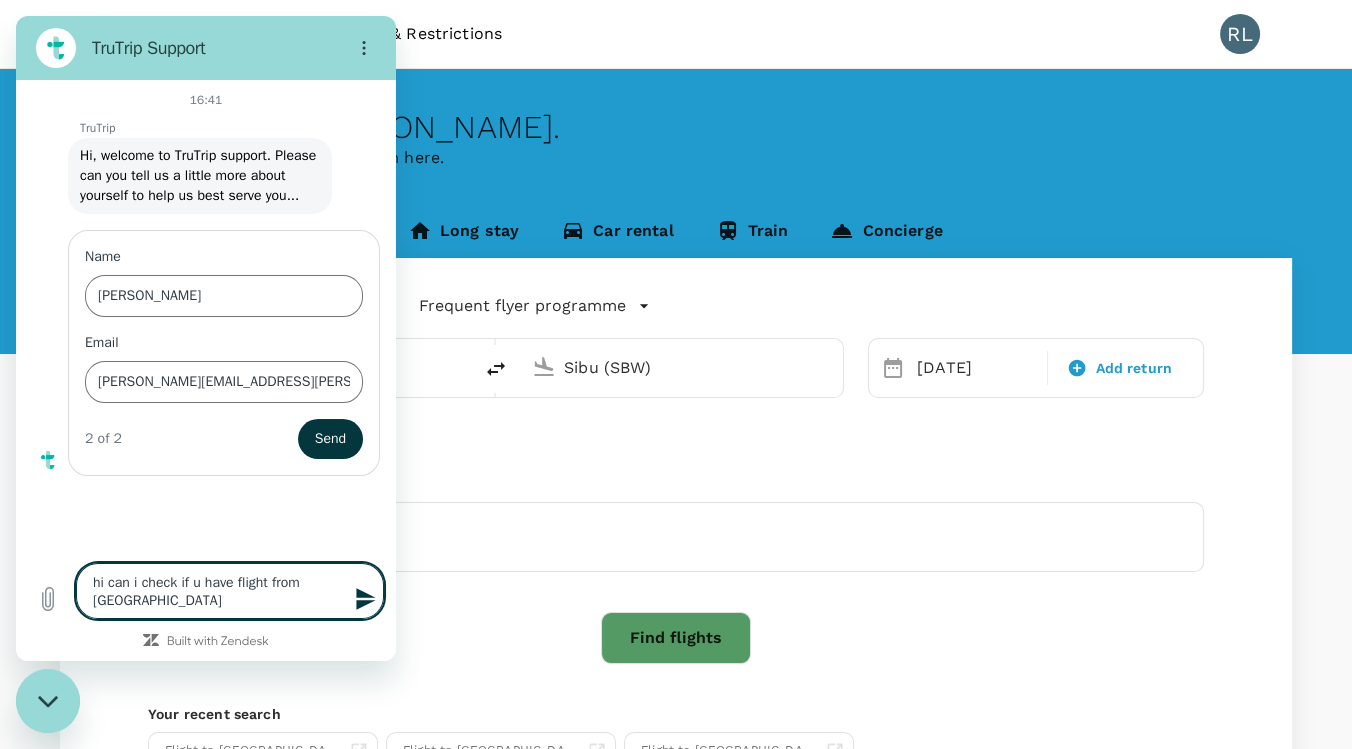 type on "hi can i check if u have flight from [GEOGRAPHIC_DATA]" 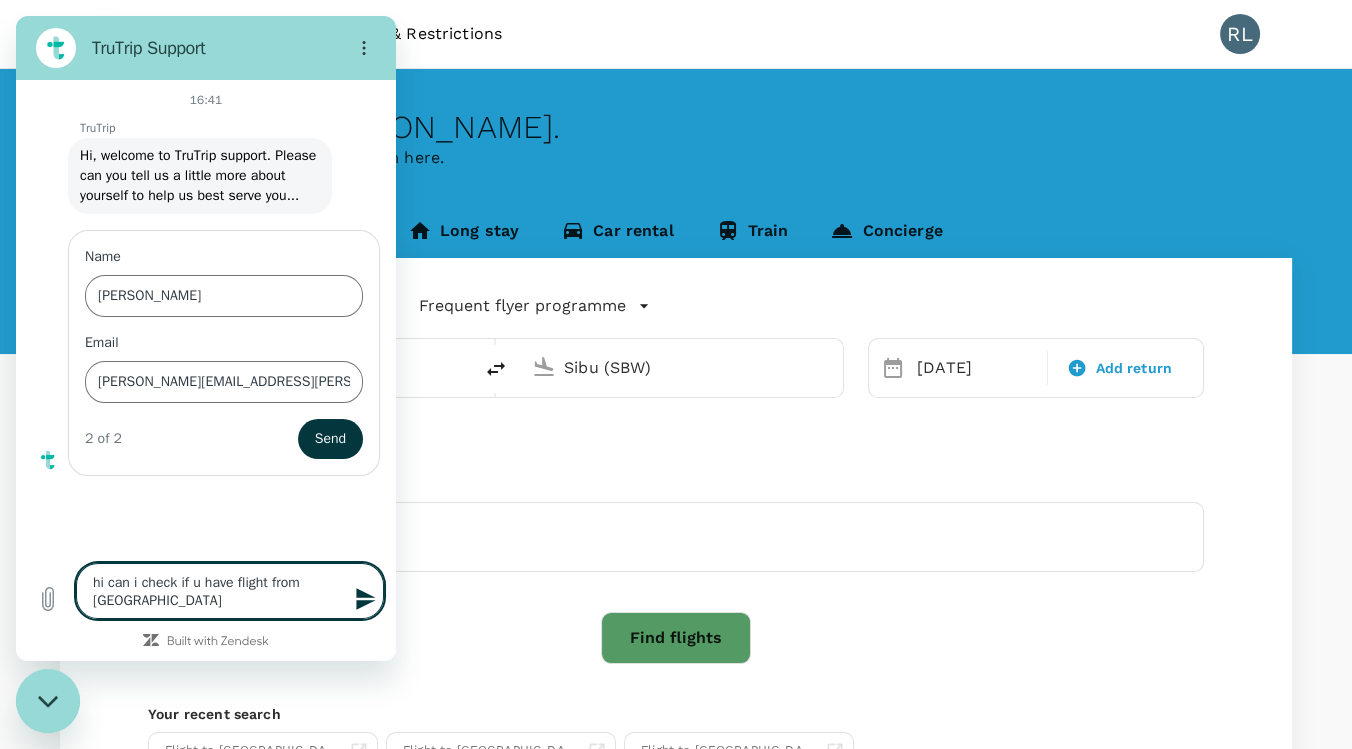 type on "x" 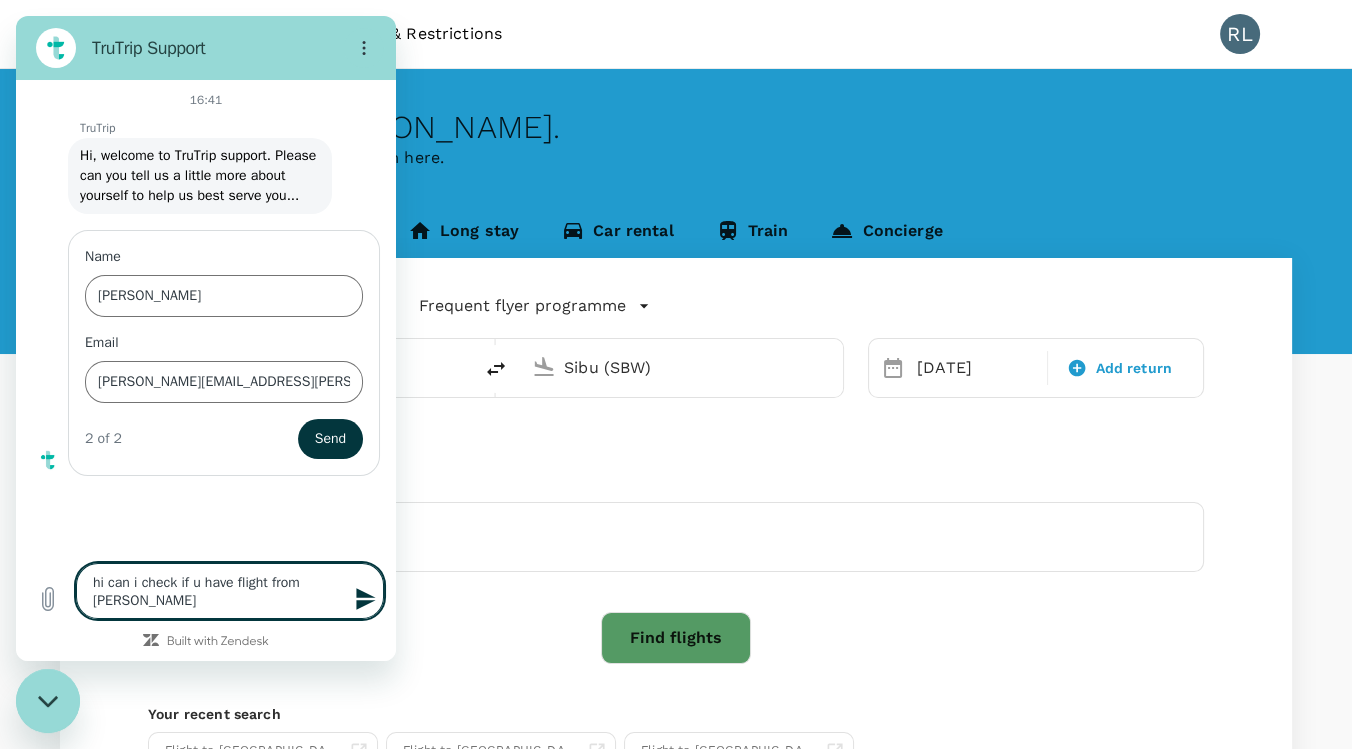 type on "hi can i check if u have flight from [PERSON_NAME]" 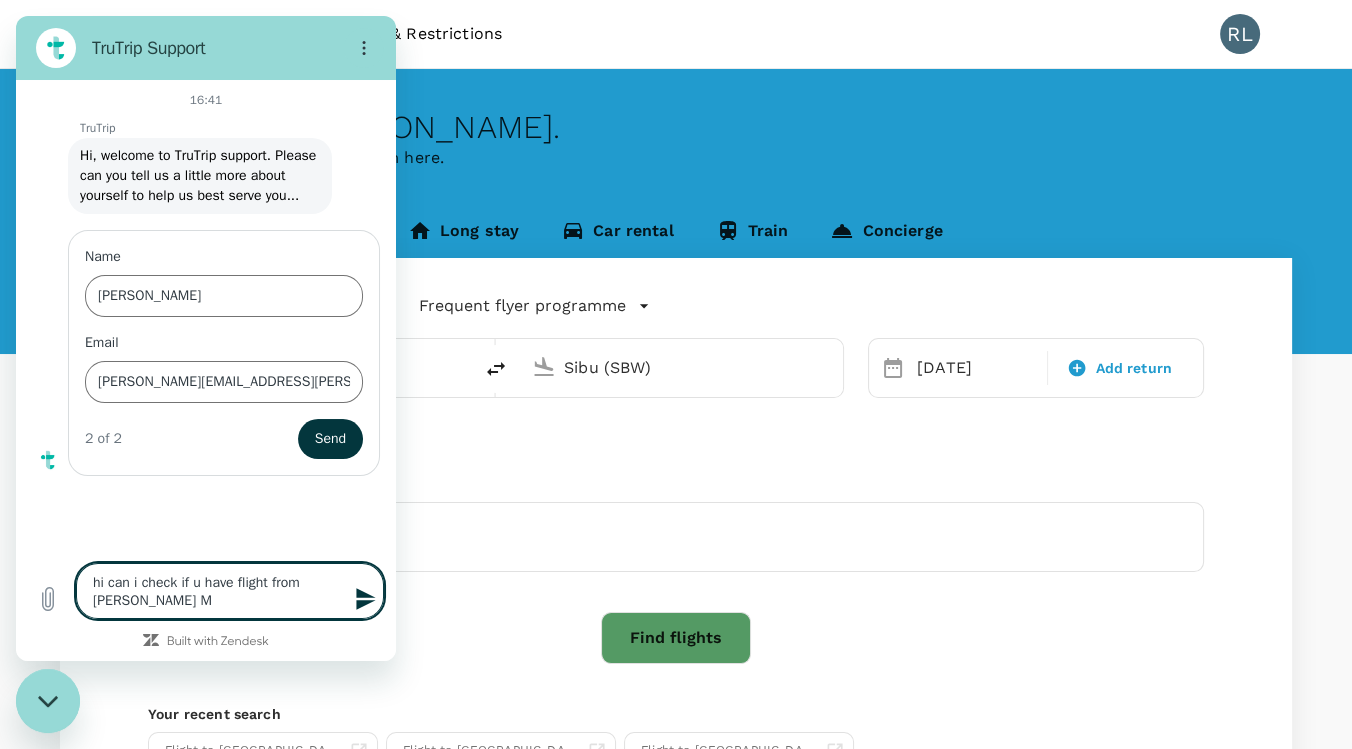 type on "hi can i check if u have flight from [PERSON_NAME][GEOGRAPHIC_DATA]" 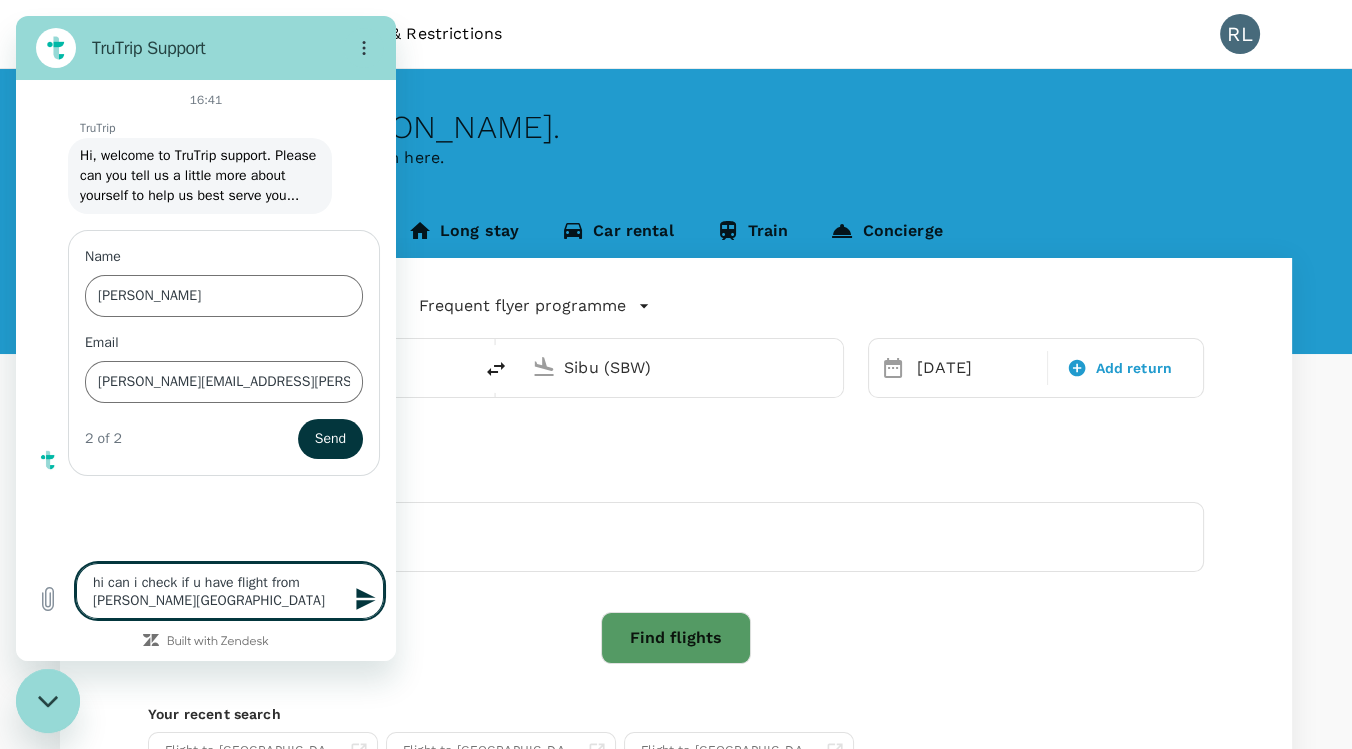 type on "hi can i check if u have flight from [PERSON_NAME][GEOGRAPHIC_DATA]" 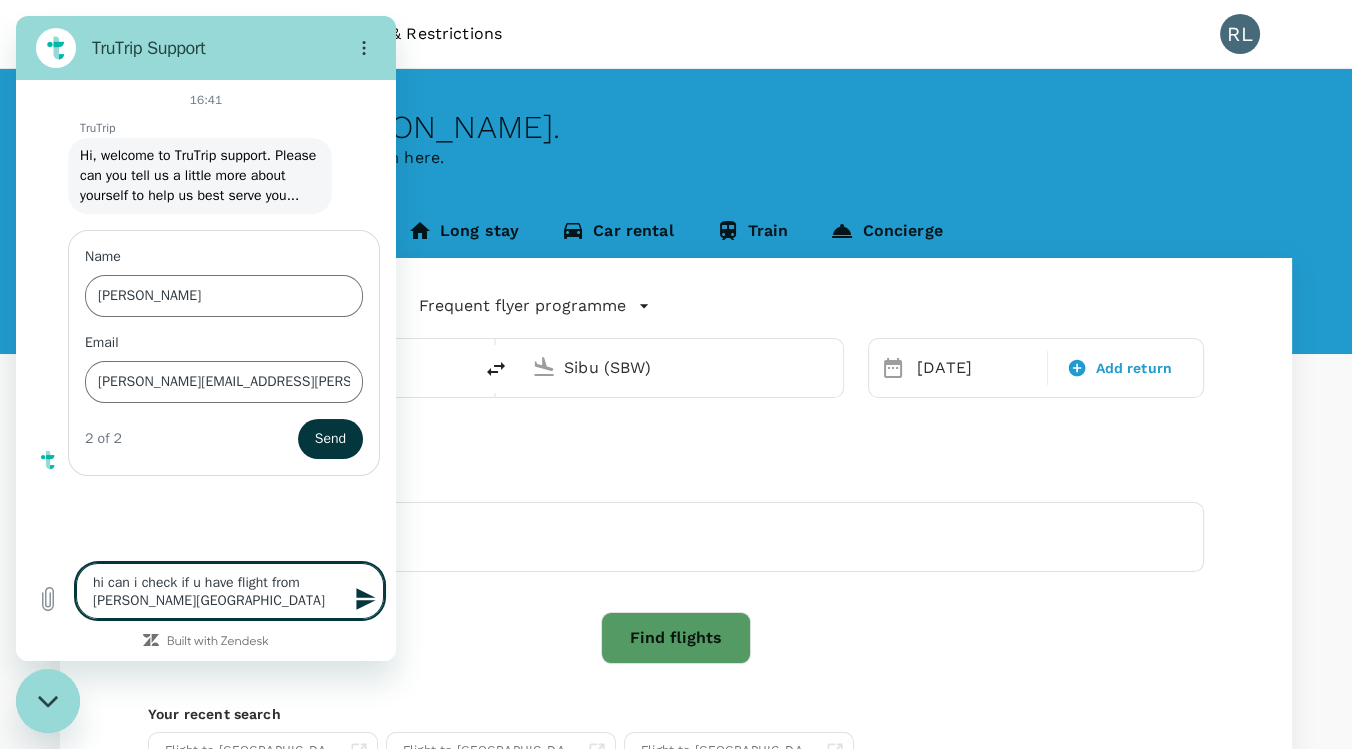 type on "hi can i check if u have flight from [PERSON_NAME][GEOGRAPHIC_DATA][PERSON_NAME]" 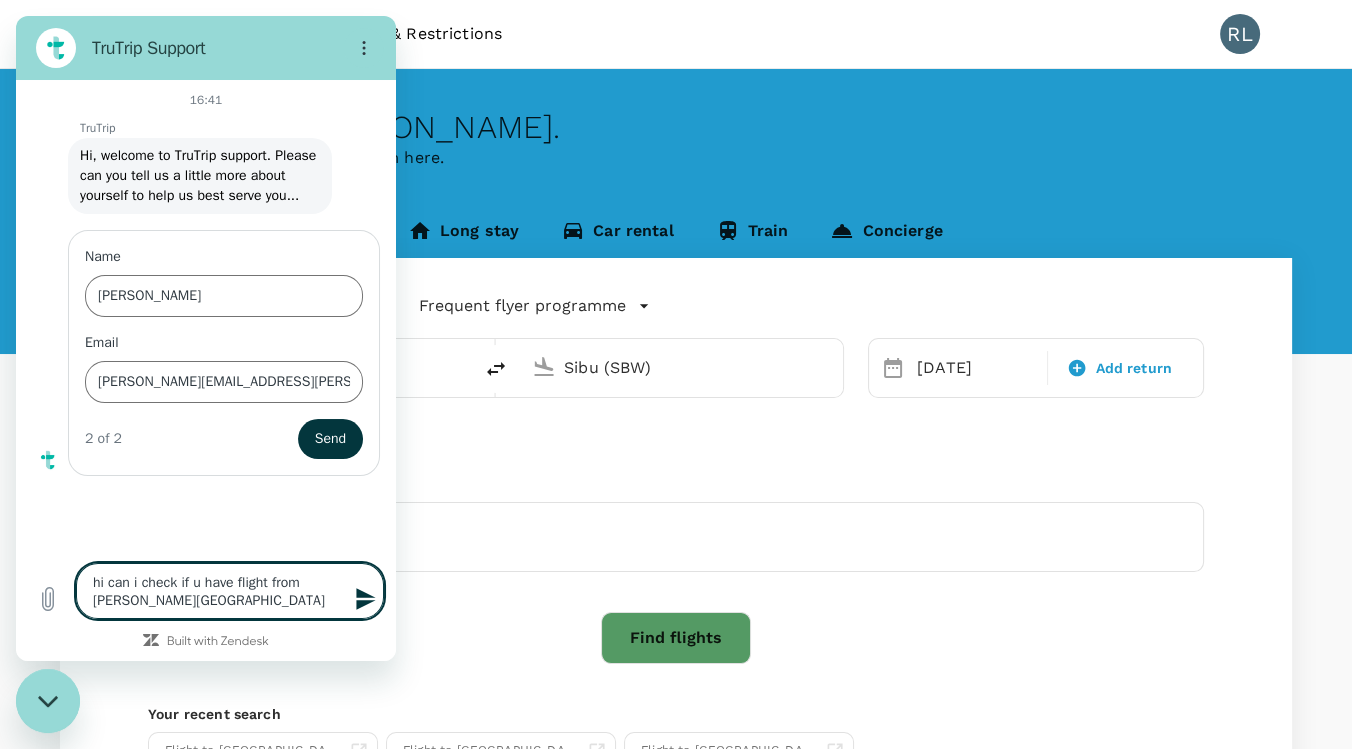 type 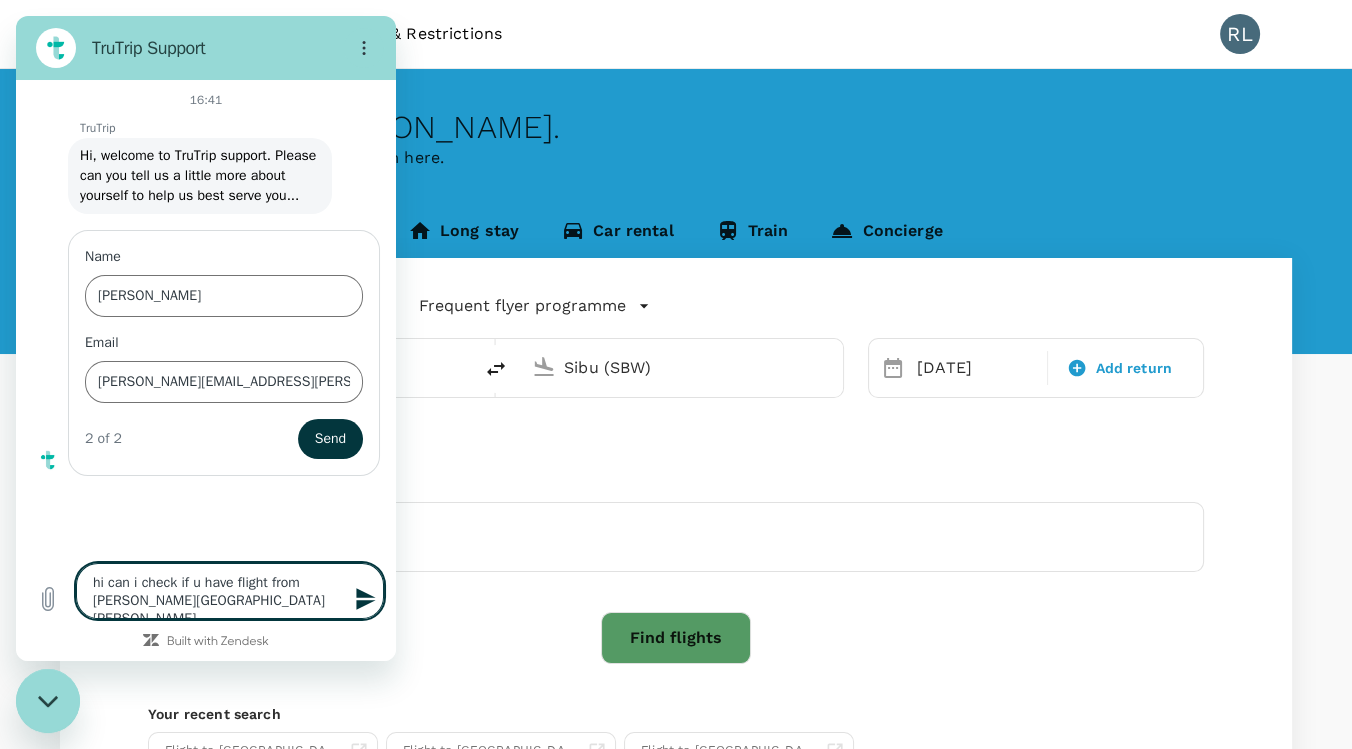 drag, startPoint x: 120, startPoint y: 606, endPoint x: 478, endPoint y: 683, distance: 366.1871 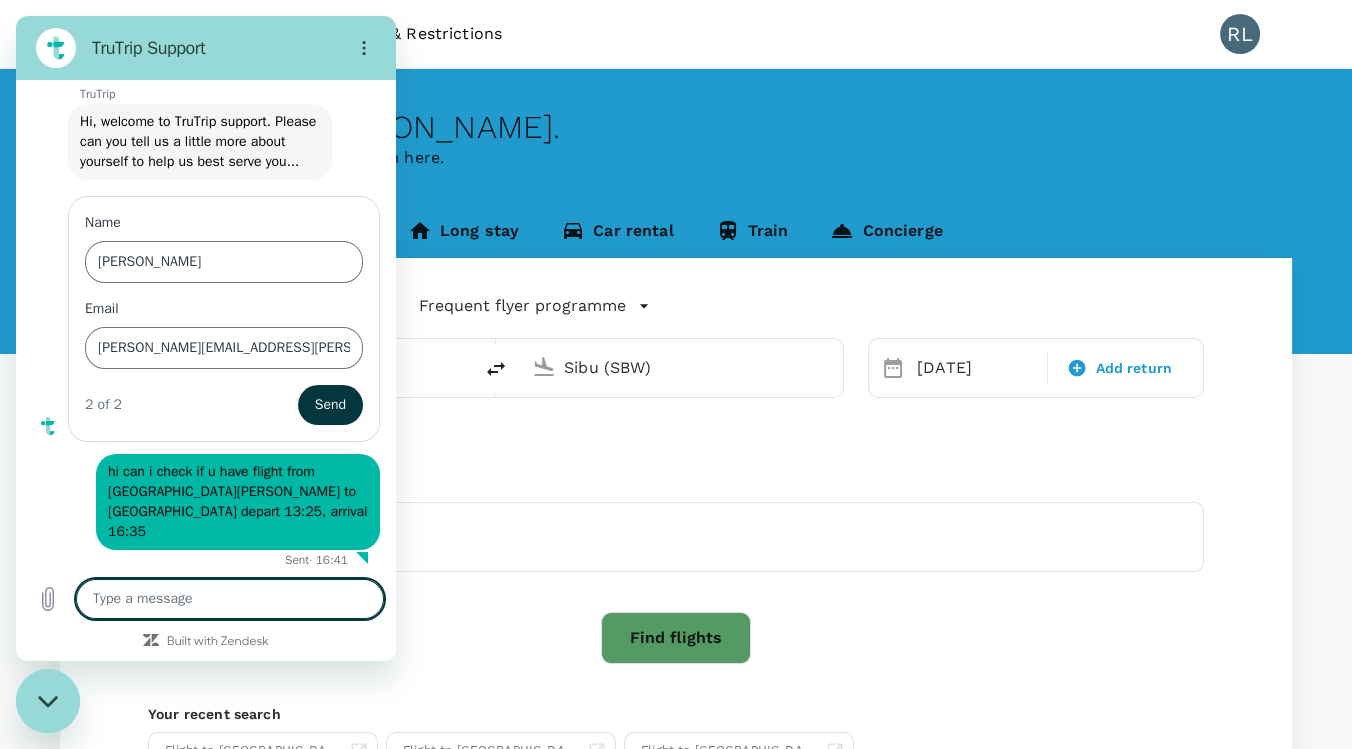 scroll, scrollTop: 37, scrollLeft: 0, axis: vertical 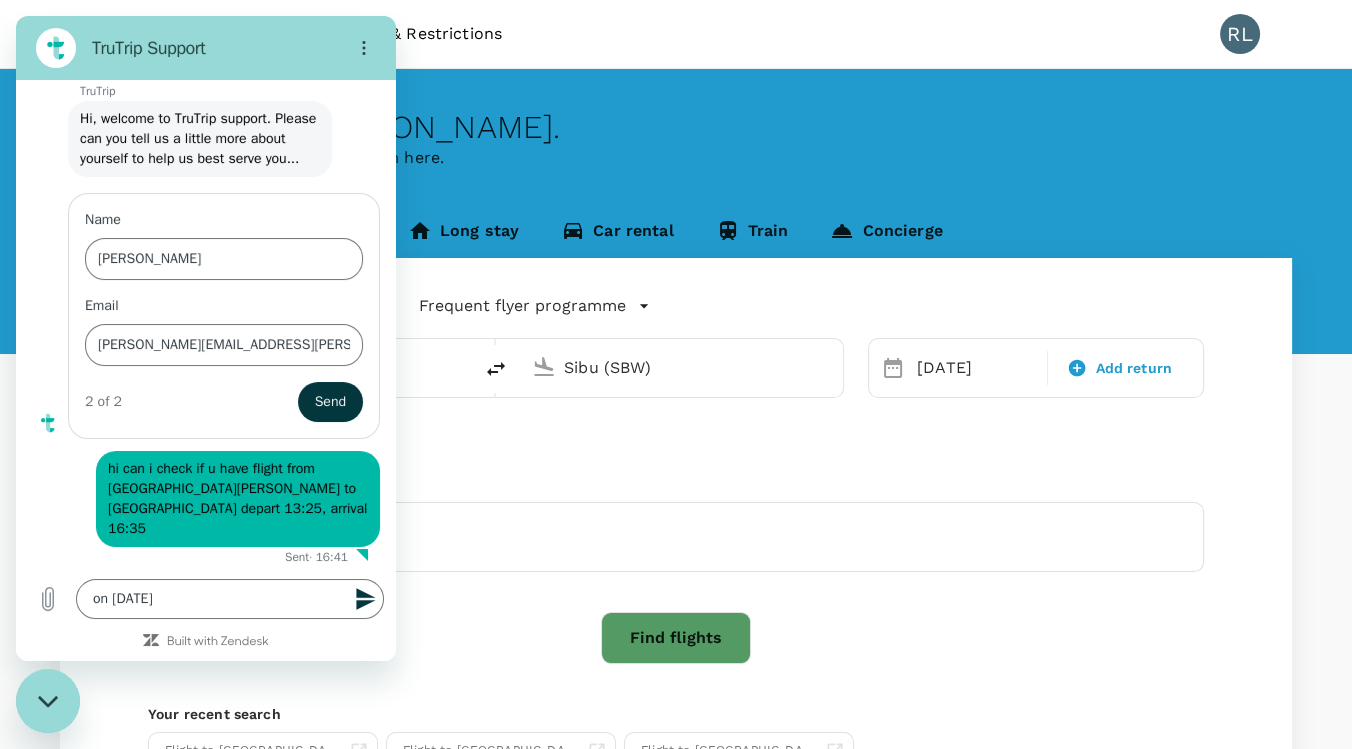 drag, startPoint x: 480, startPoint y: 650, endPoint x: 491, endPoint y: 652, distance: 11.18034 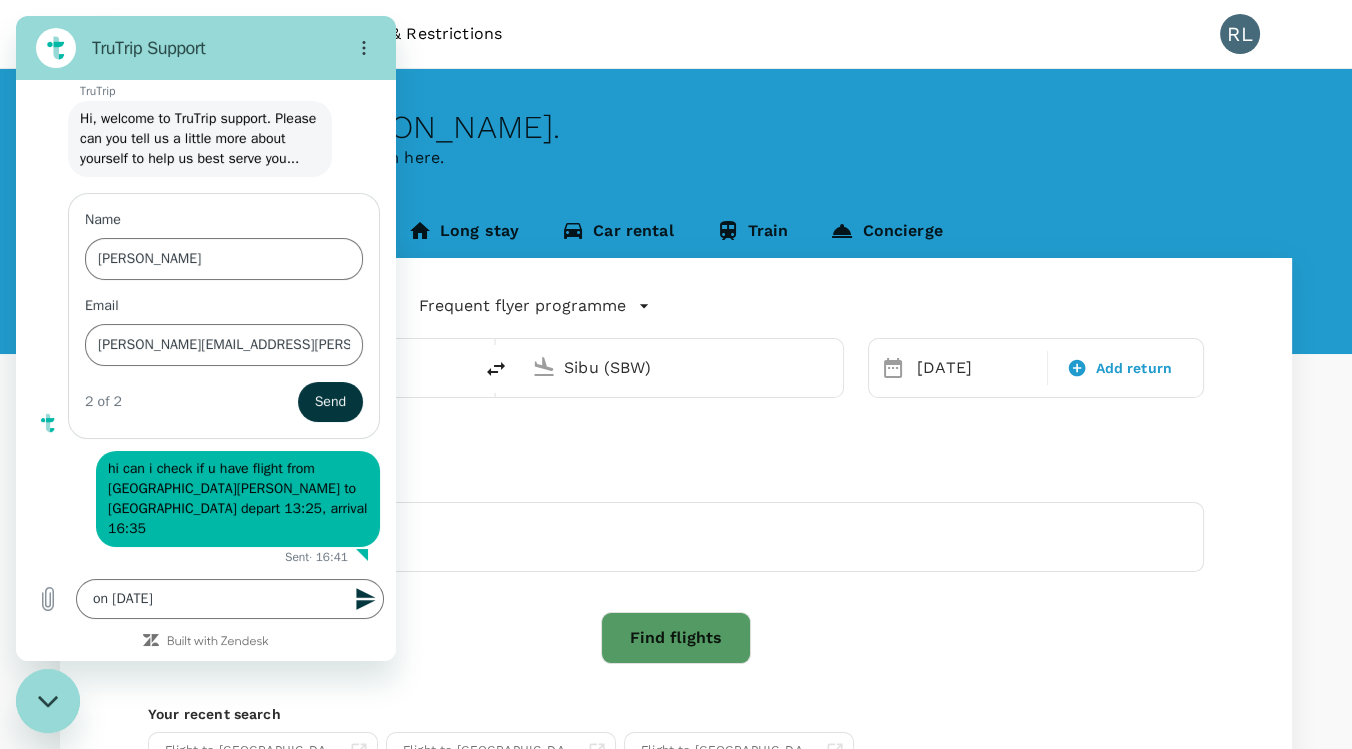 click on "Find flights" at bounding box center [676, 638] 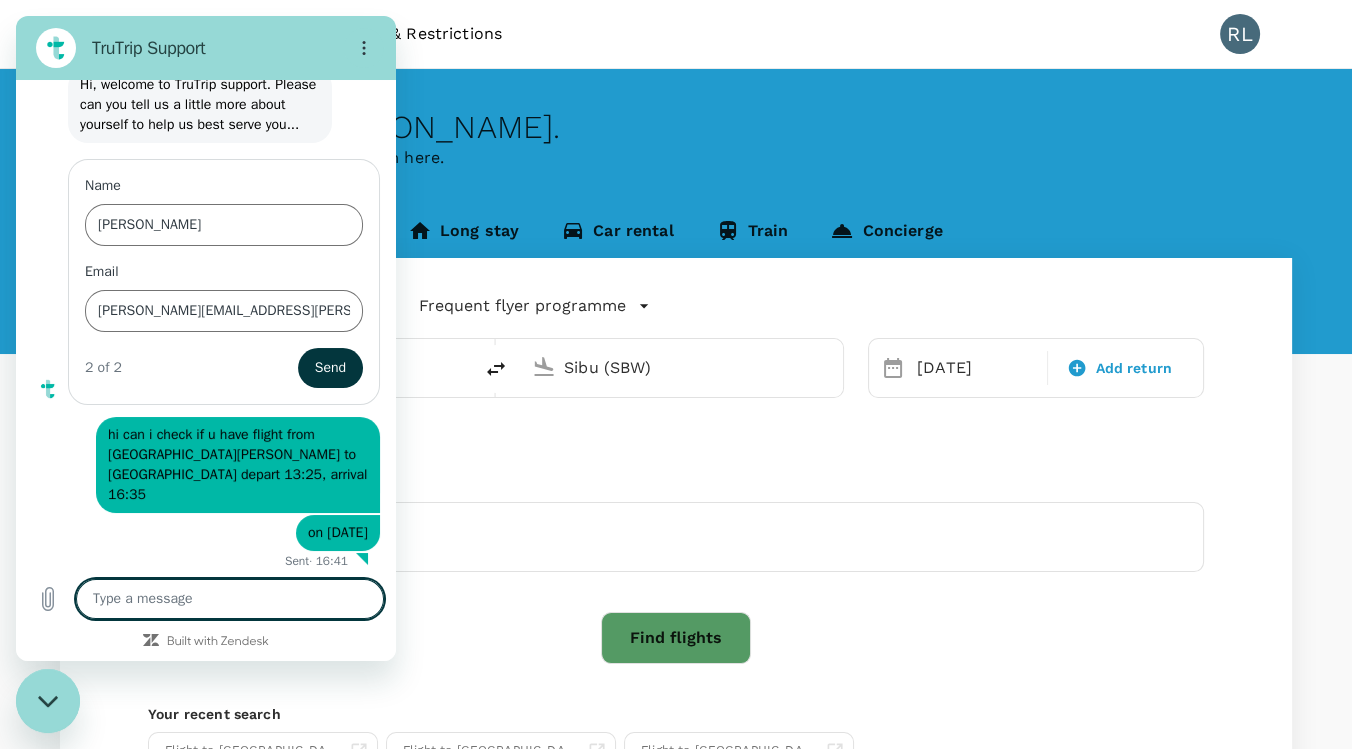 scroll, scrollTop: 75, scrollLeft: 0, axis: vertical 